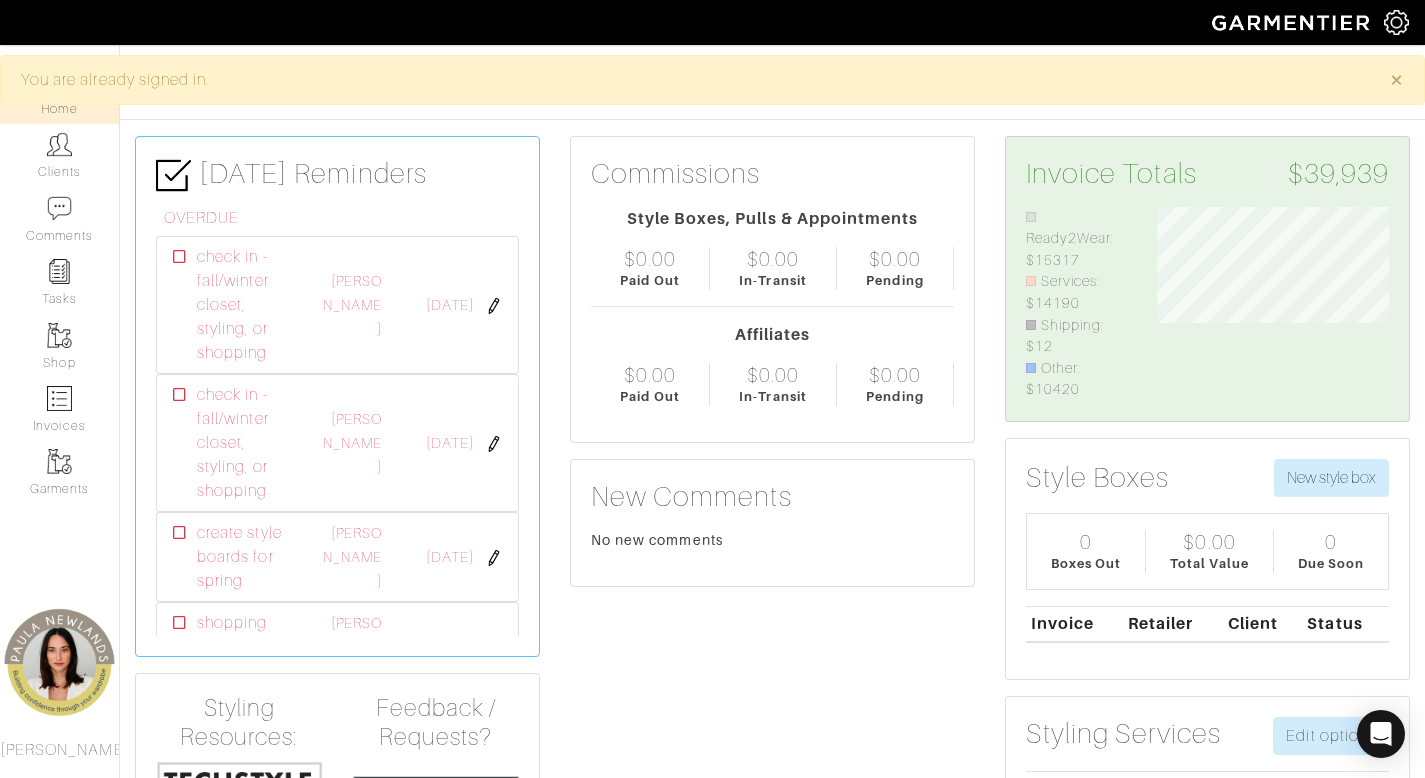 scroll, scrollTop: 0, scrollLeft: 0, axis: both 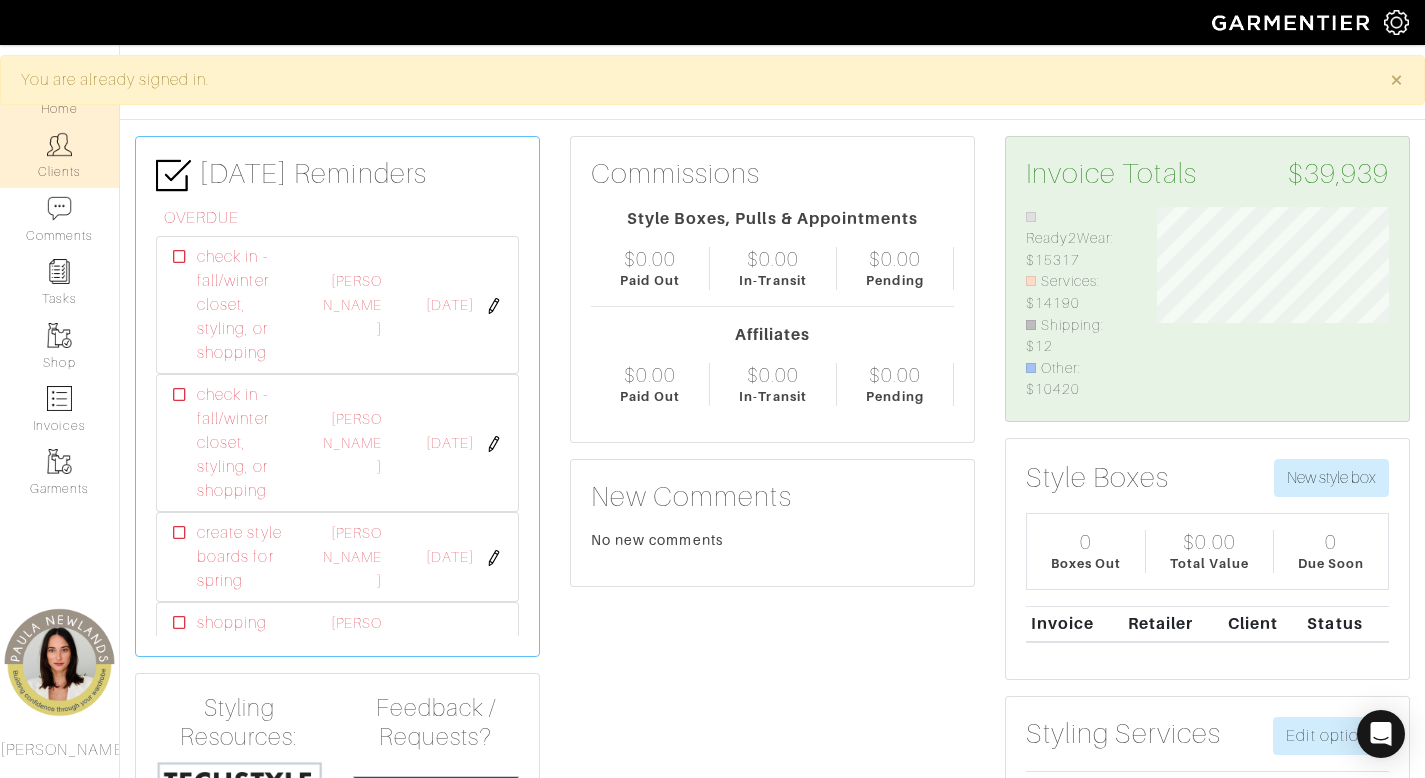 click on "Clients" at bounding box center [59, 155] 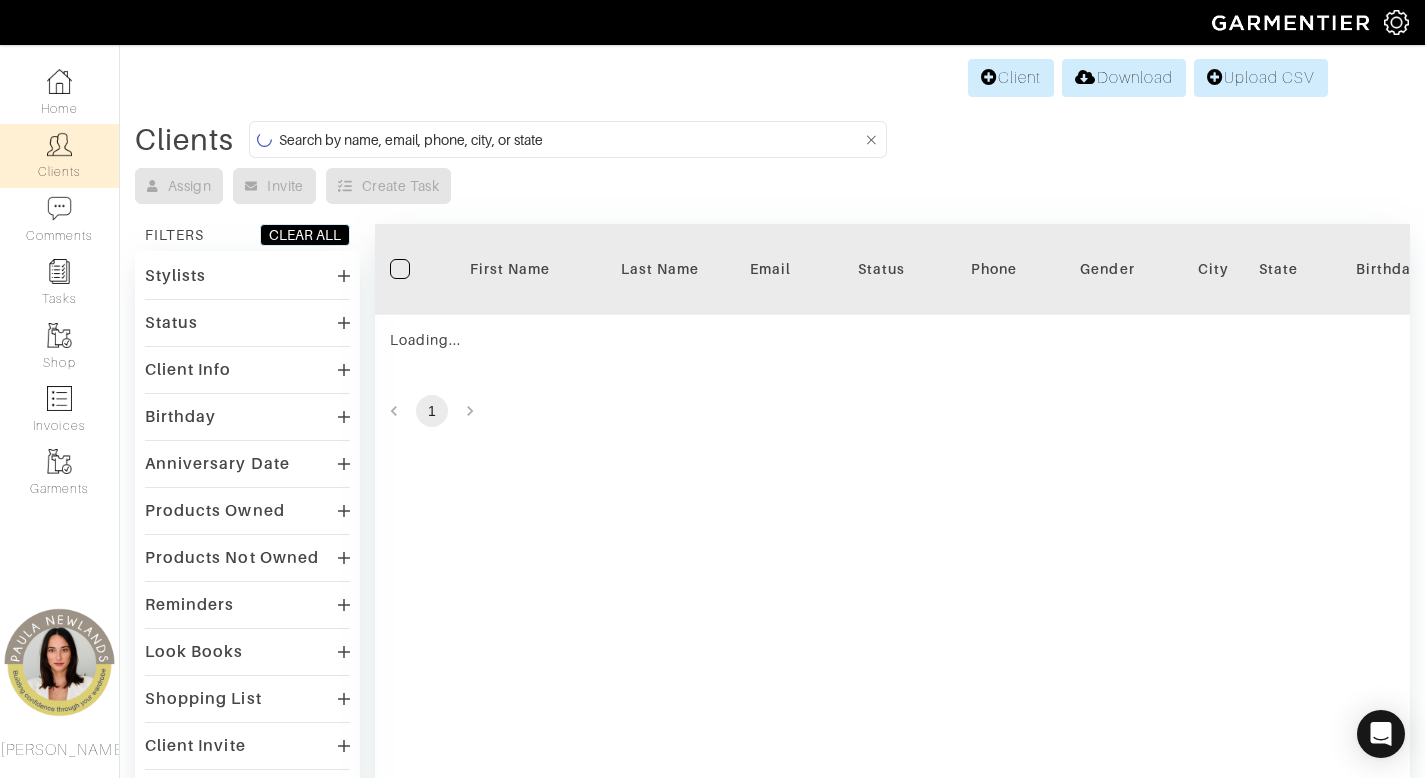 click at bounding box center [570, 139] 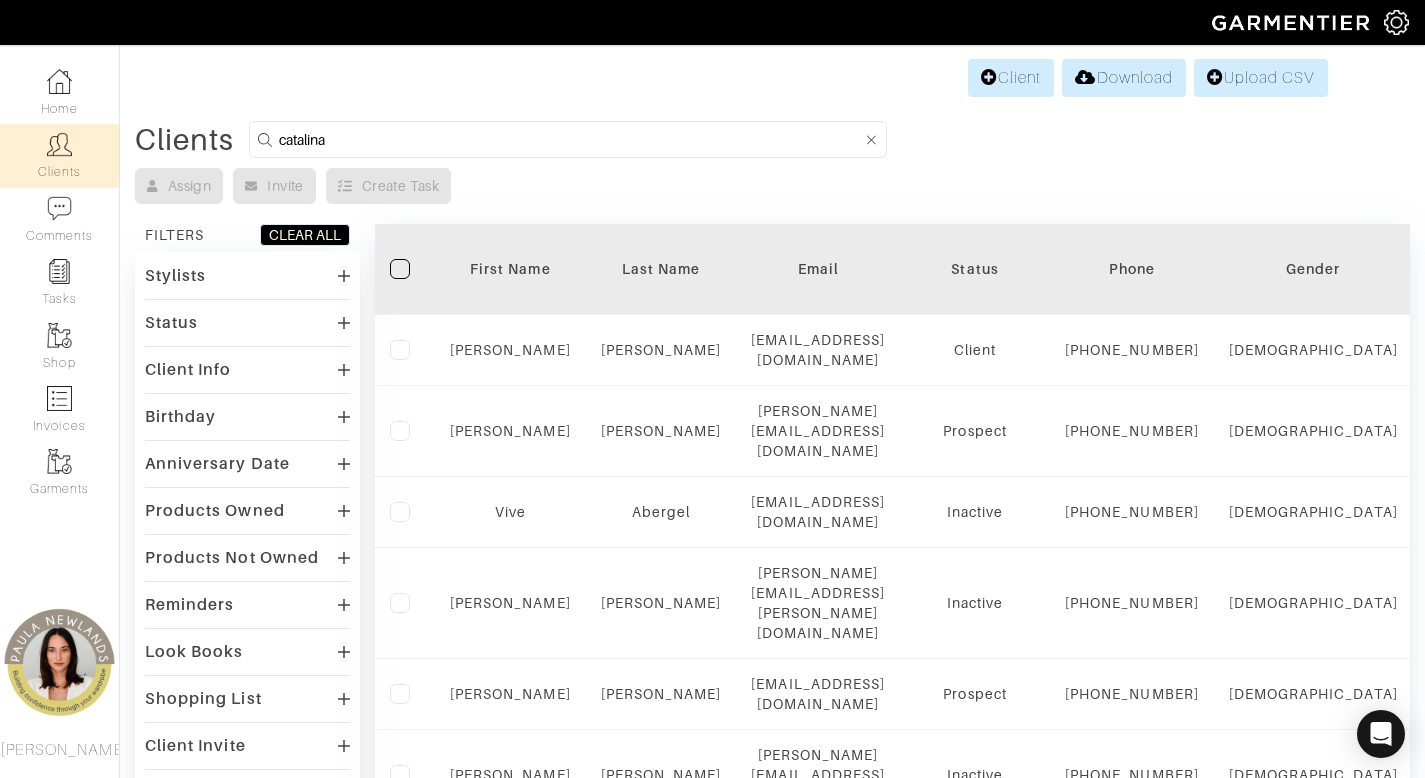 type on "catalina" 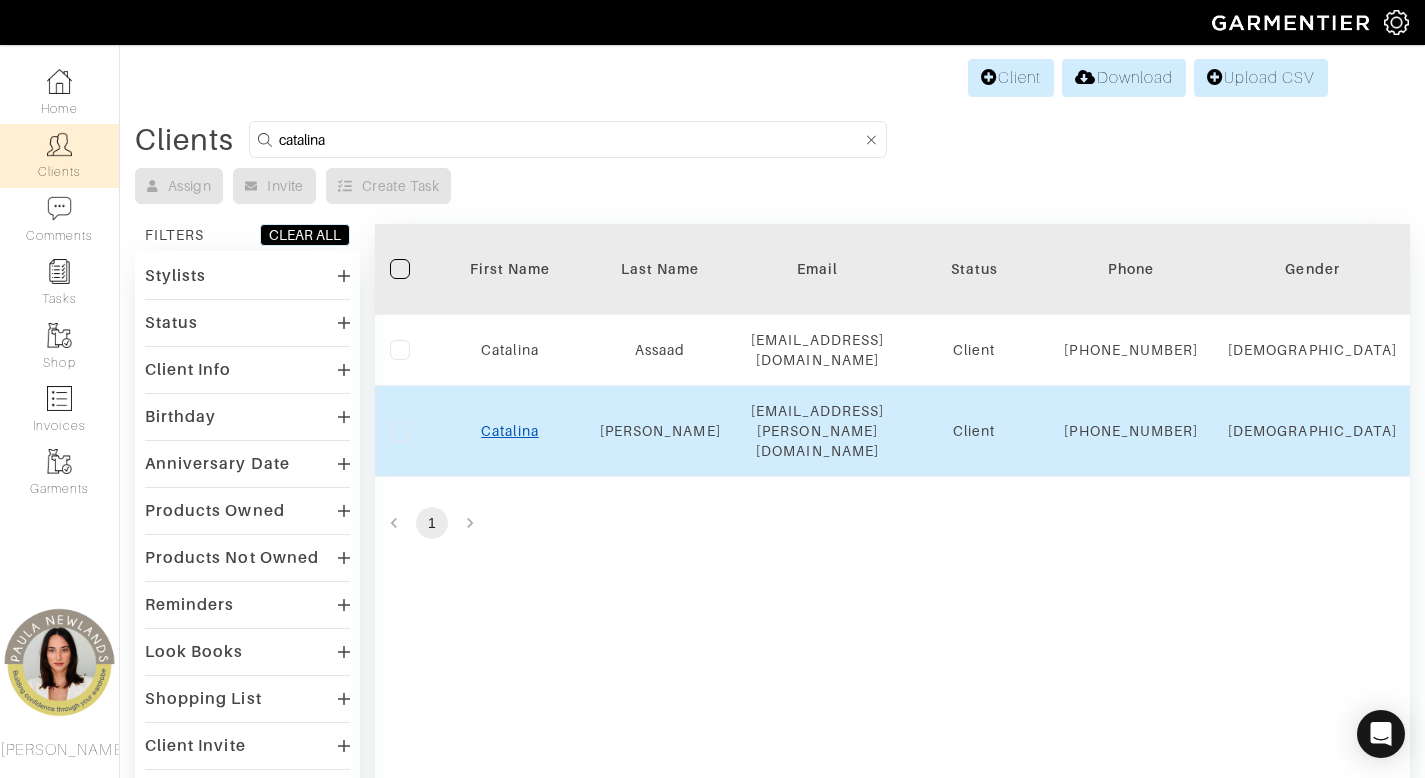 click on "Catalina" at bounding box center (509, 431) 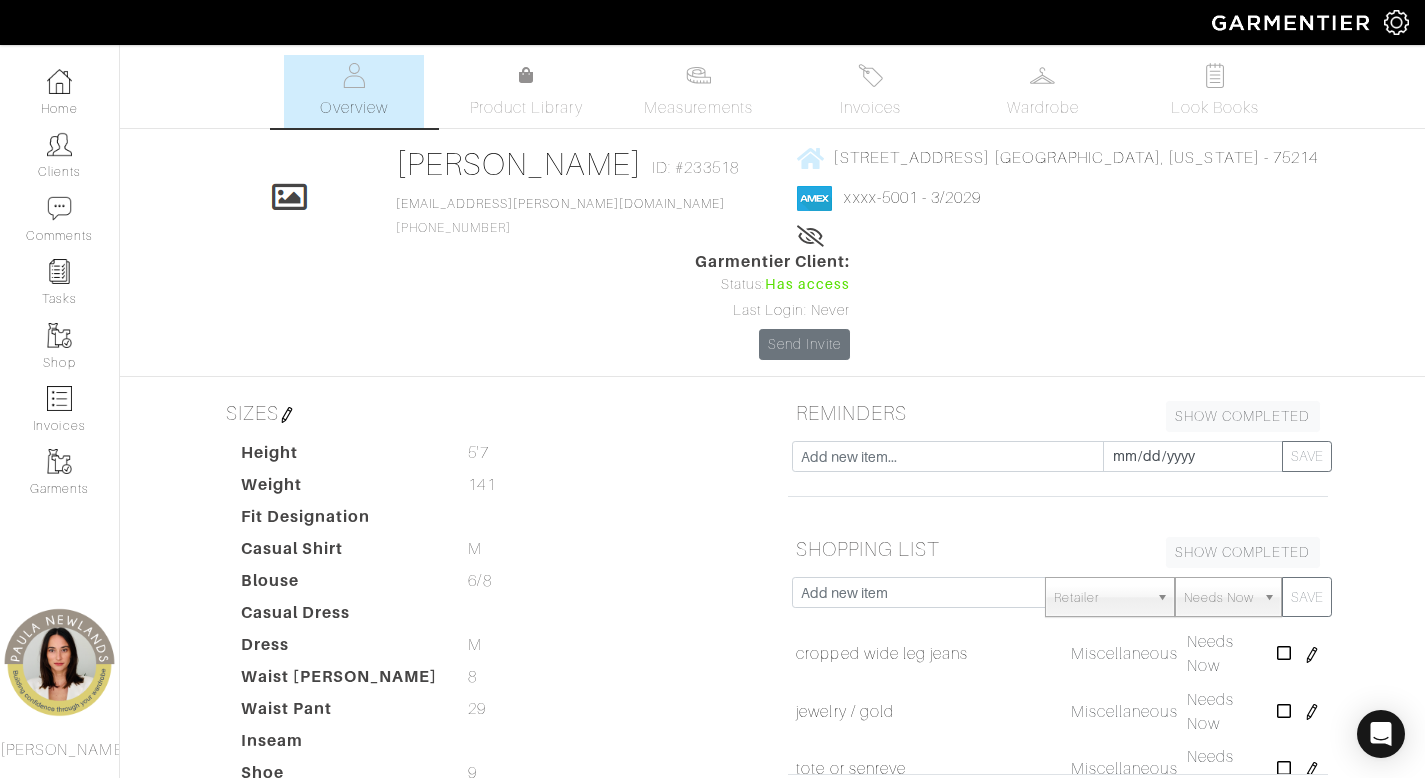 scroll, scrollTop: 0, scrollLeft: 0, axis: both 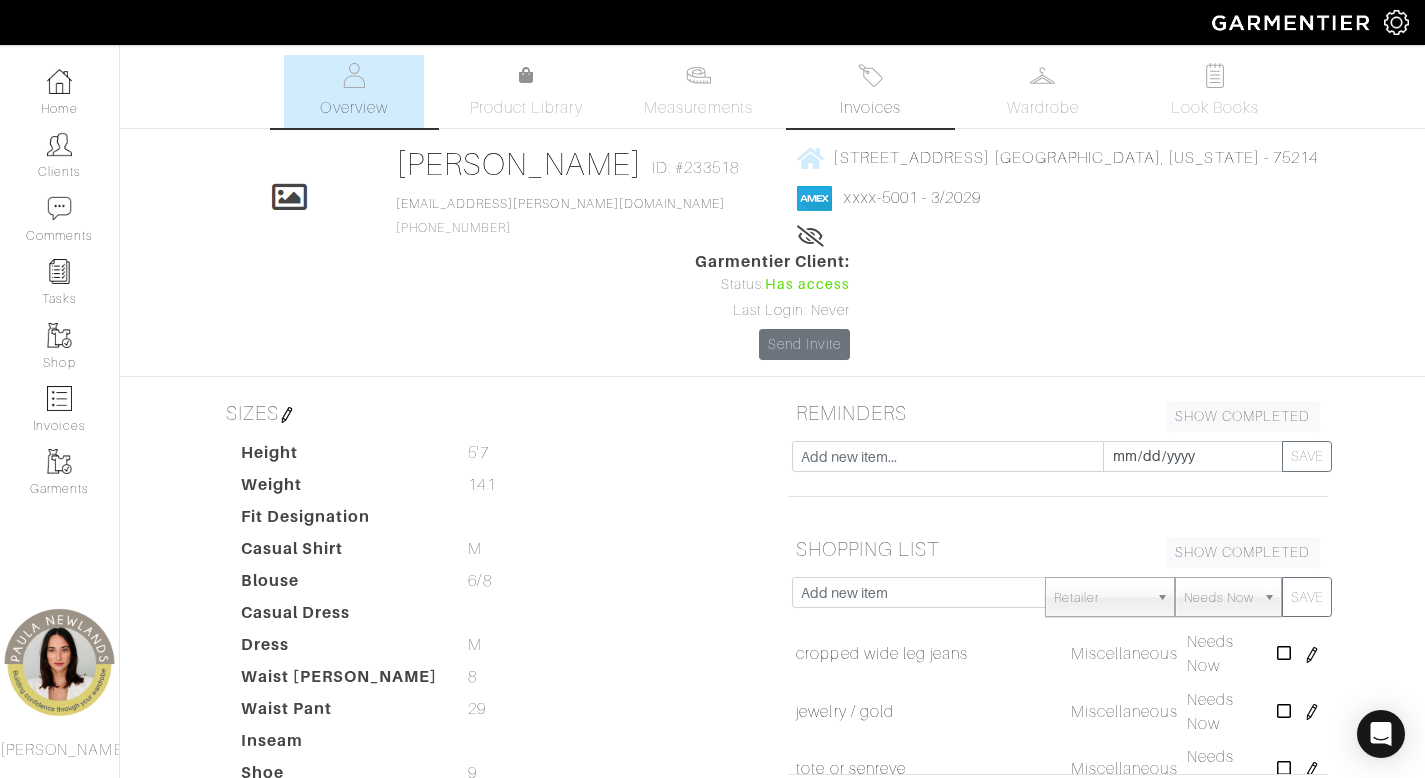 click on "Invoices" at bounding box center (871, 91) 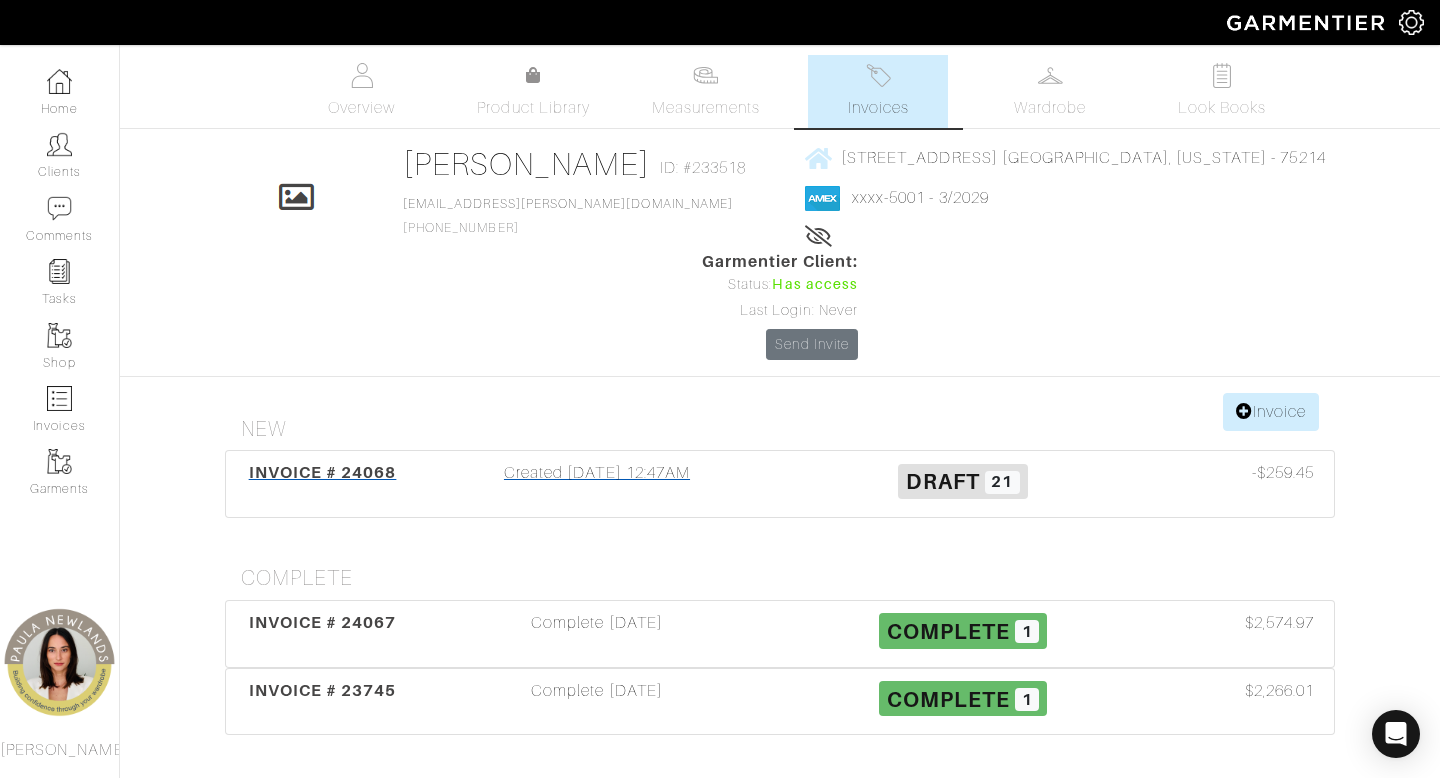 click on "Created 07/09/25 12:47AM" at bounding box center (597, 484) 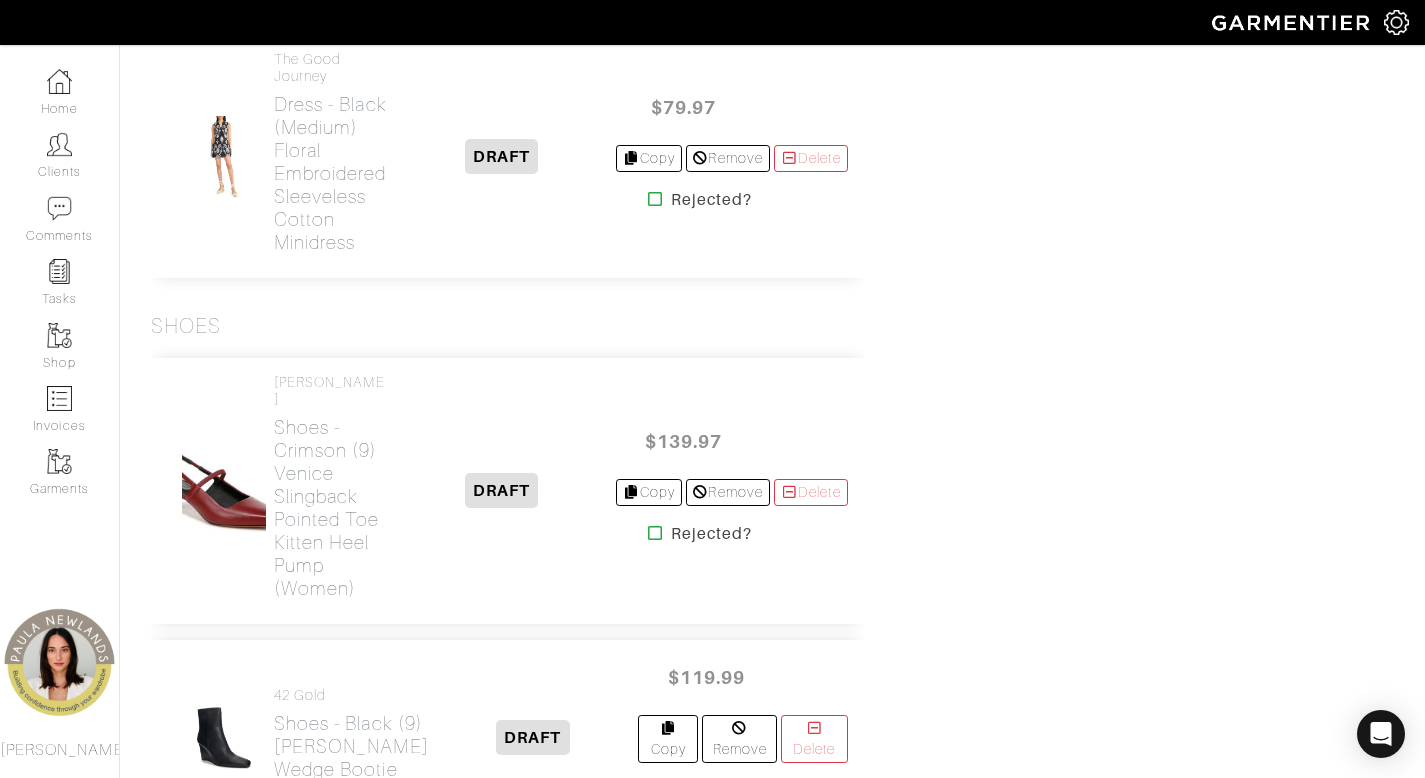 scroll, scrollTop: 3773, scrollLeft: 0, axis: vertical 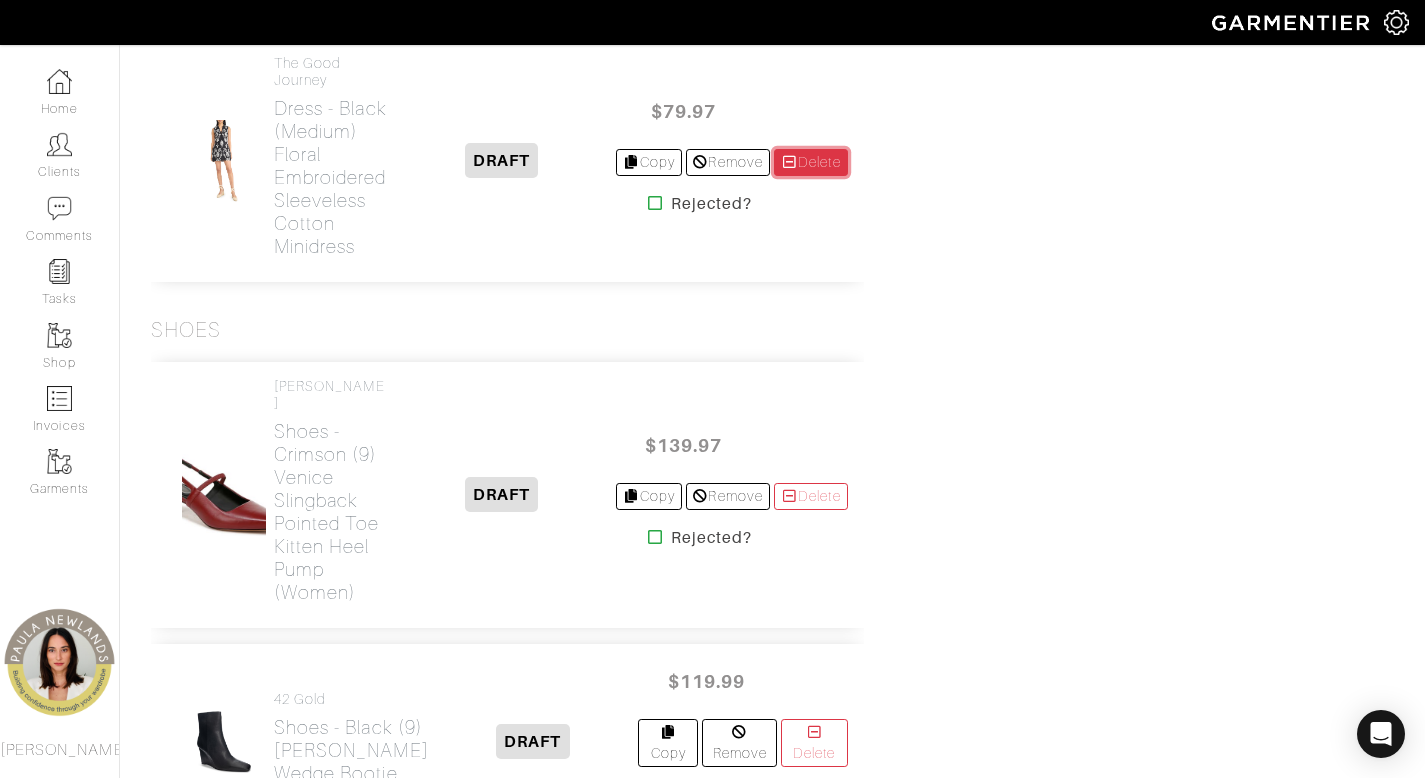 click on "Delete" at bounding box center [811, 162] 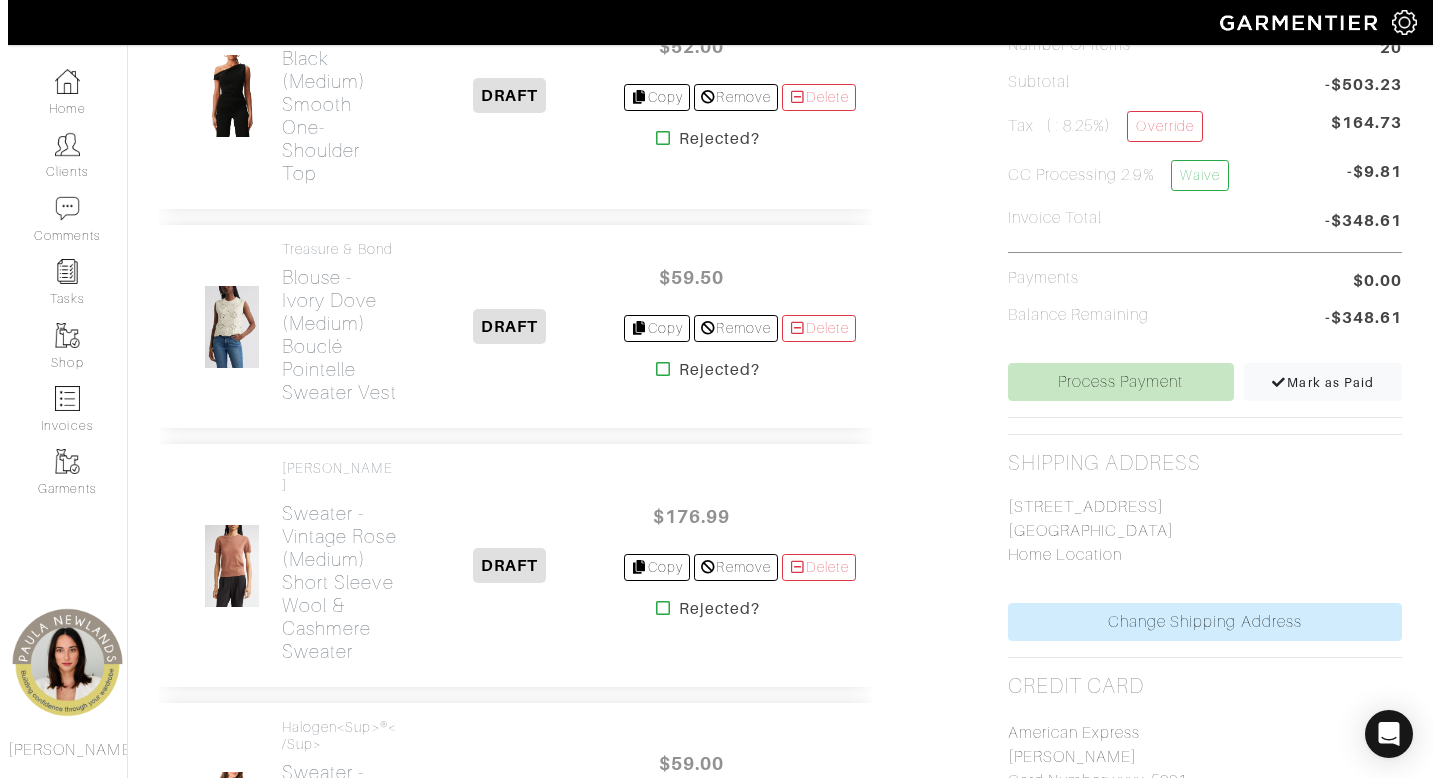 scroll, scrollTop: 0, scrollLeft: 0, axis: both 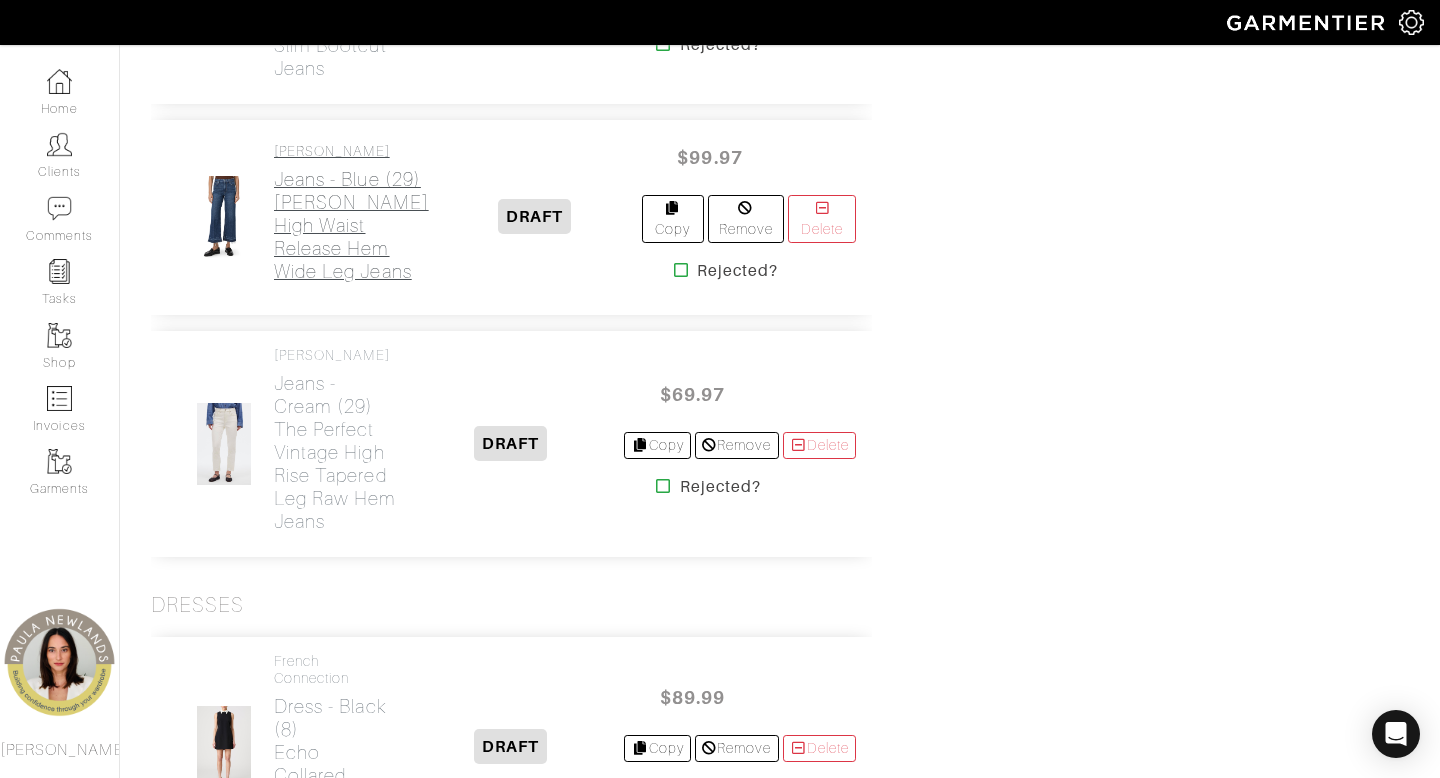 click on "Jeans -   blue (29)
Anessa High Waist Release Hem Wide Leg Jeans" at bounding box center [351, 225] 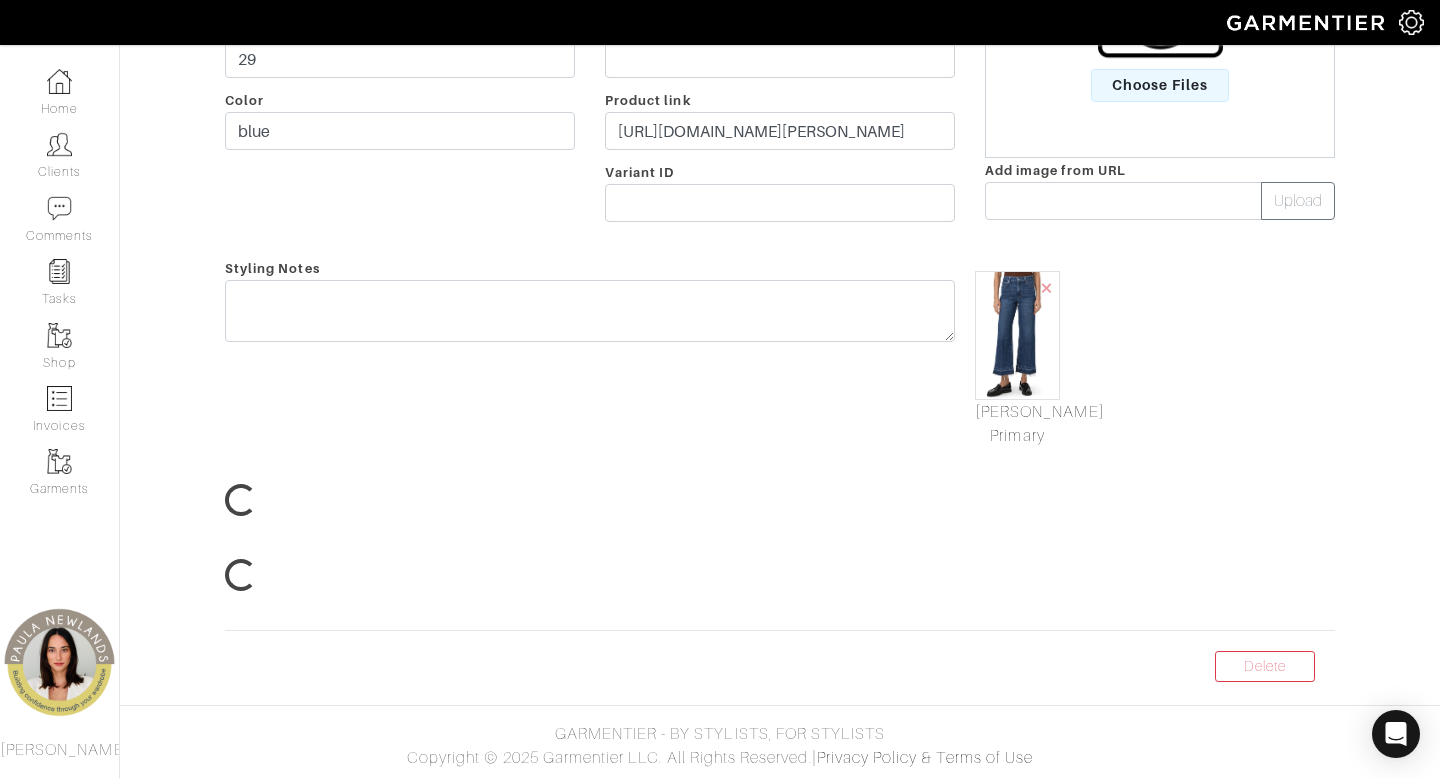 scroll, scrollTop: 0, scrollLeft: 0, axis: both 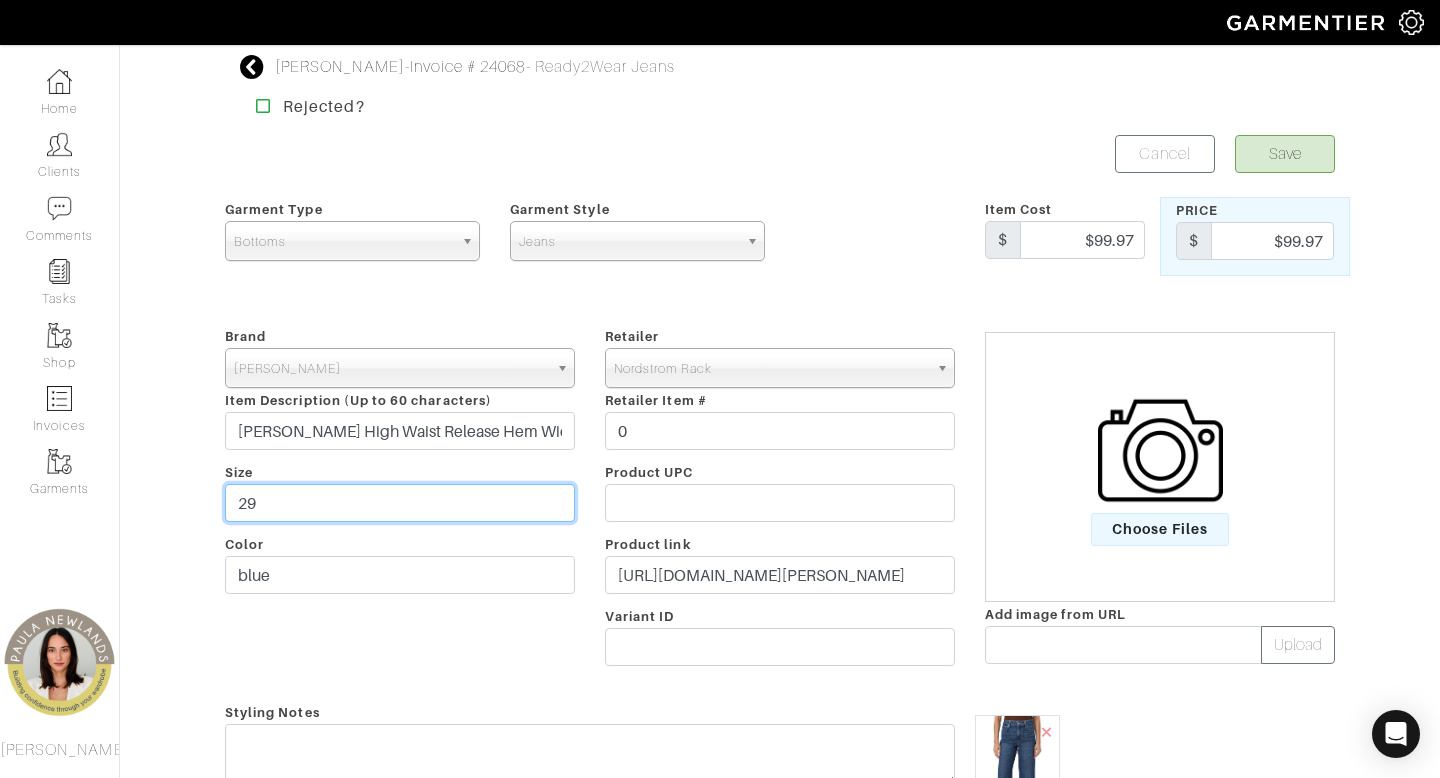 click on "29" at bounding box center (400, 503) 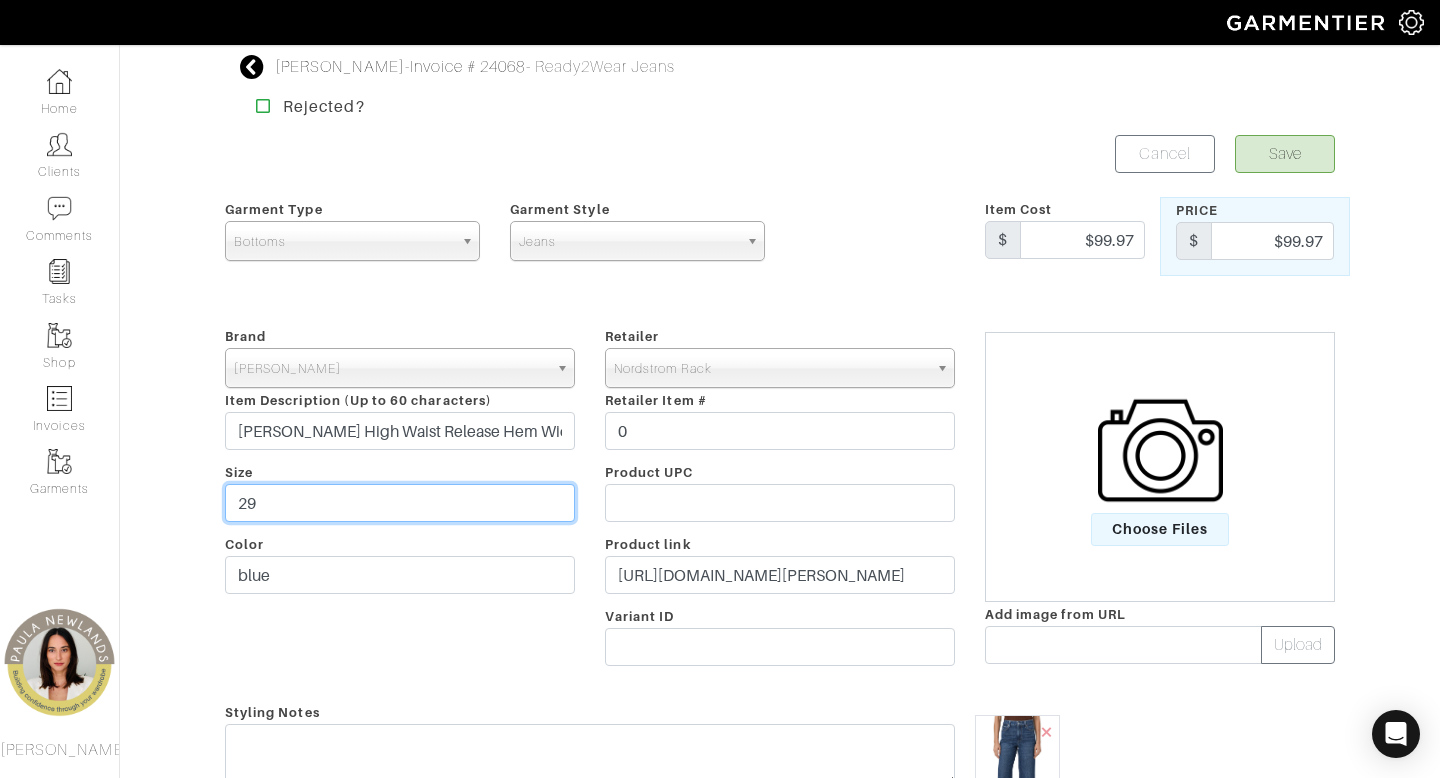 click on "29" at bounding box center [400, 503] 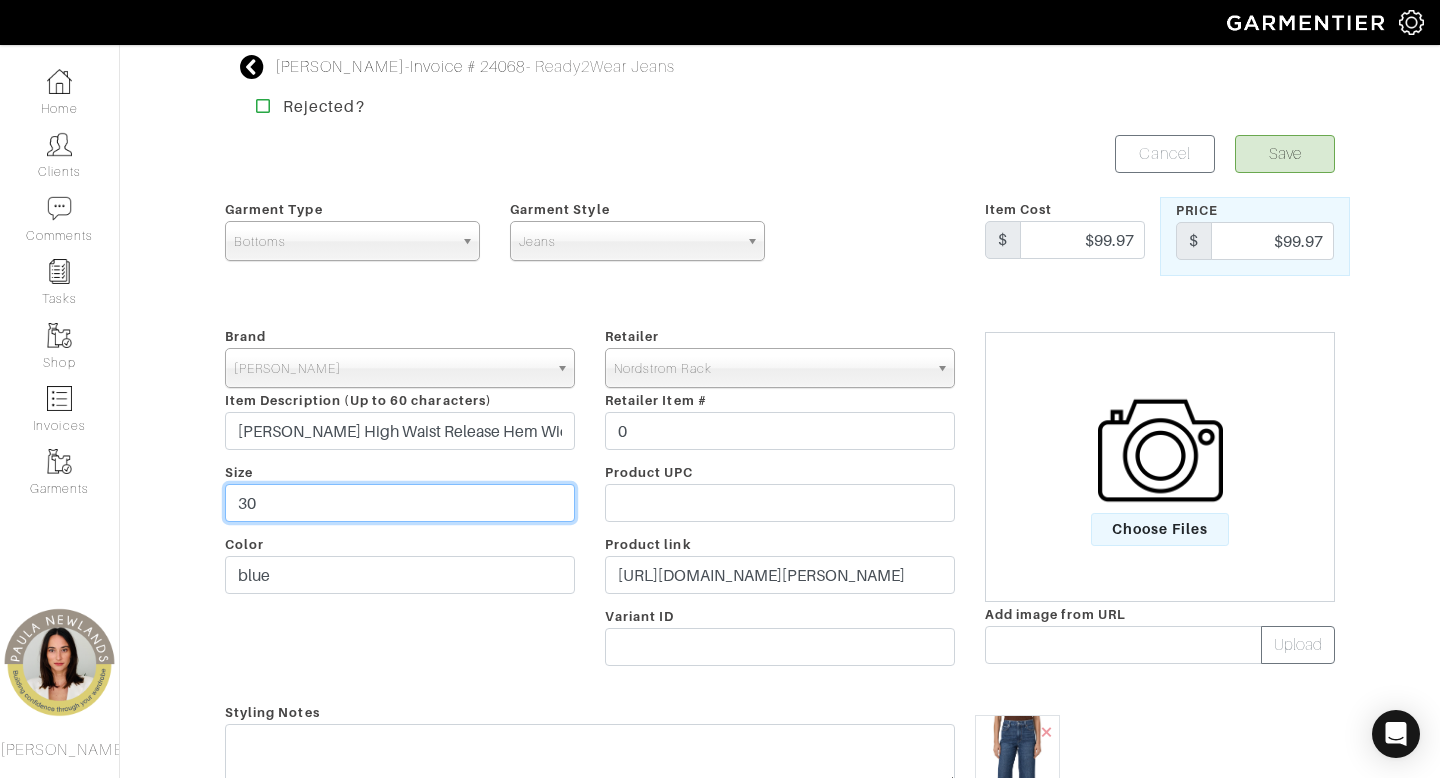 type on "30" 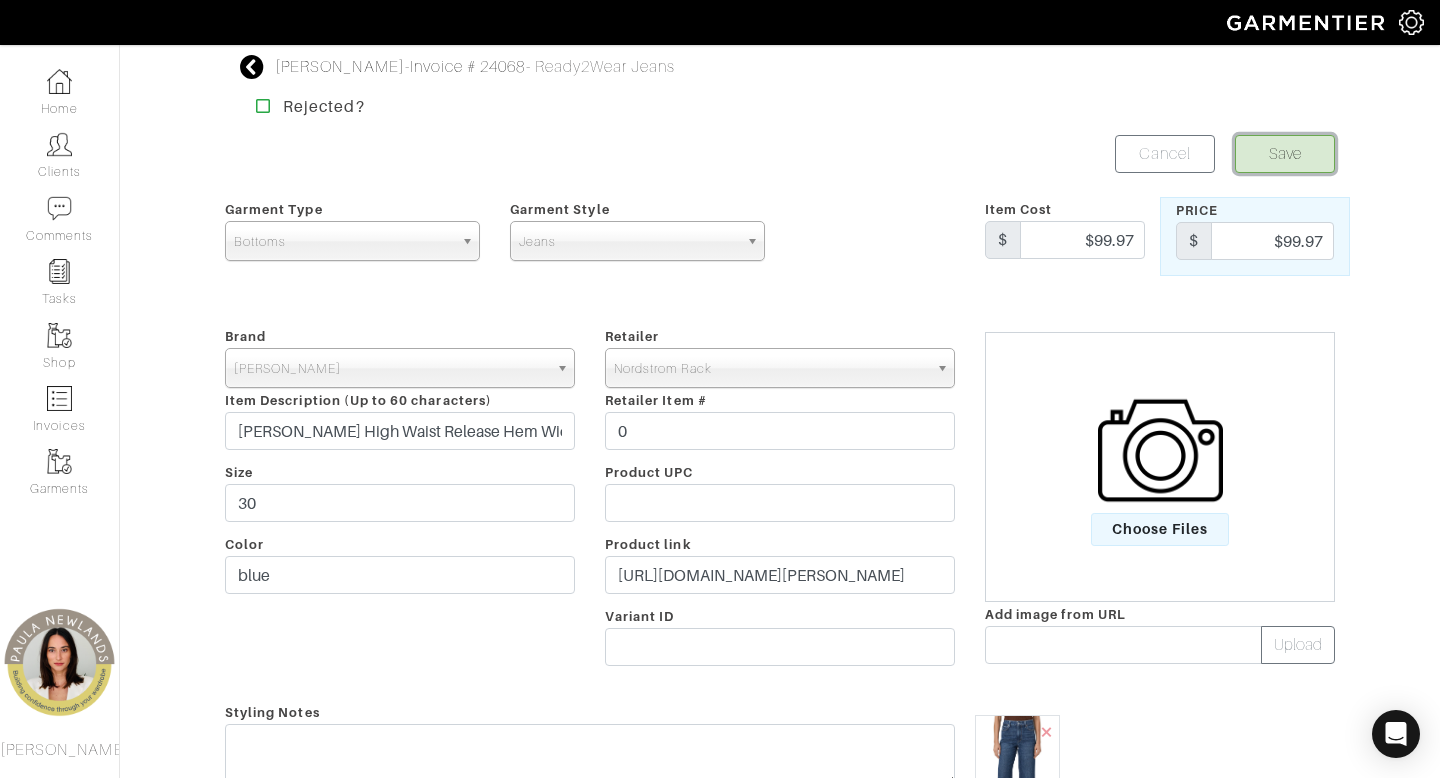 click on "Save" at bounding box center [1285, 154] 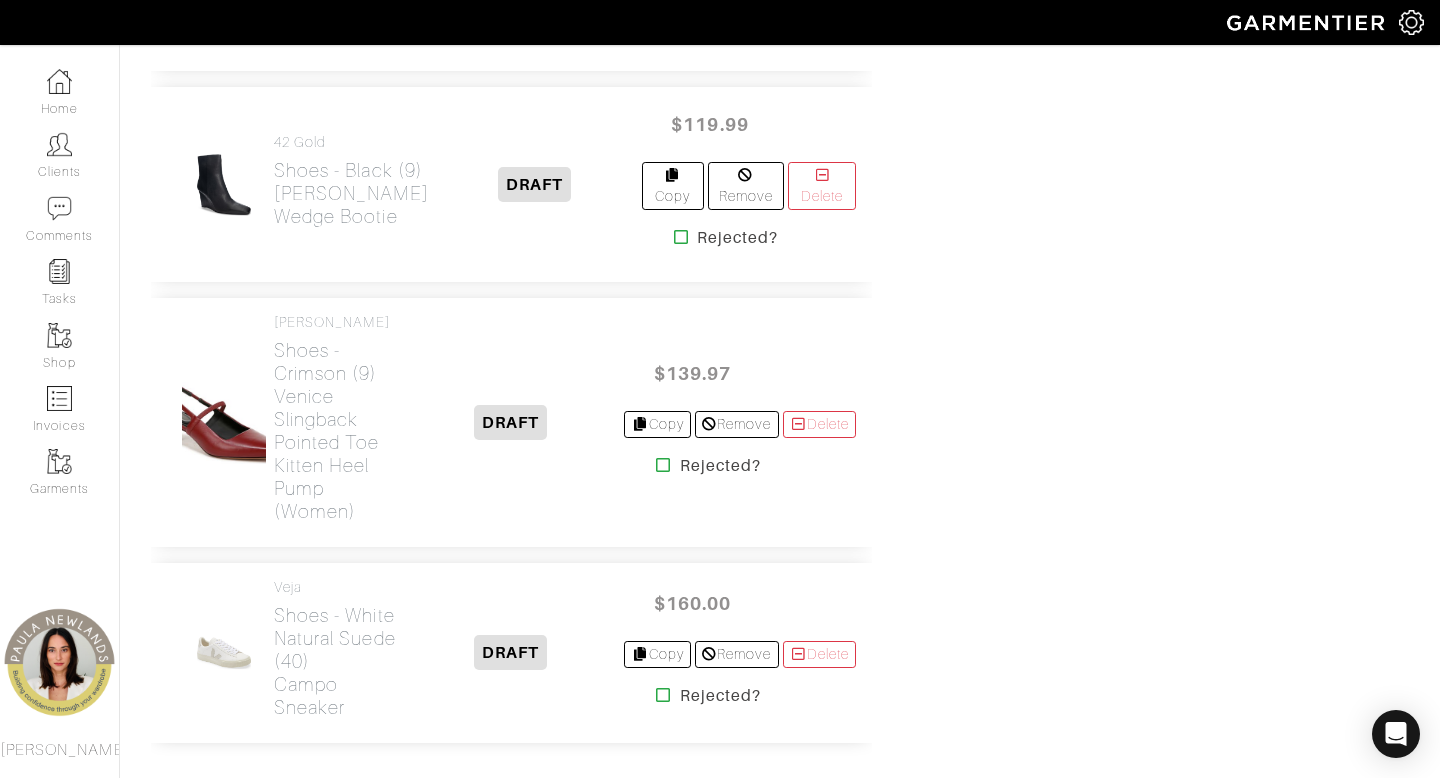 scroll, scrollTop: 4437, scrollLeft: 0, axis: vertical 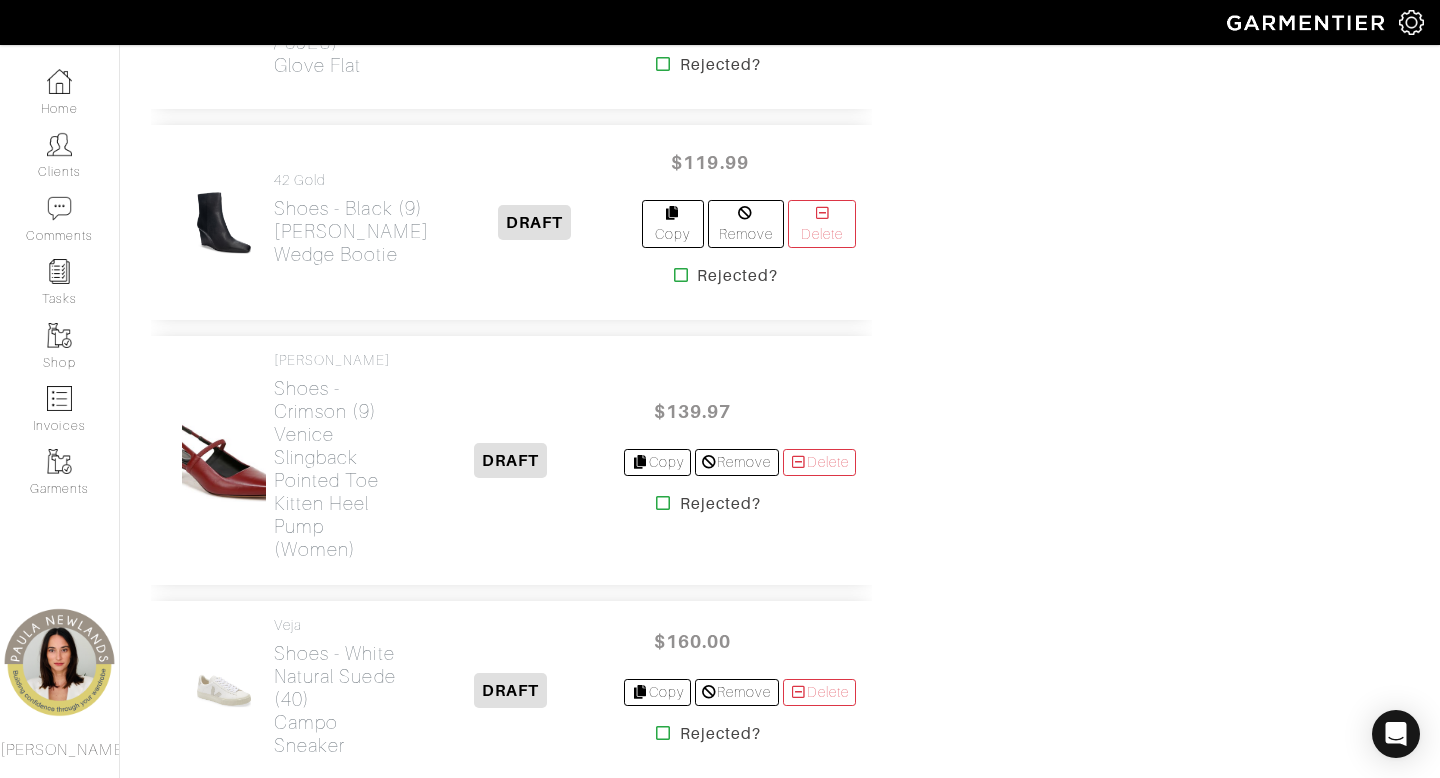 click at bounding box center [681, 275] 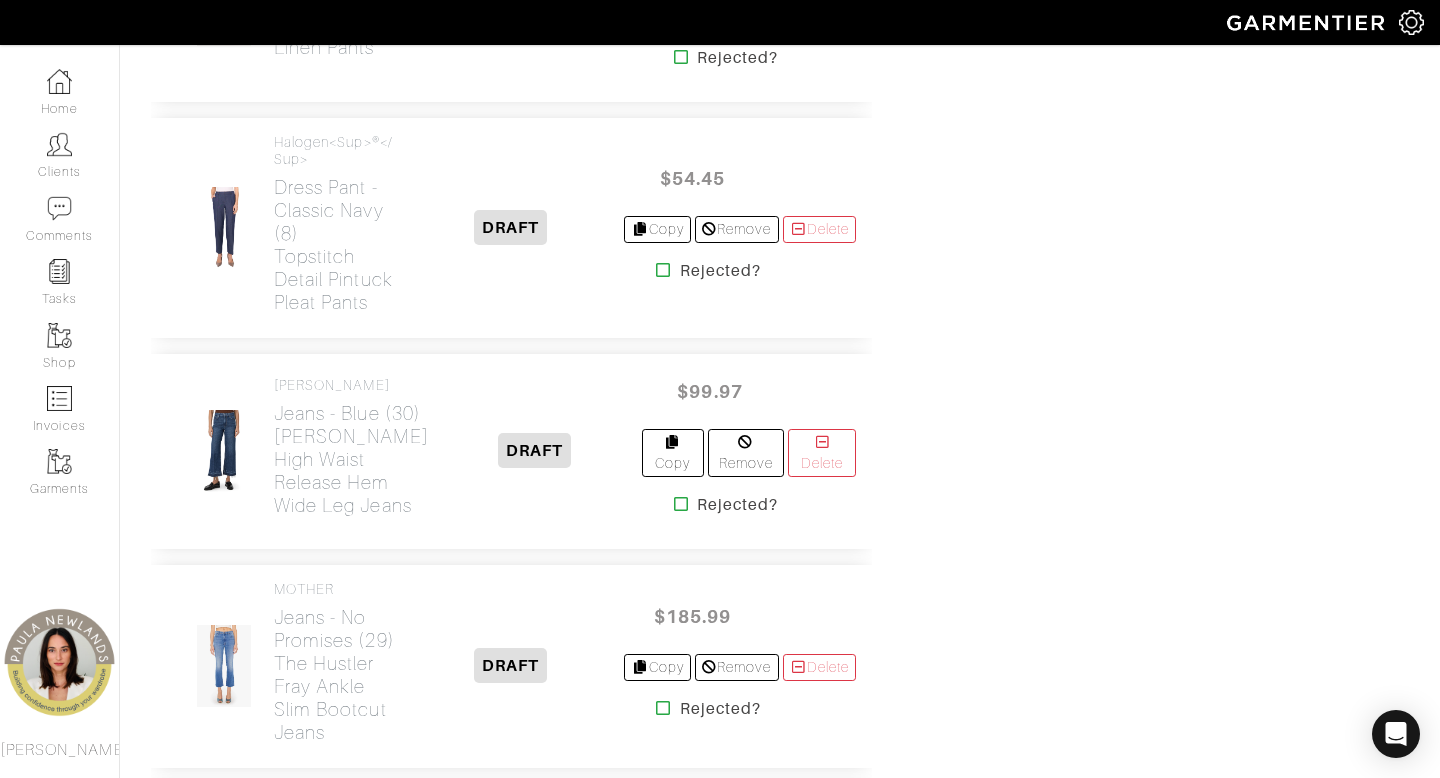 scroll, scrollTop: 2647, scrollLeft: 0, axis: vertical 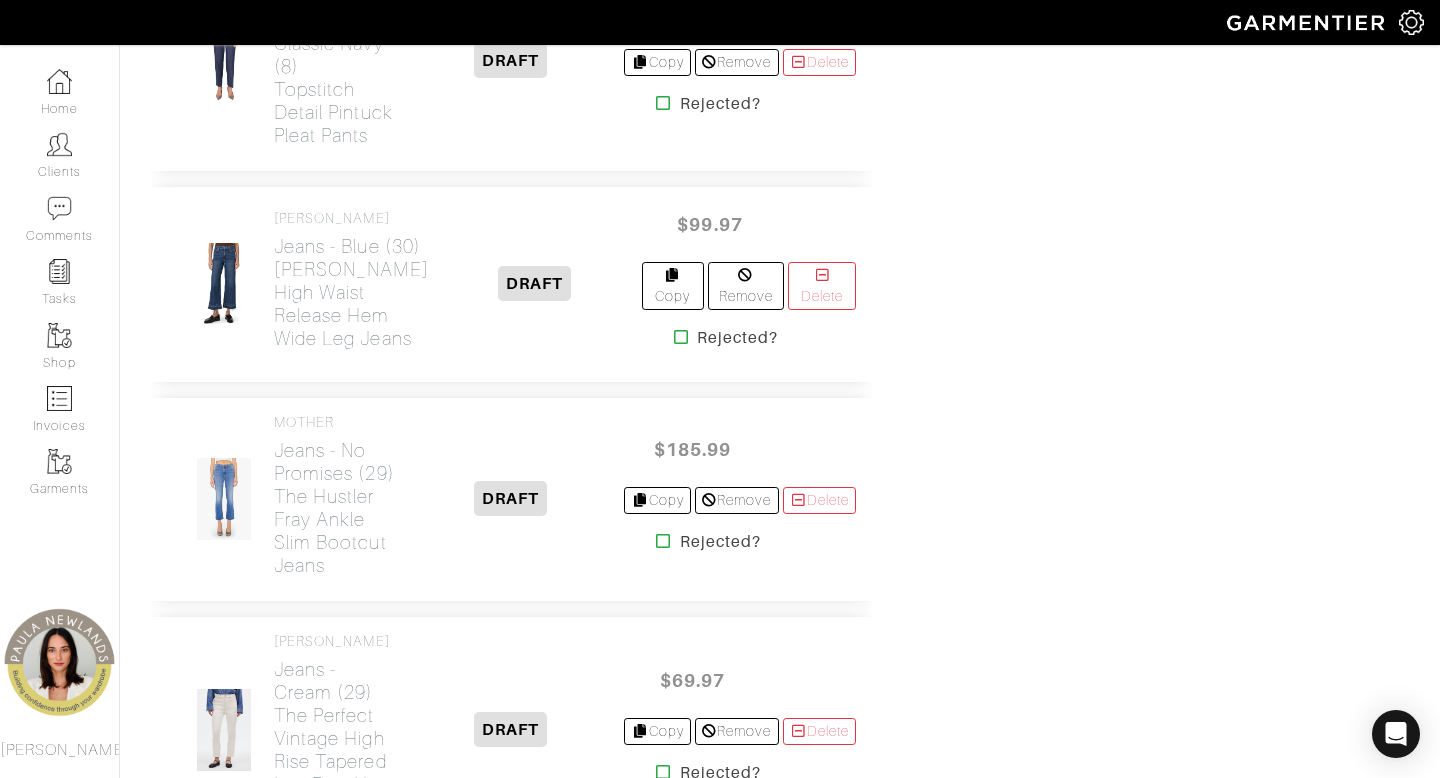 click at bounding box center [663, 103] 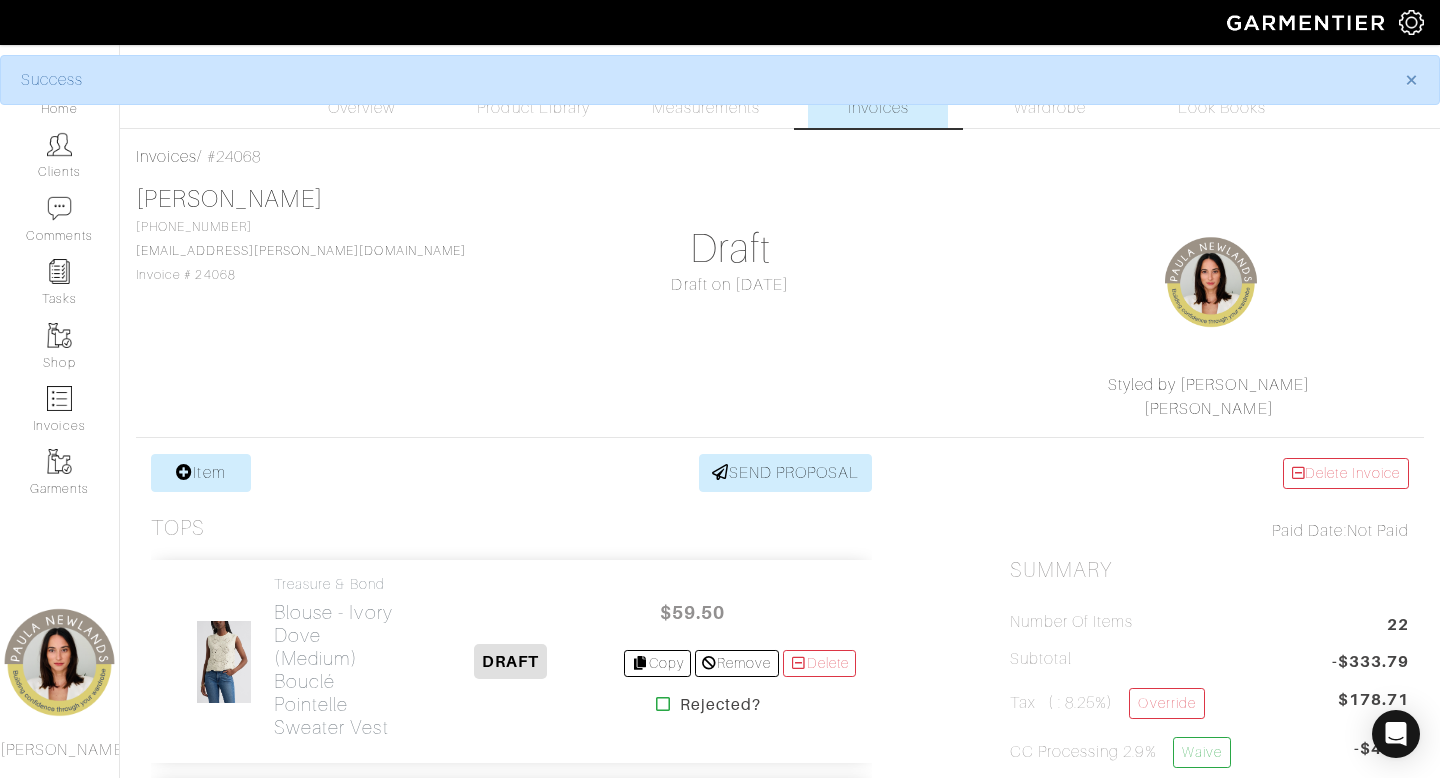 scroll, scrollTop: 0, scrollLeft: 0, axis: both 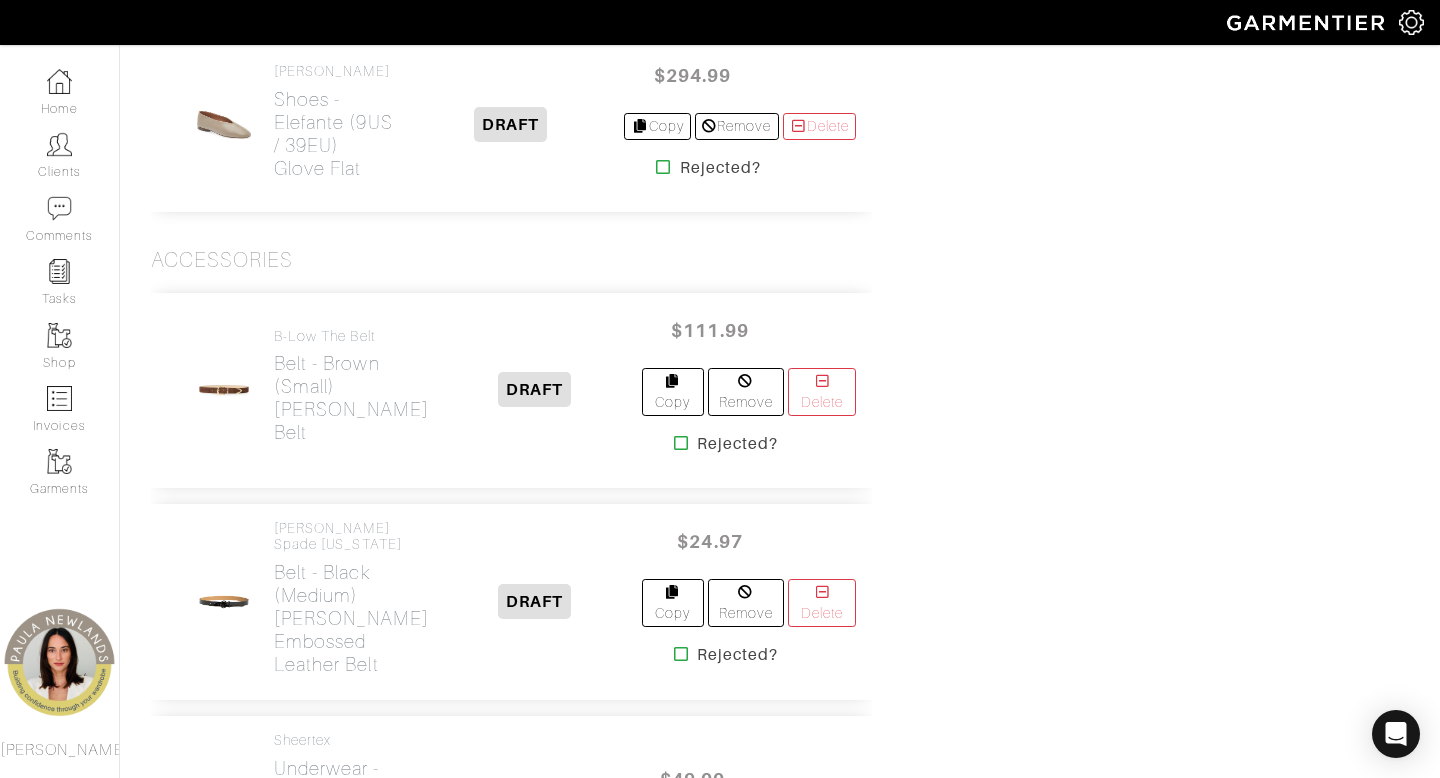 click at bounding box center [663, 167] 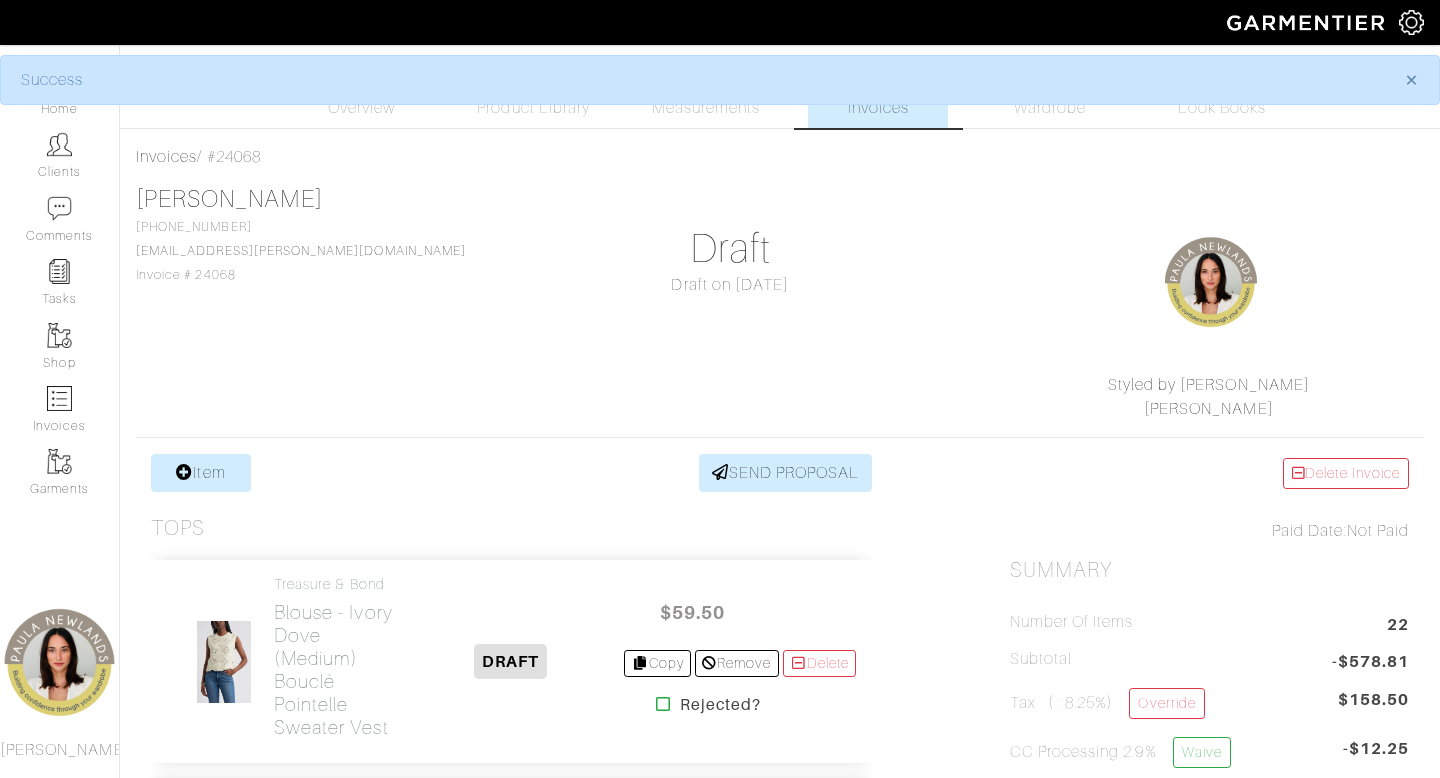 scroll, scrollTop: 0, scrollLeft: 0, axis: both 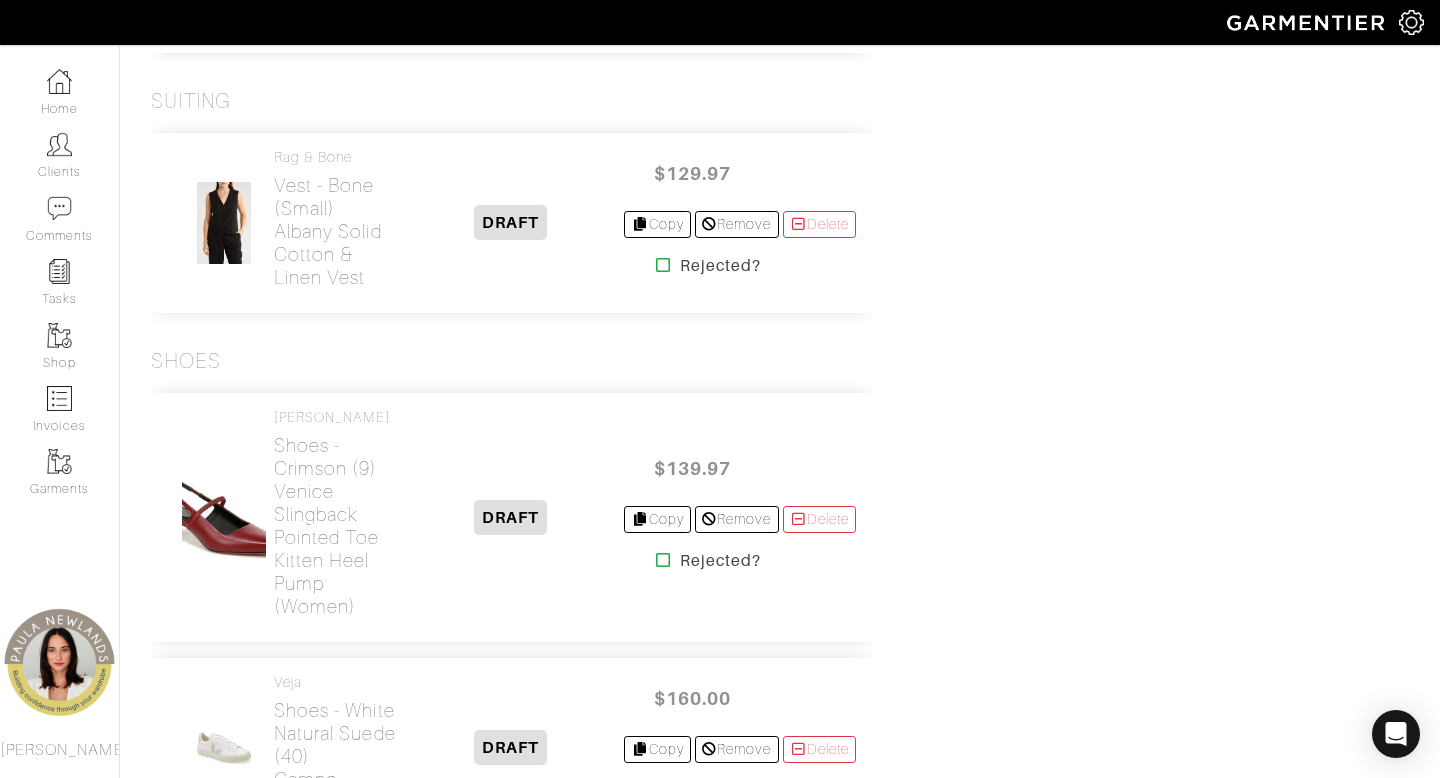 click on "Delete Invoice
Paid Date:
Not Paid
Summary
Number of Items 22
Subtotal -$578.81
Tax
(
: 8.25%)
Override
$158.50
CC Processing 2.9%
Waive
-$12.25
Invoice Total -$432.86
Payments
$0.00
Balance Remaining -$432.86
Process Payment
Mark as Paid
Update Discount Amount
× Close" at bounding box center (1209, -243) 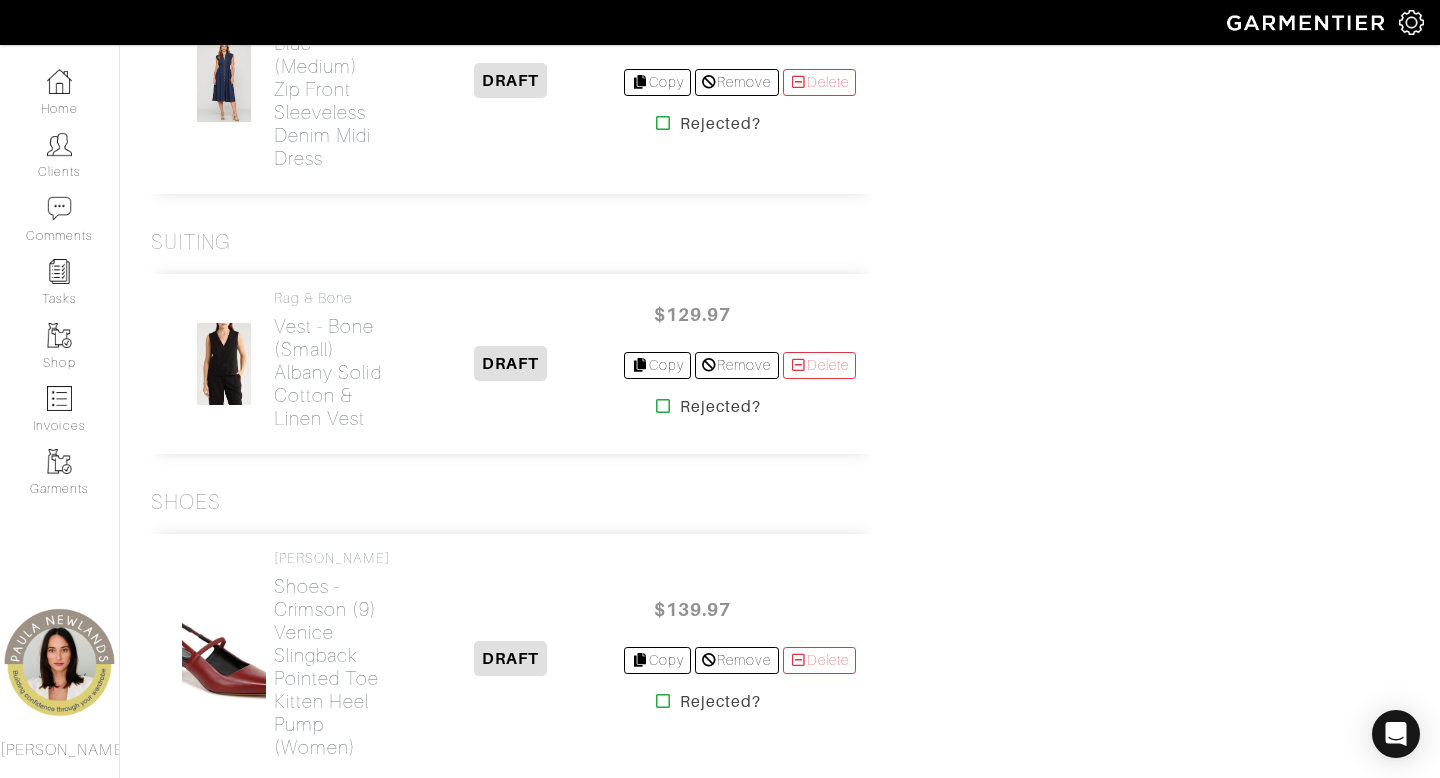 scroll, scrollTop: 3923, scrollLeft: 0, axis: vertical 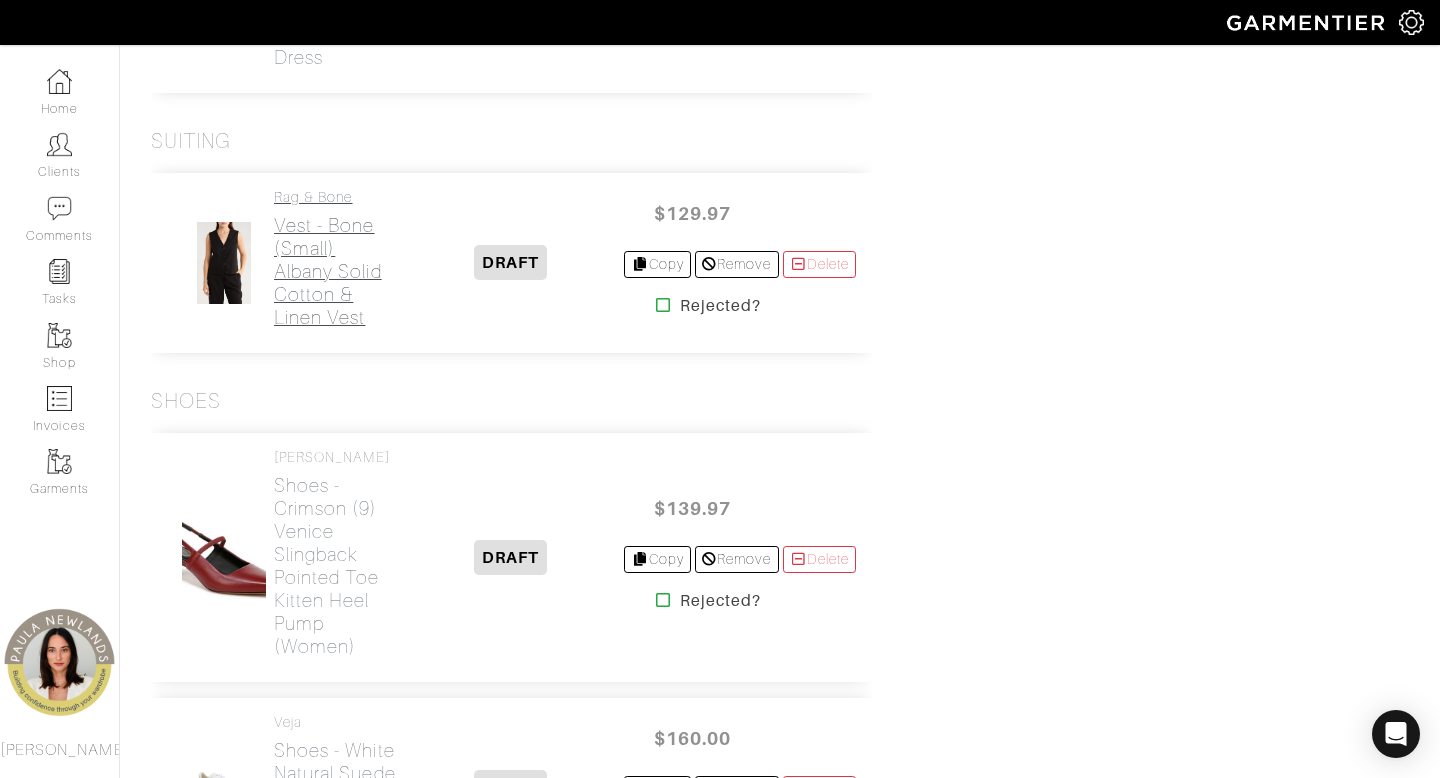 click on "Vest -   bone (small)
Albany Solid Cotton & Linen Vest" at bounding box center (335, 271) 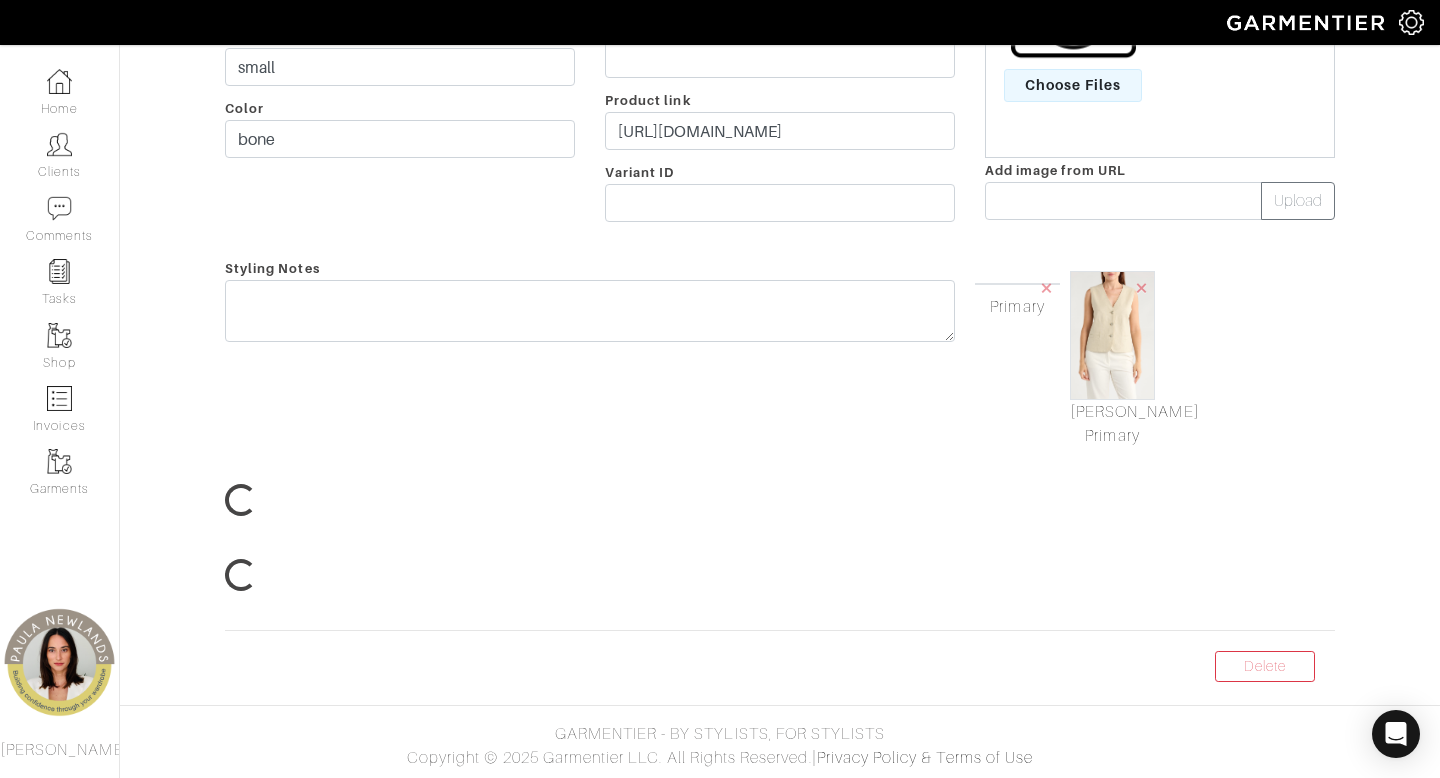 scroll, scrollTop: 0, scrollLeft: 0, axis: both 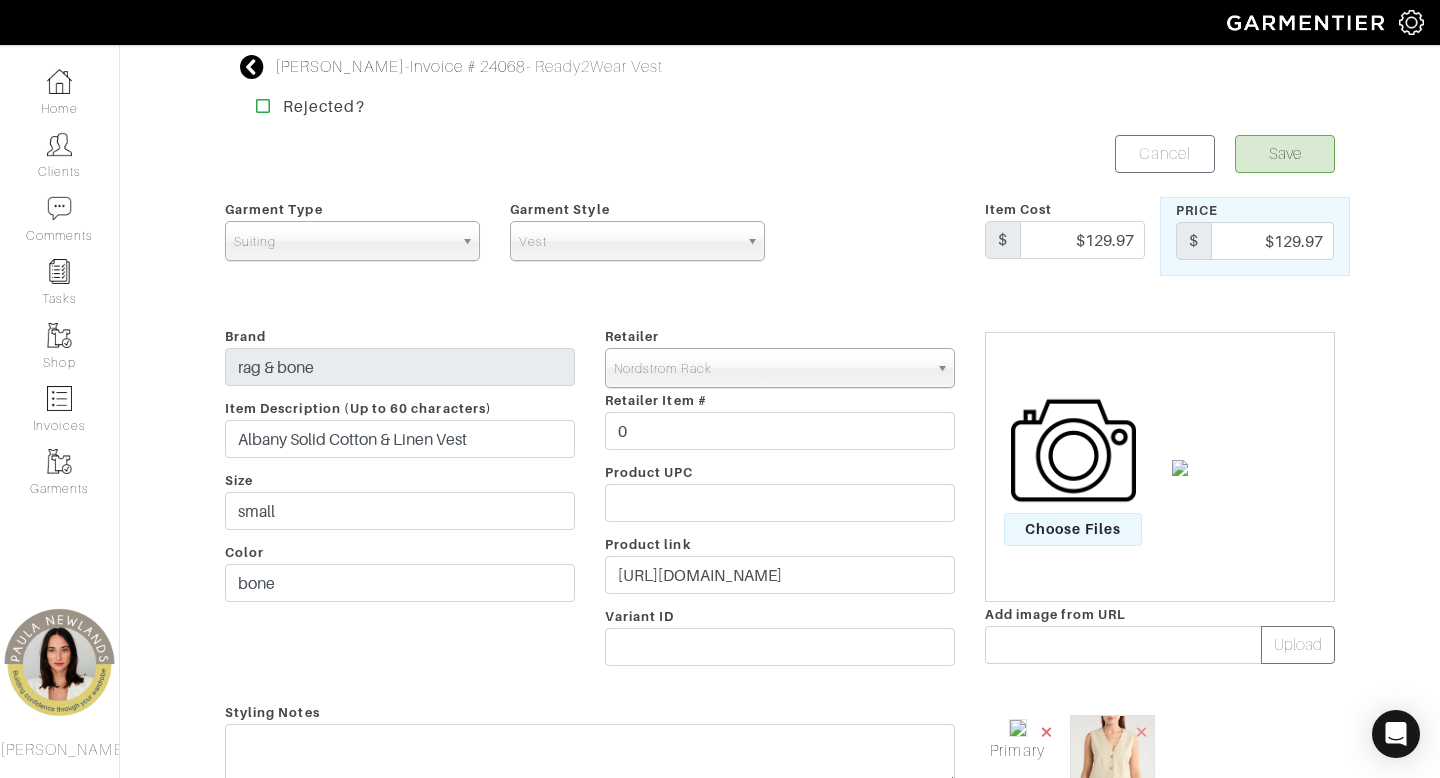click on "×" at bounding box center (1047, 731) 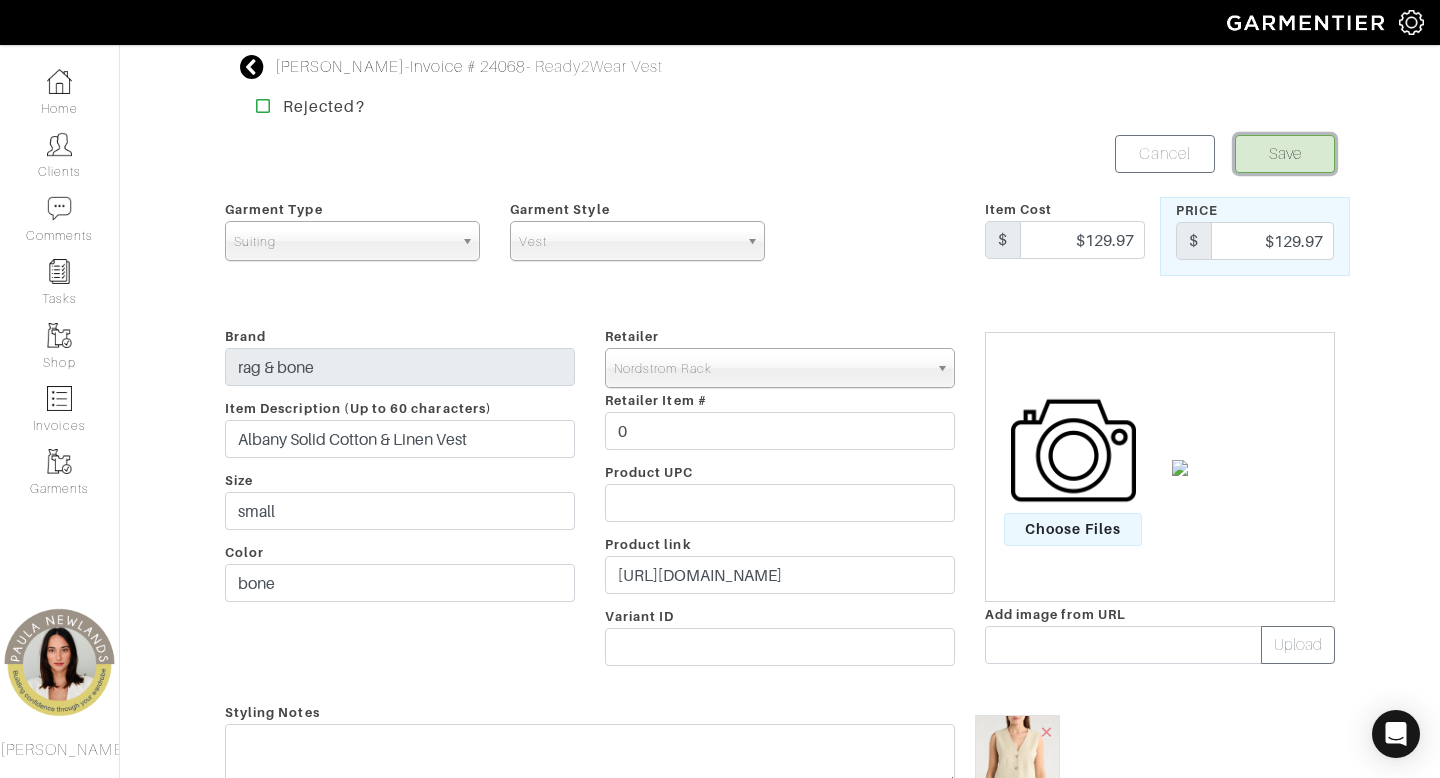 click on "Save" at bounding box center (1285, 154) 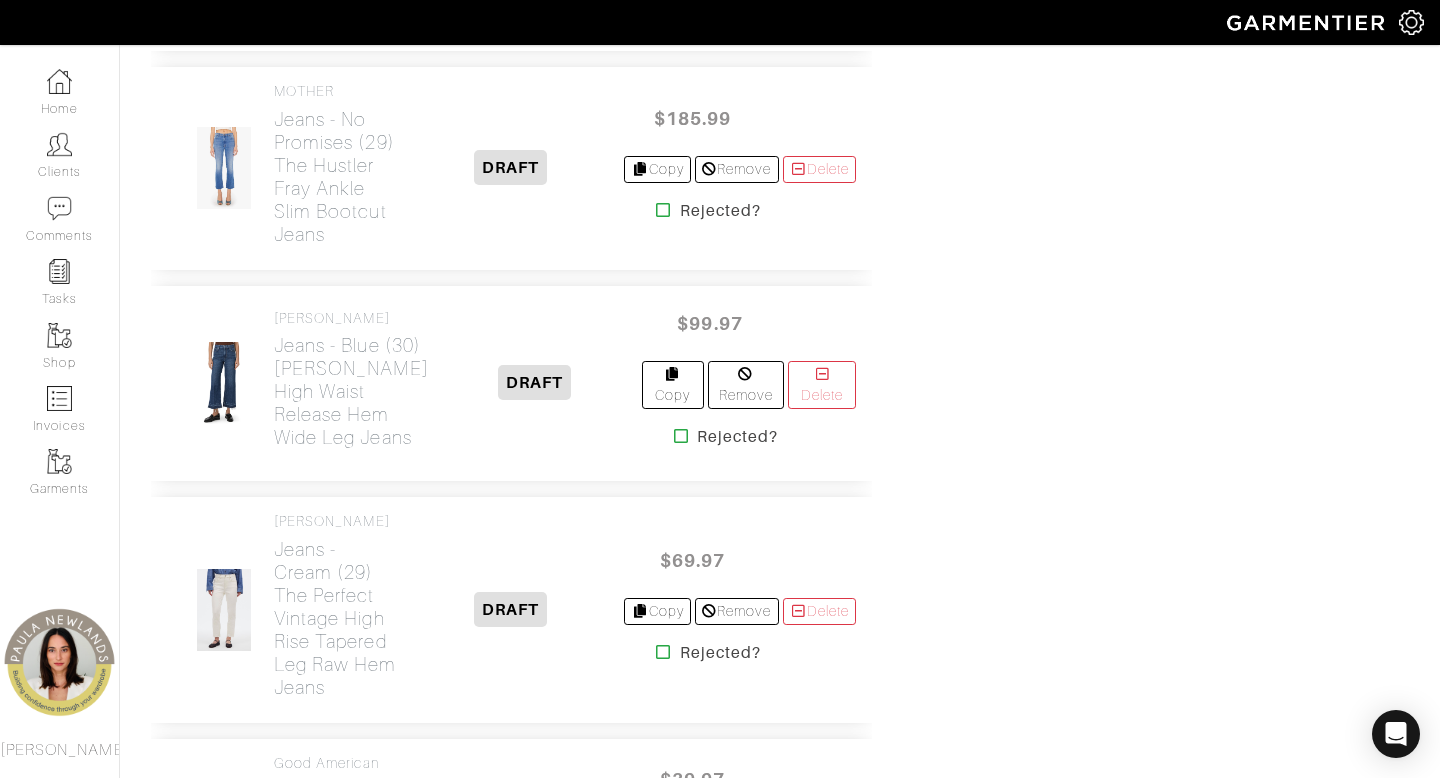 scroll, scrollTop: 2985, scrollLeft: 0, axis: vertical 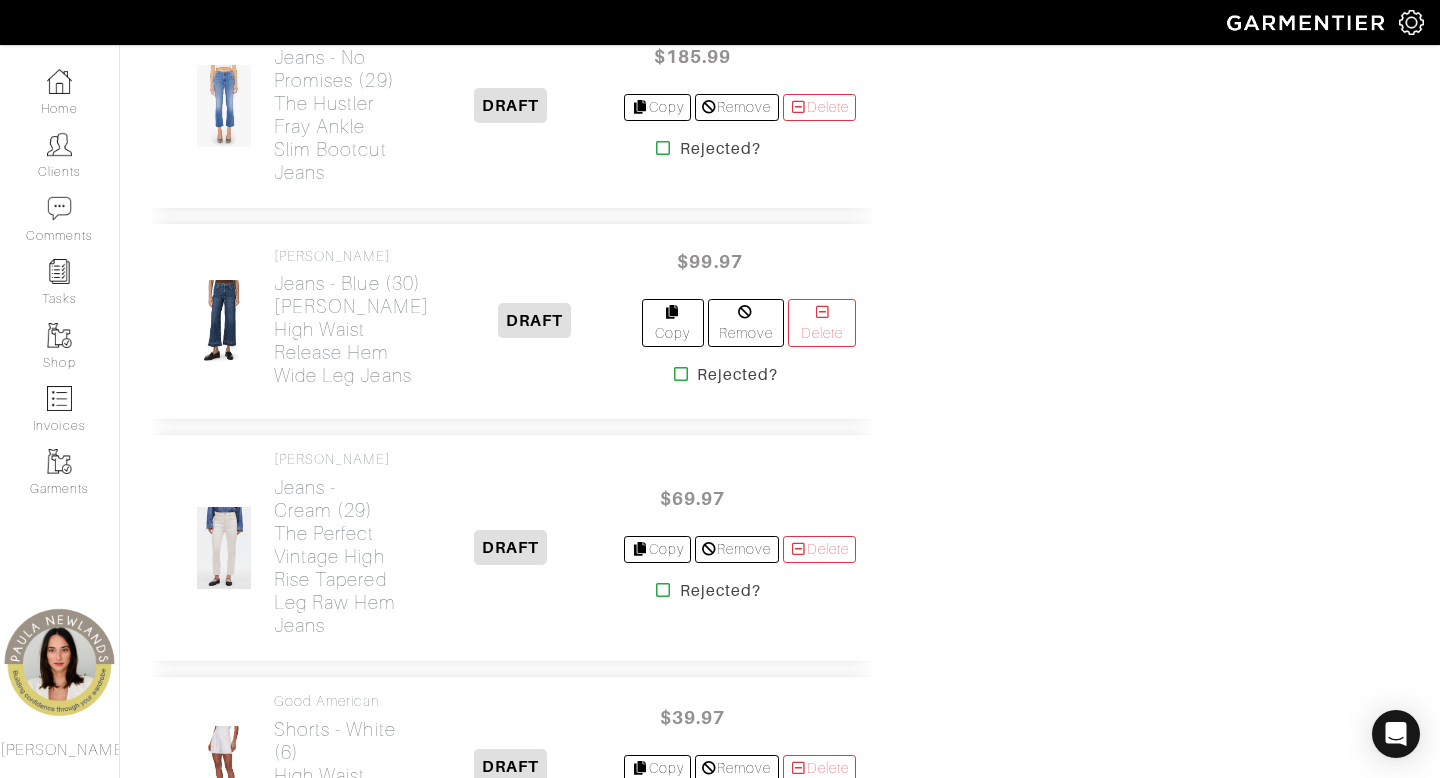 click on "Casual Pant -   bone (8)
Portia Linen Pants" at bounding box center (351, -100) 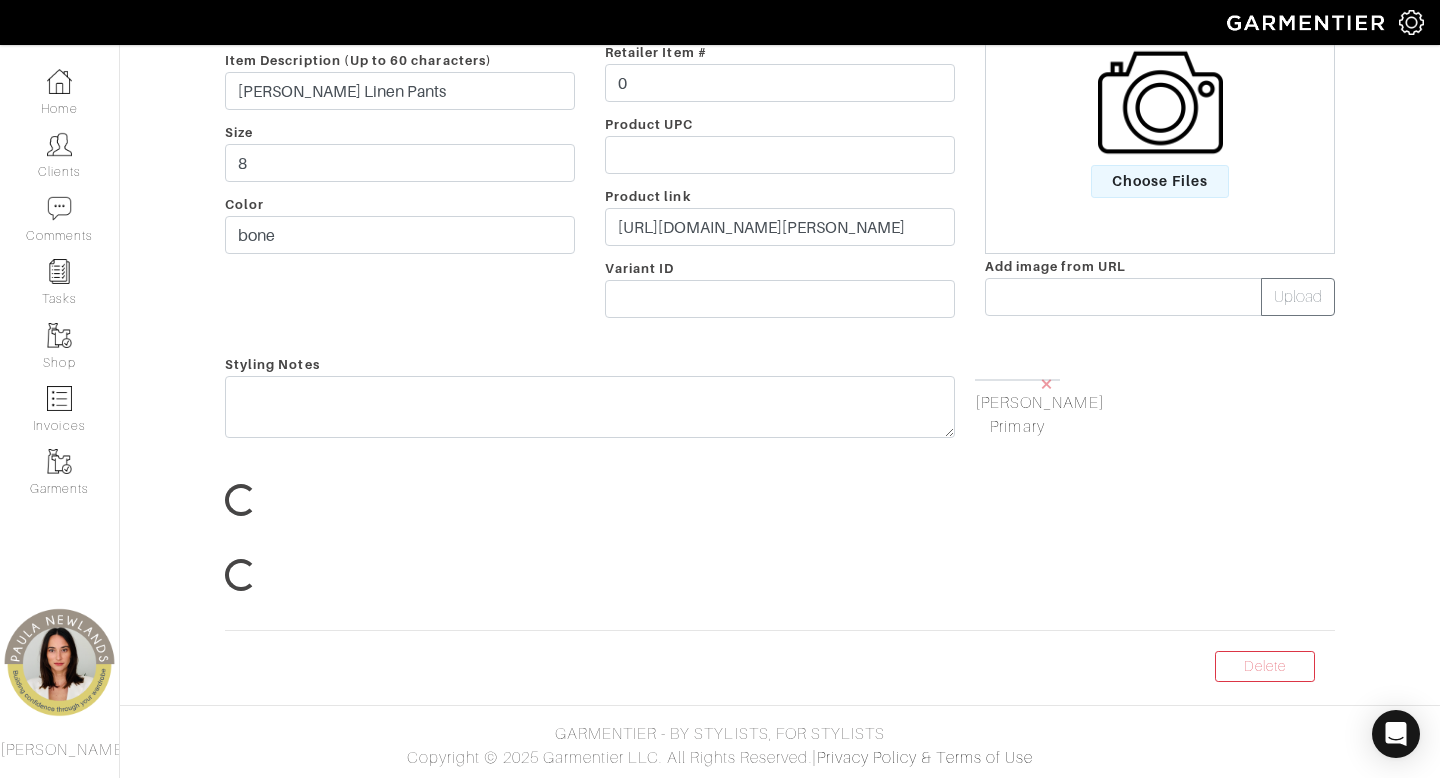 scroll, scrollTop: 0, scrollLeft: 0, axis: both 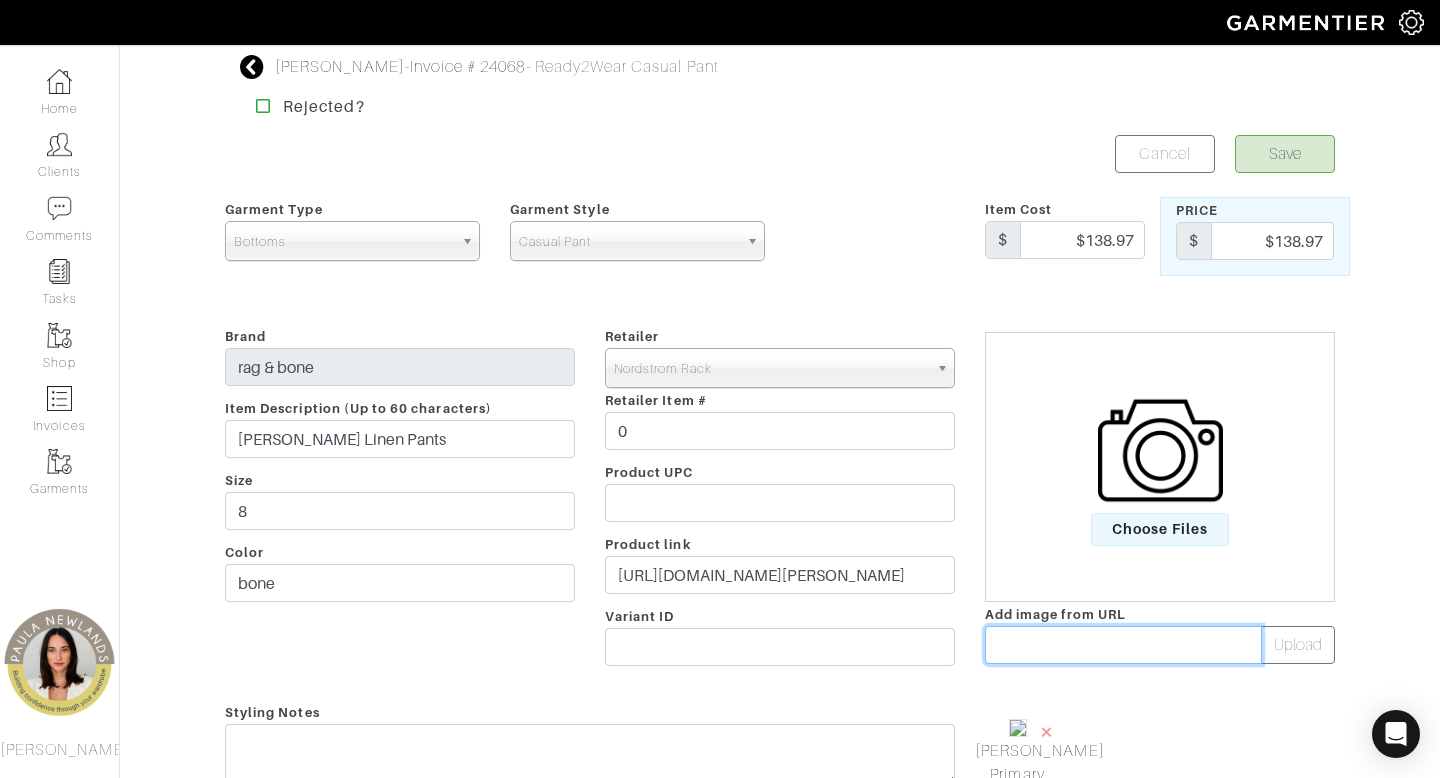 click at bounding box center [1123, 645] 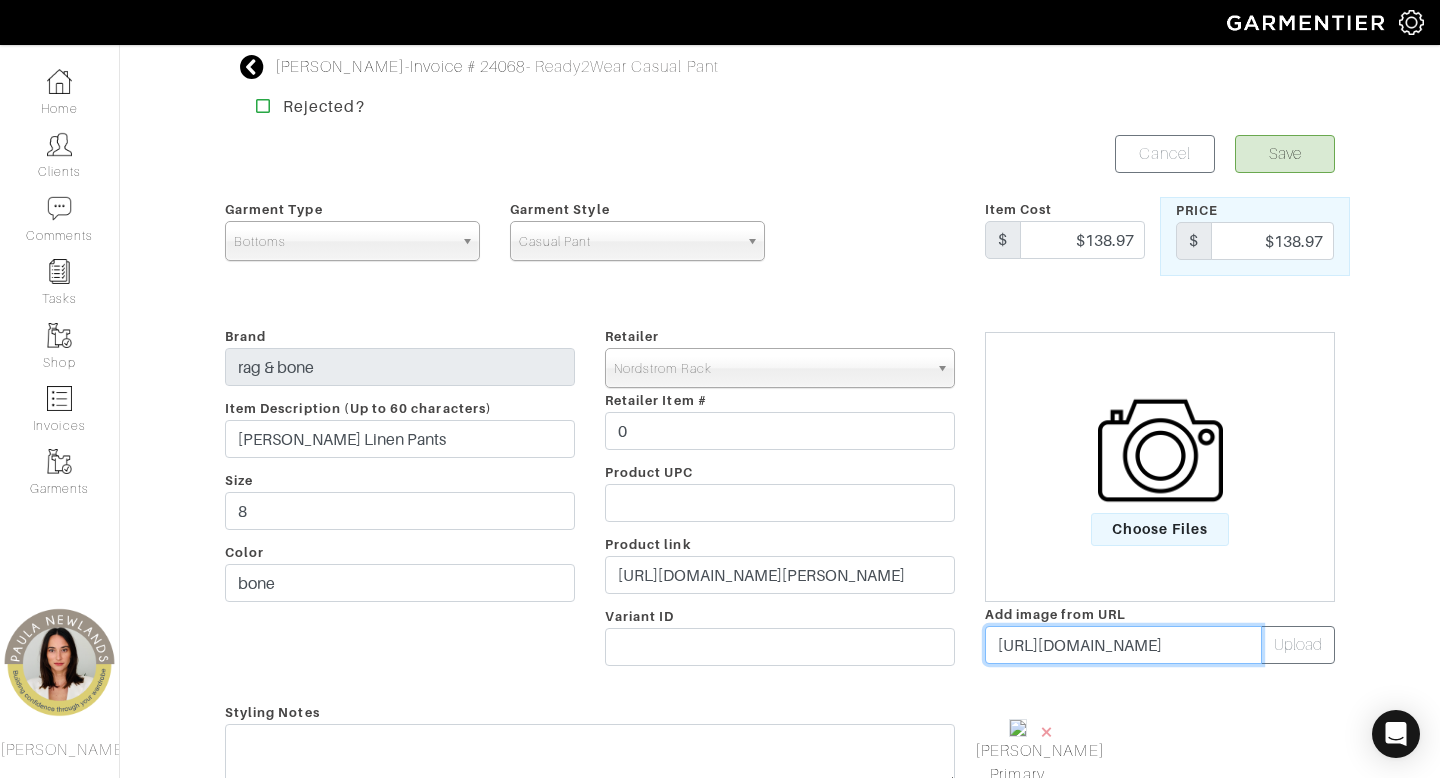 scroll, scrollTop: 0, scrollLeft: 647, axis: horizontal 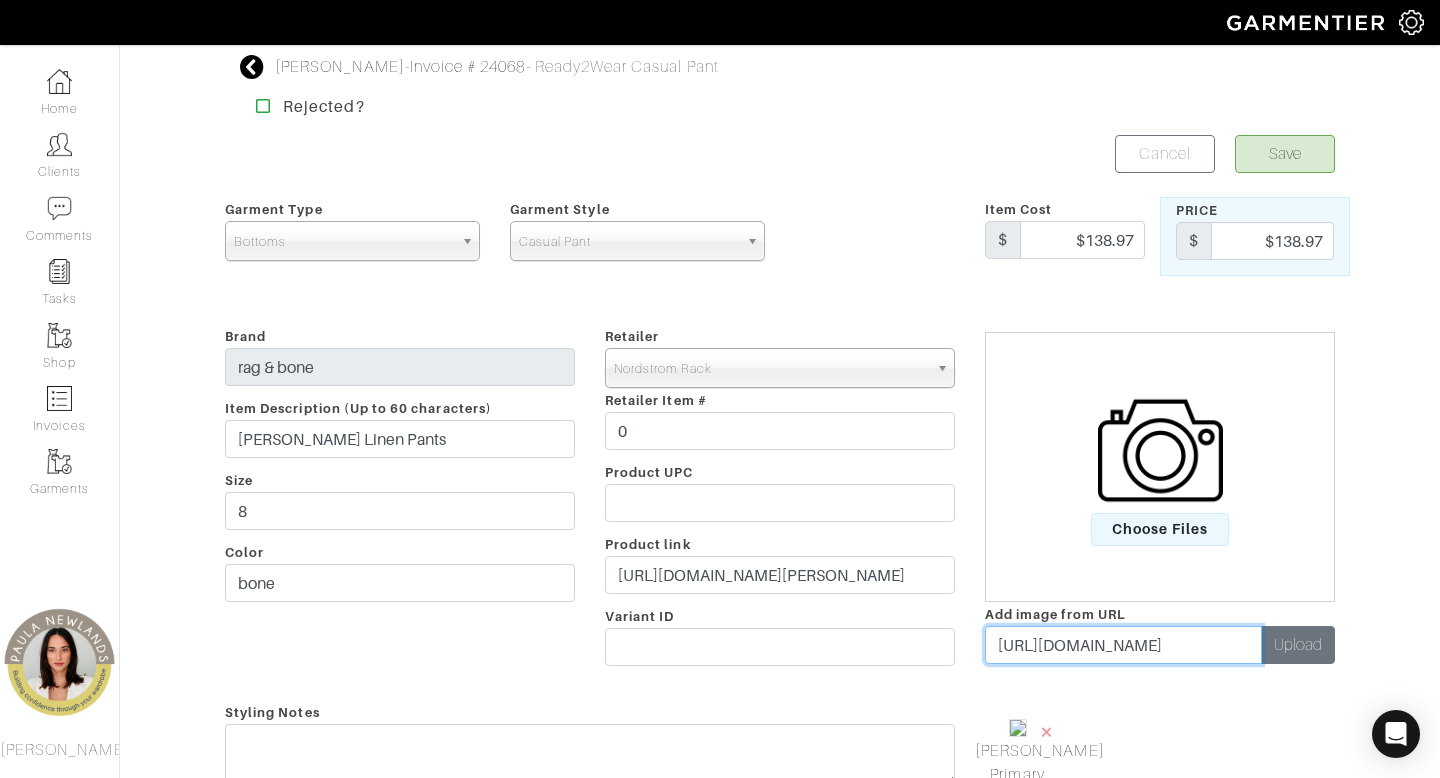 type on "https://n.nordstrommedia.com/it/535fd02d-264e-4b9b-b5cf-1f0955ddcade.jpeg?fit=fill&fm=jpg&dpr=2&h=330&w=214&q=60" 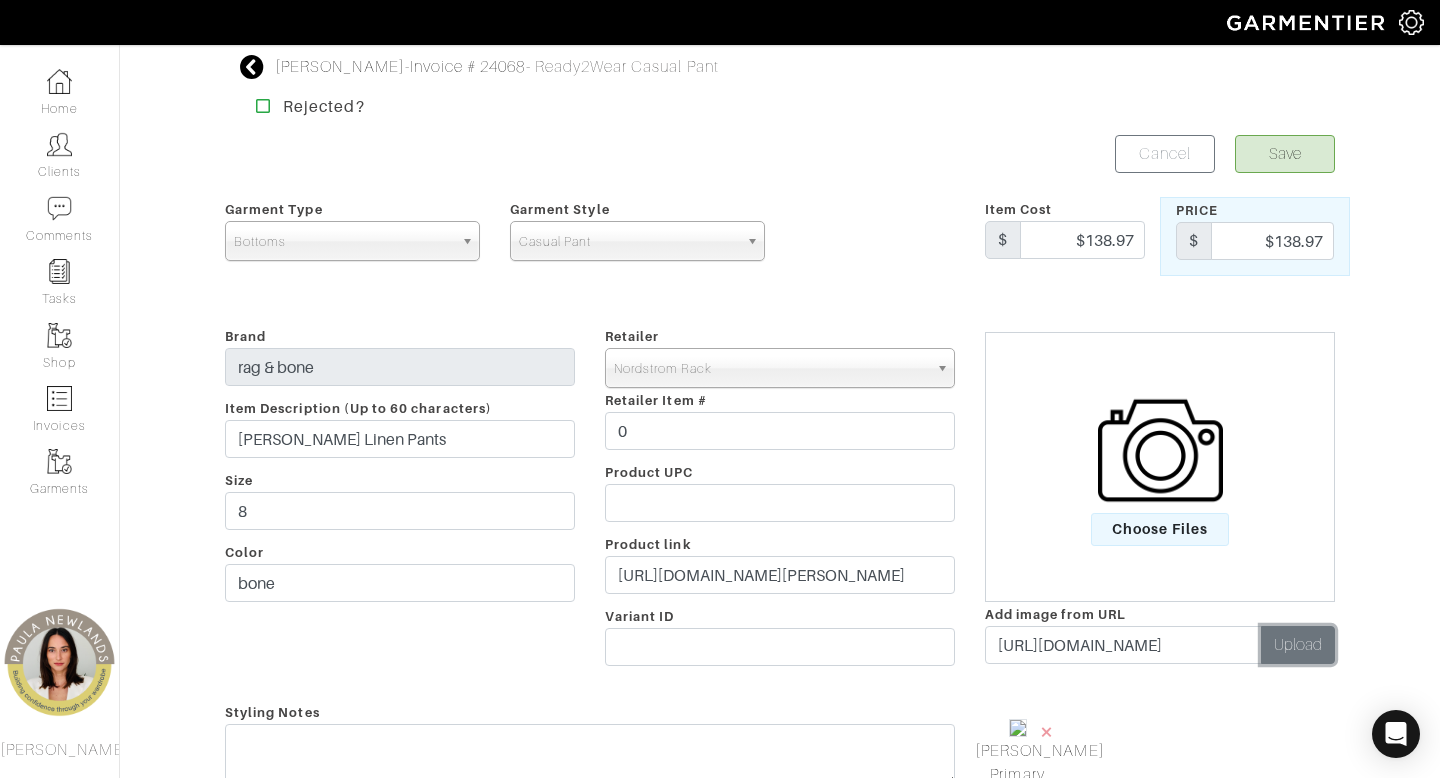 click on "Upload" at bounding box center (1298, 645) 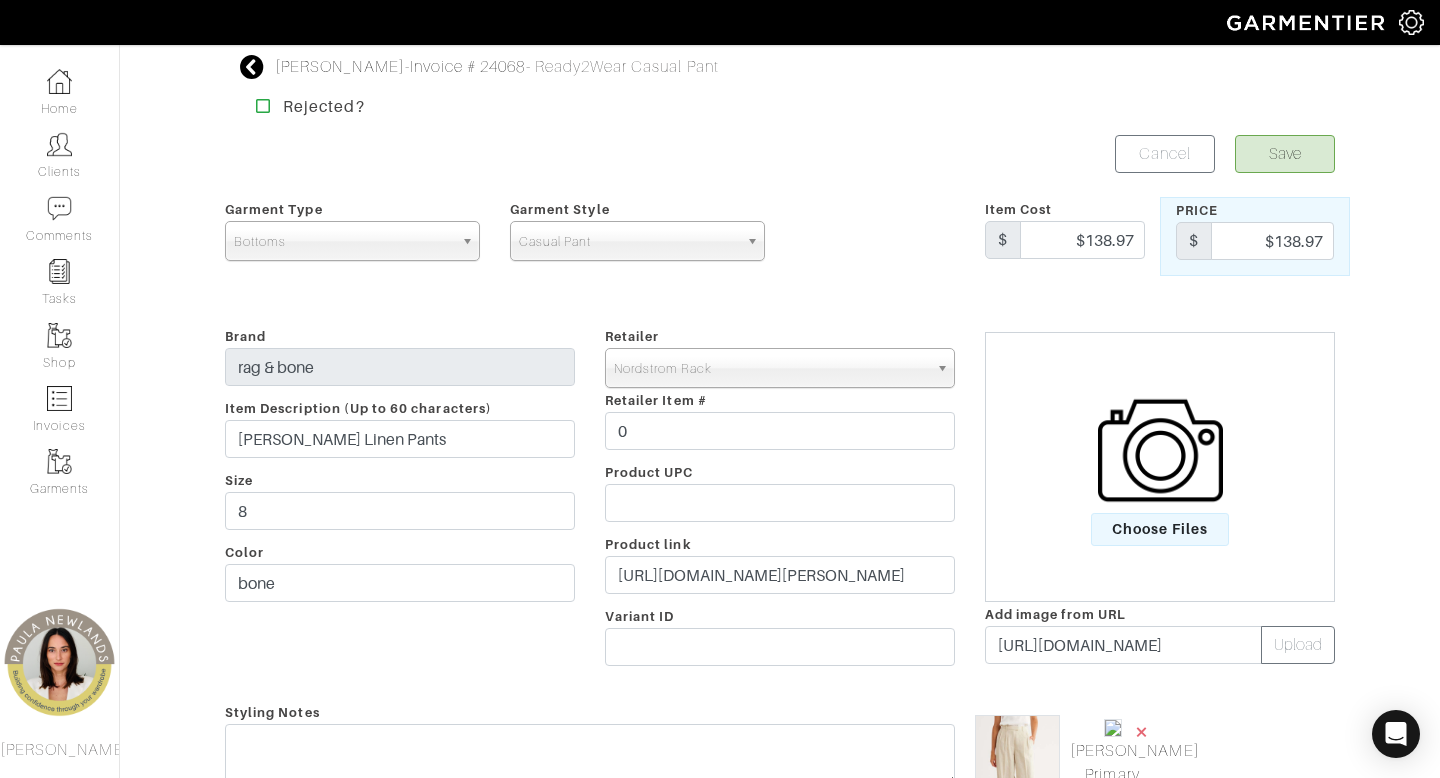 click on "×" at bounding box center [1142, 731] 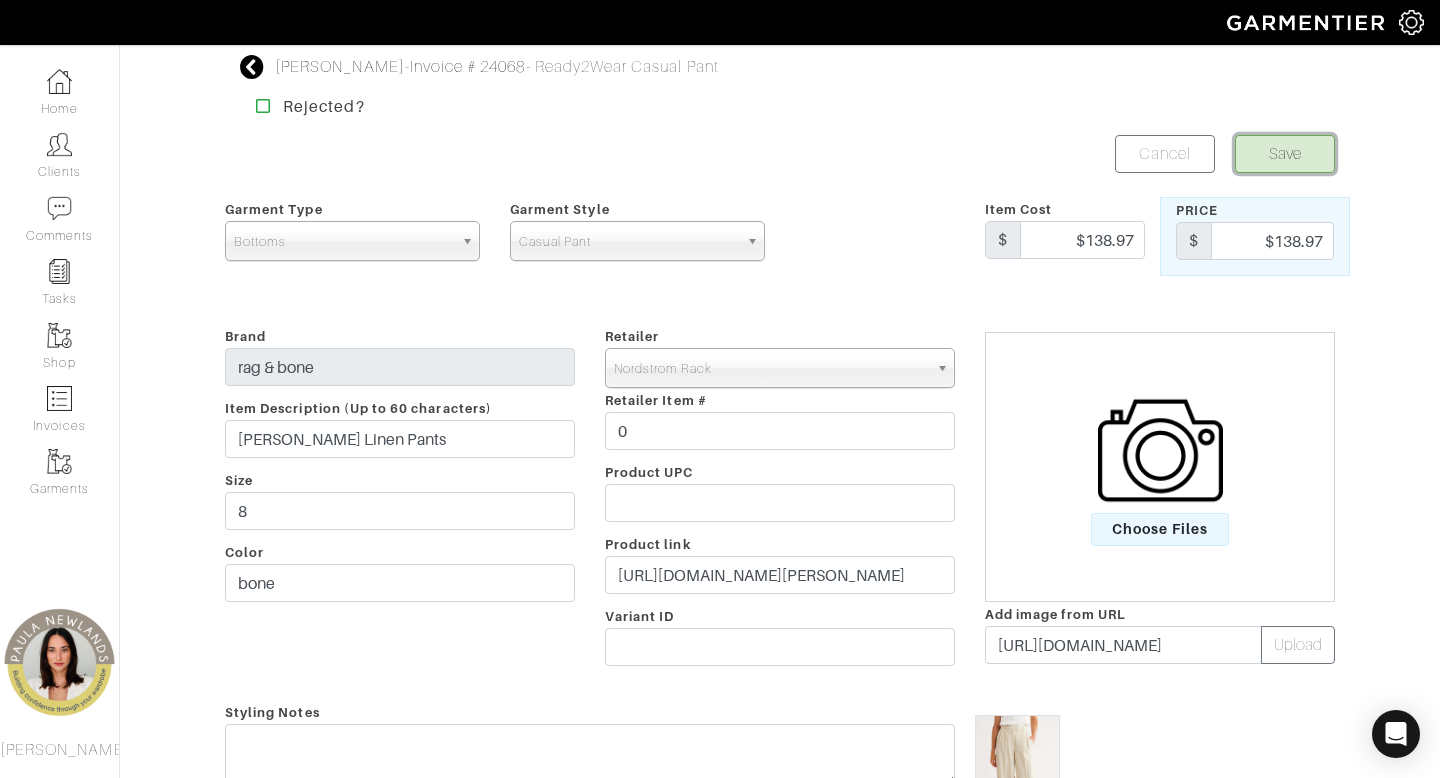 click on "Save" at bounding box center (1285, 154) 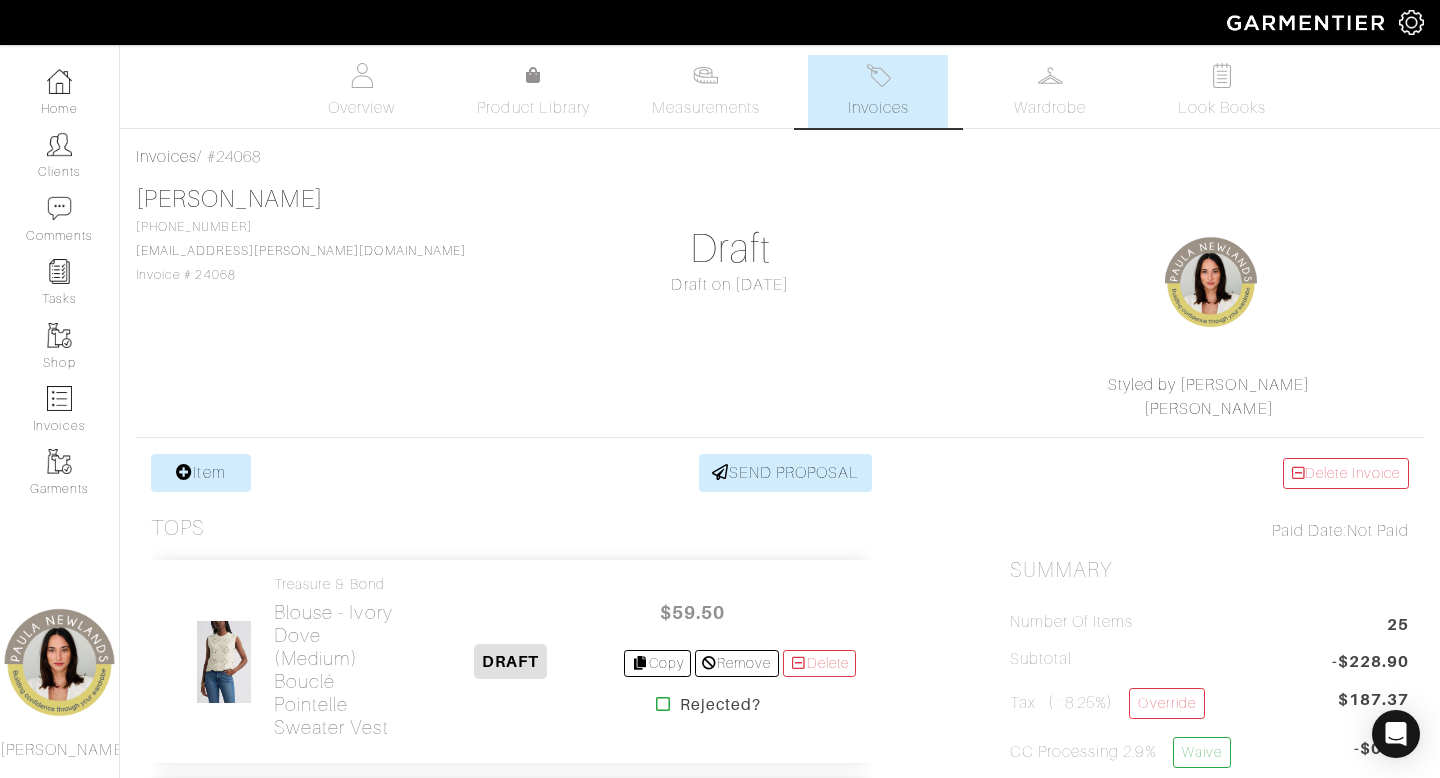 scroll, scrollTop: 0, scrollLeft: 0, axis: both 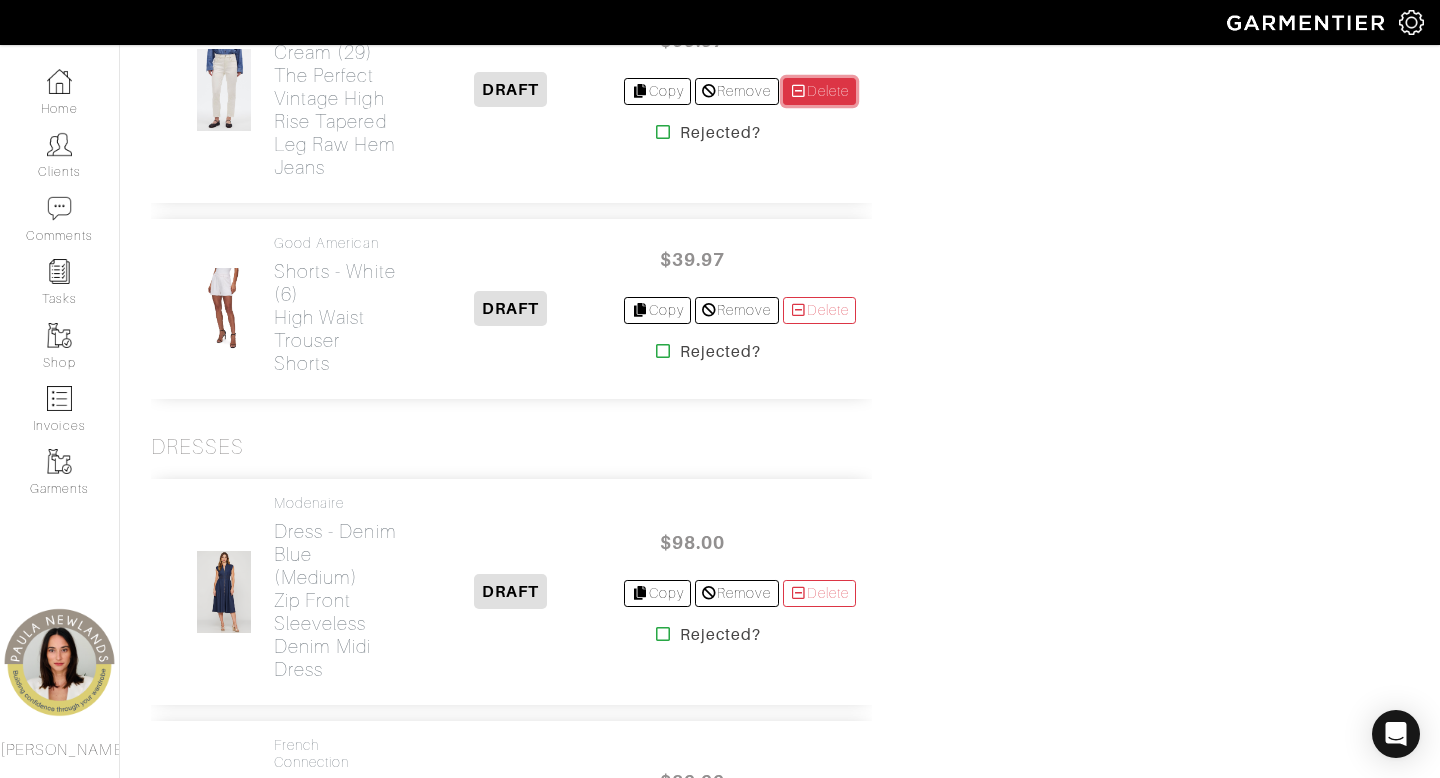 click on "Delete" at bounding box center (820, 91) 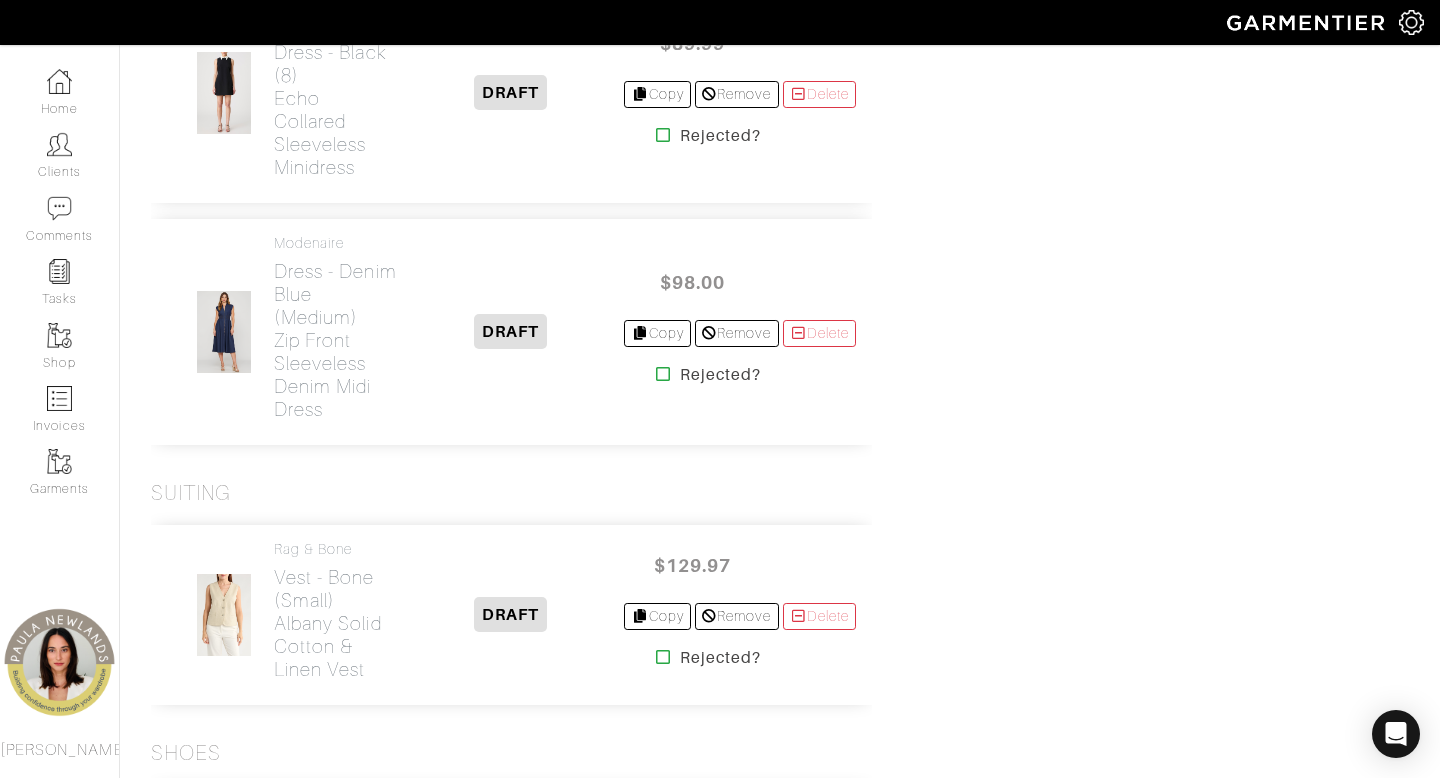 scroll, scrollTop: 3927, scrollLeft: 0, axis: vertical 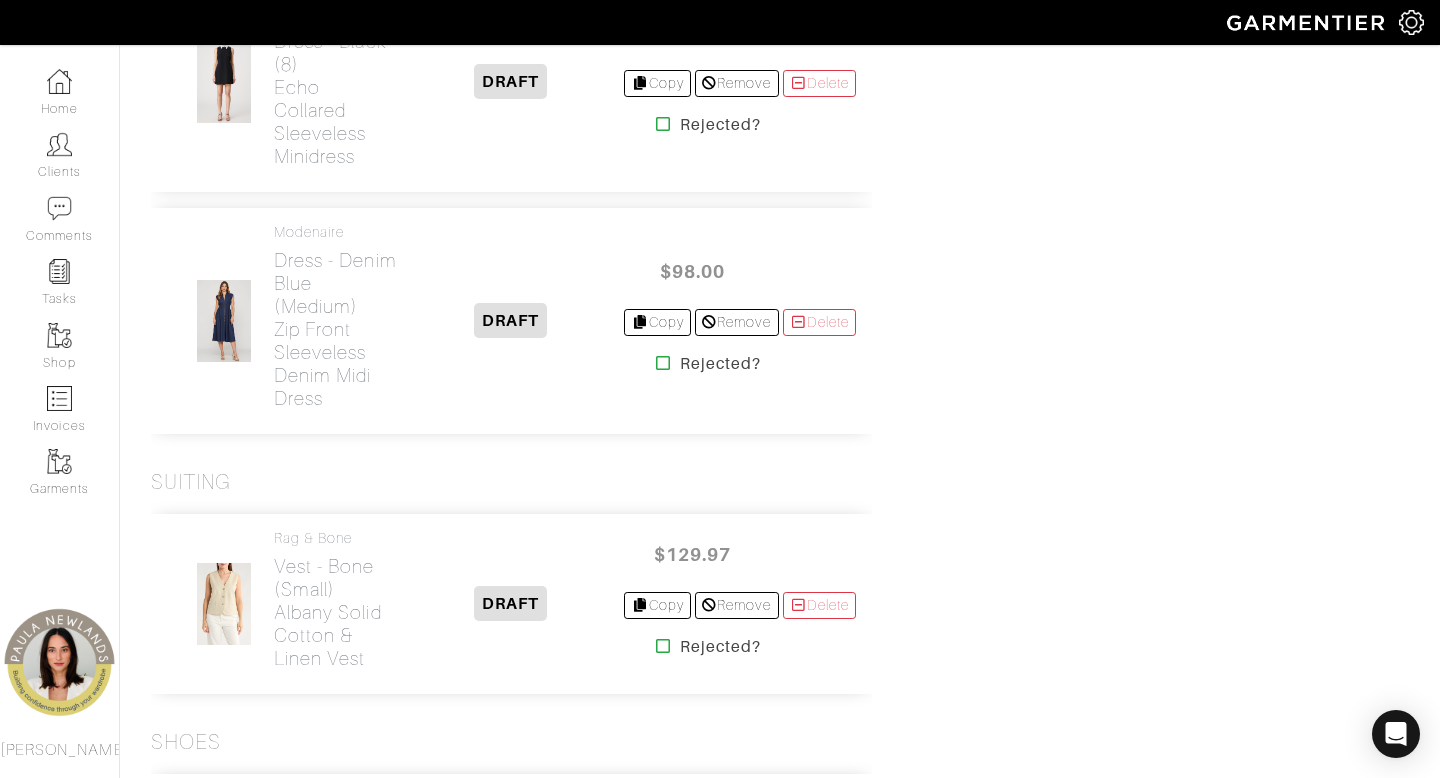 click at bounding box center [663, 363] 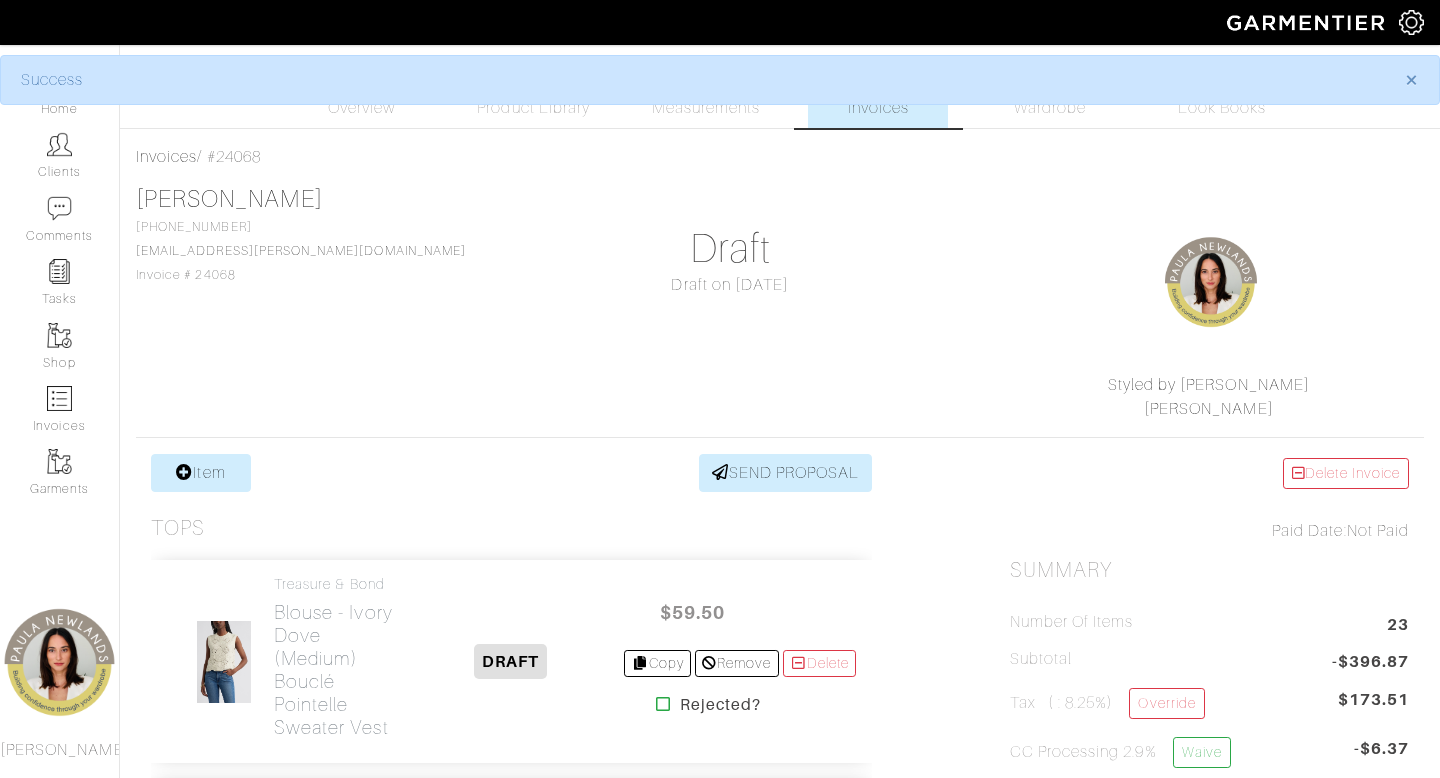 scroll, scrollTop: 0, scrollLeft: 0, axis: both 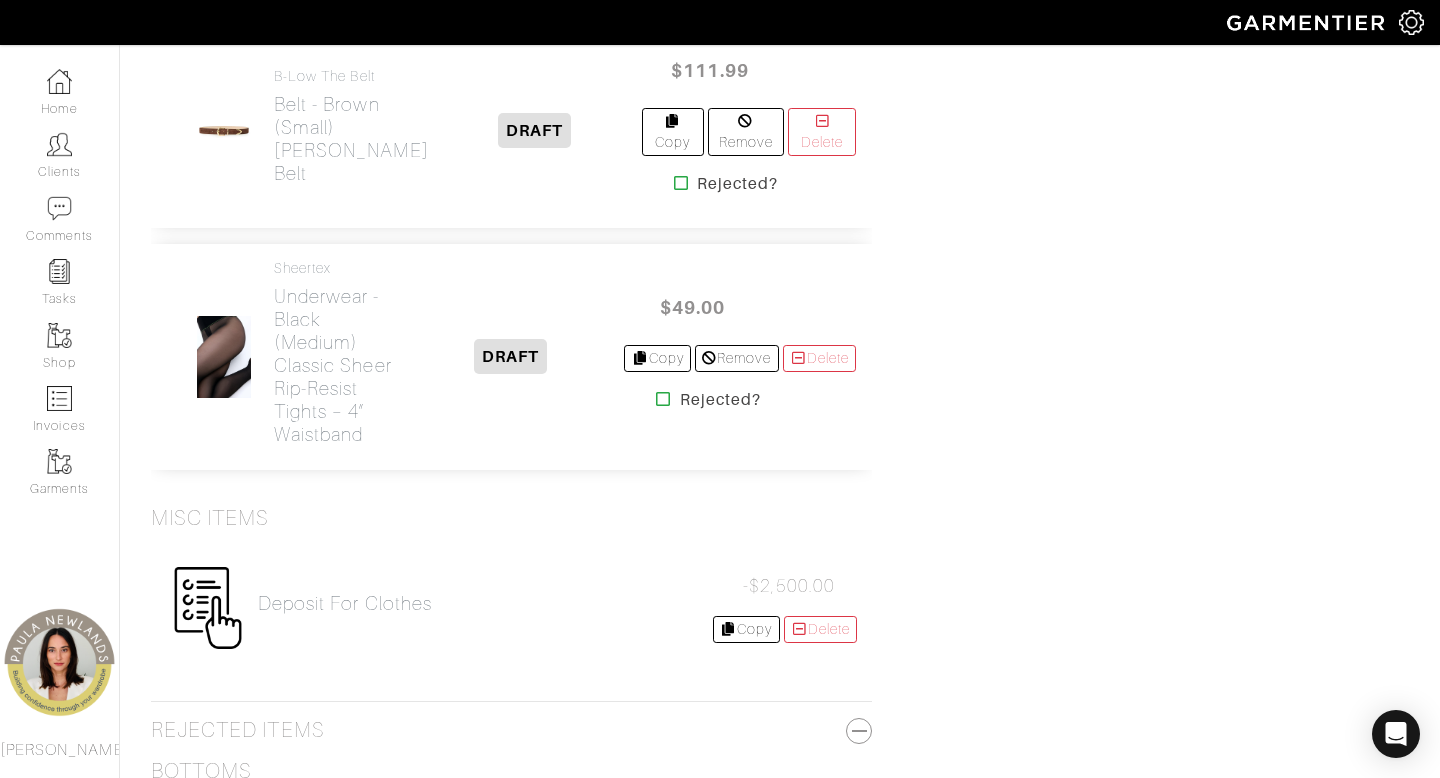 click at bounding box center (681, 183) 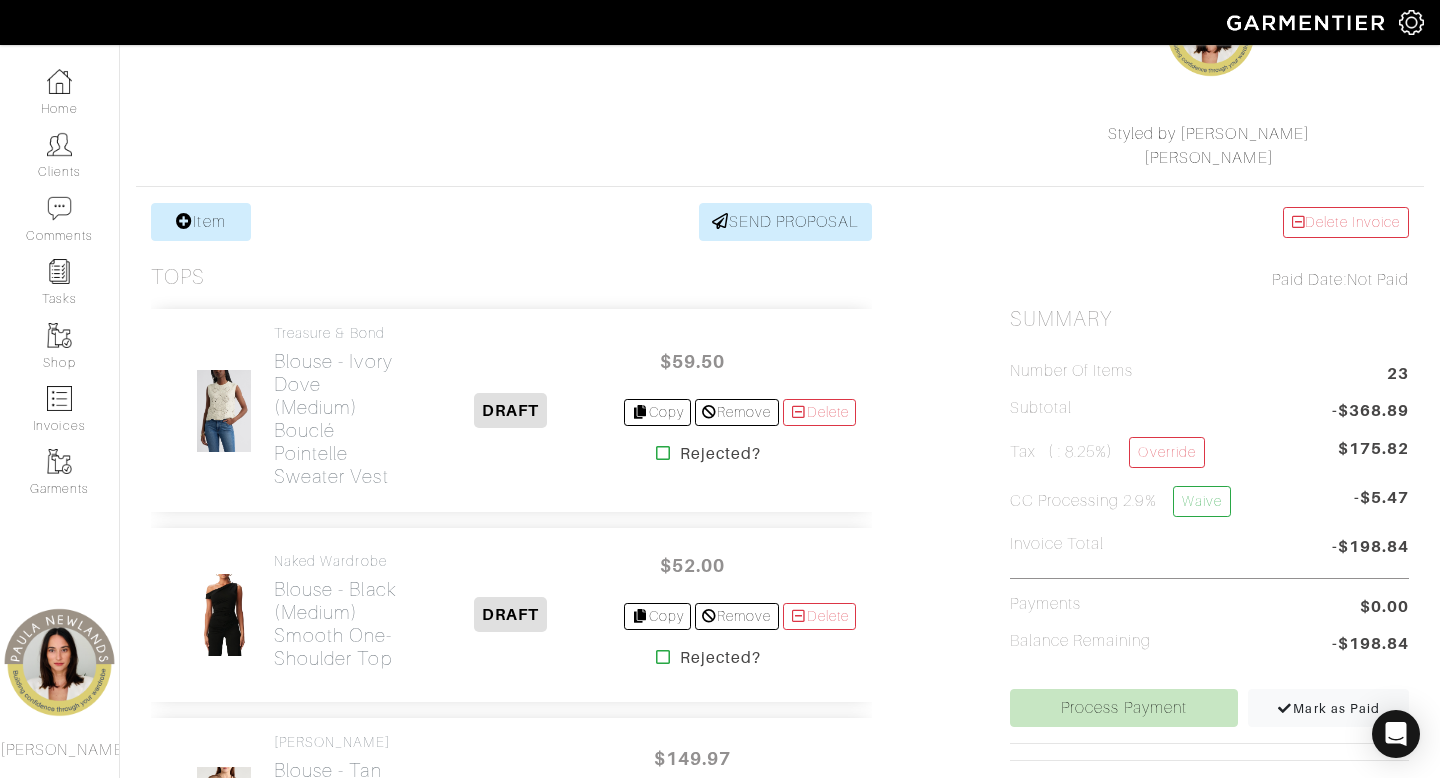 scroll, scrollTop: 0, scrollLeft: 0, axis: both 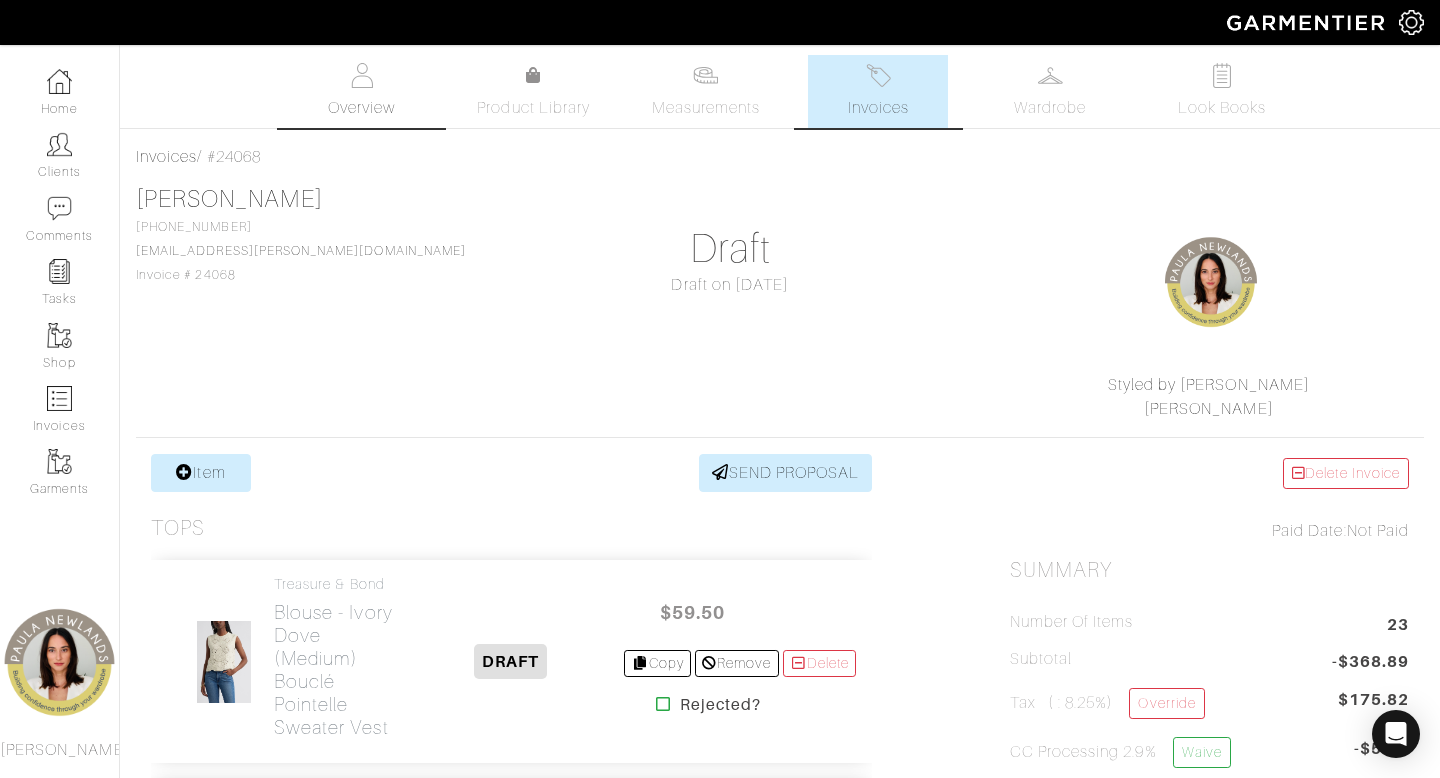 click at bounding box center (361, 75) 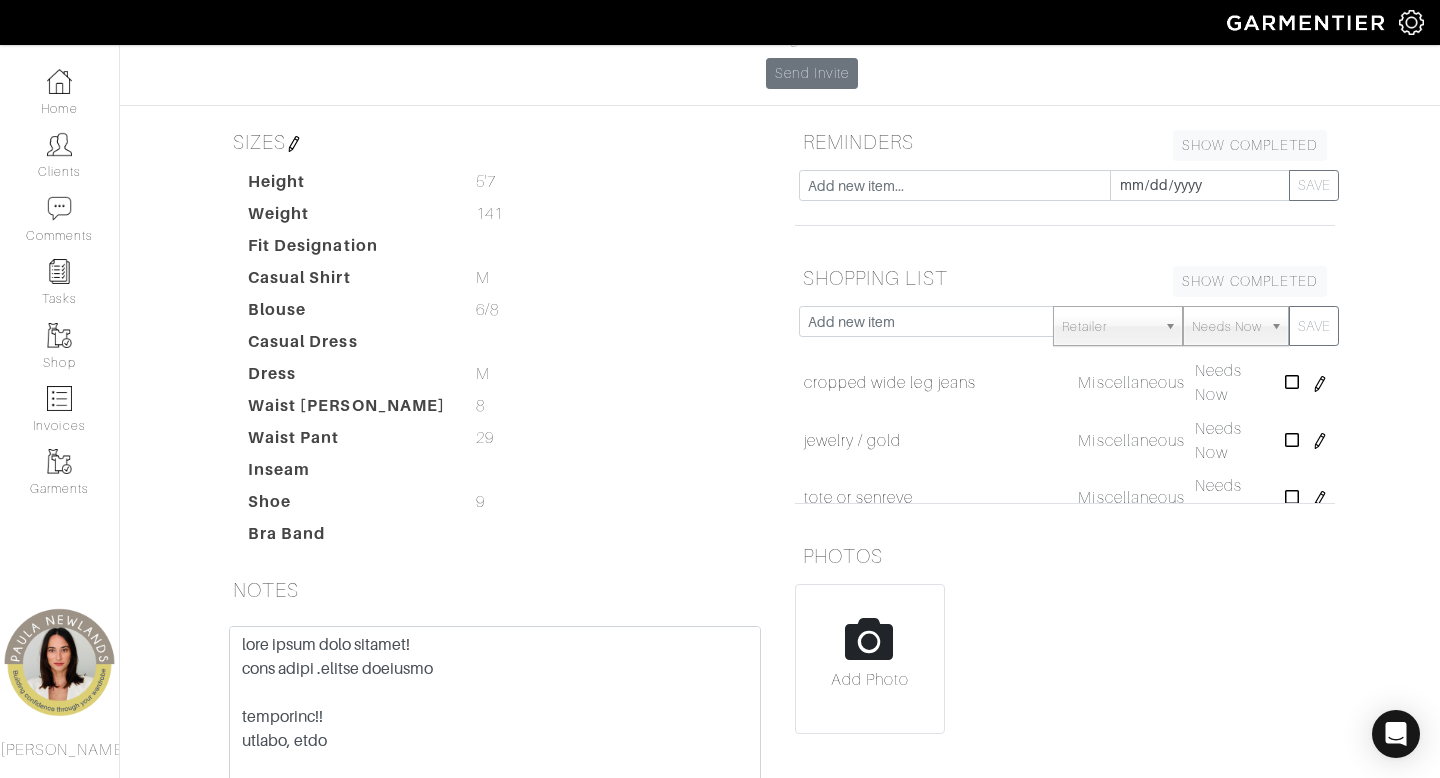 scroll, scrollTop: 248, scrollLeft: 0, axis: vertical 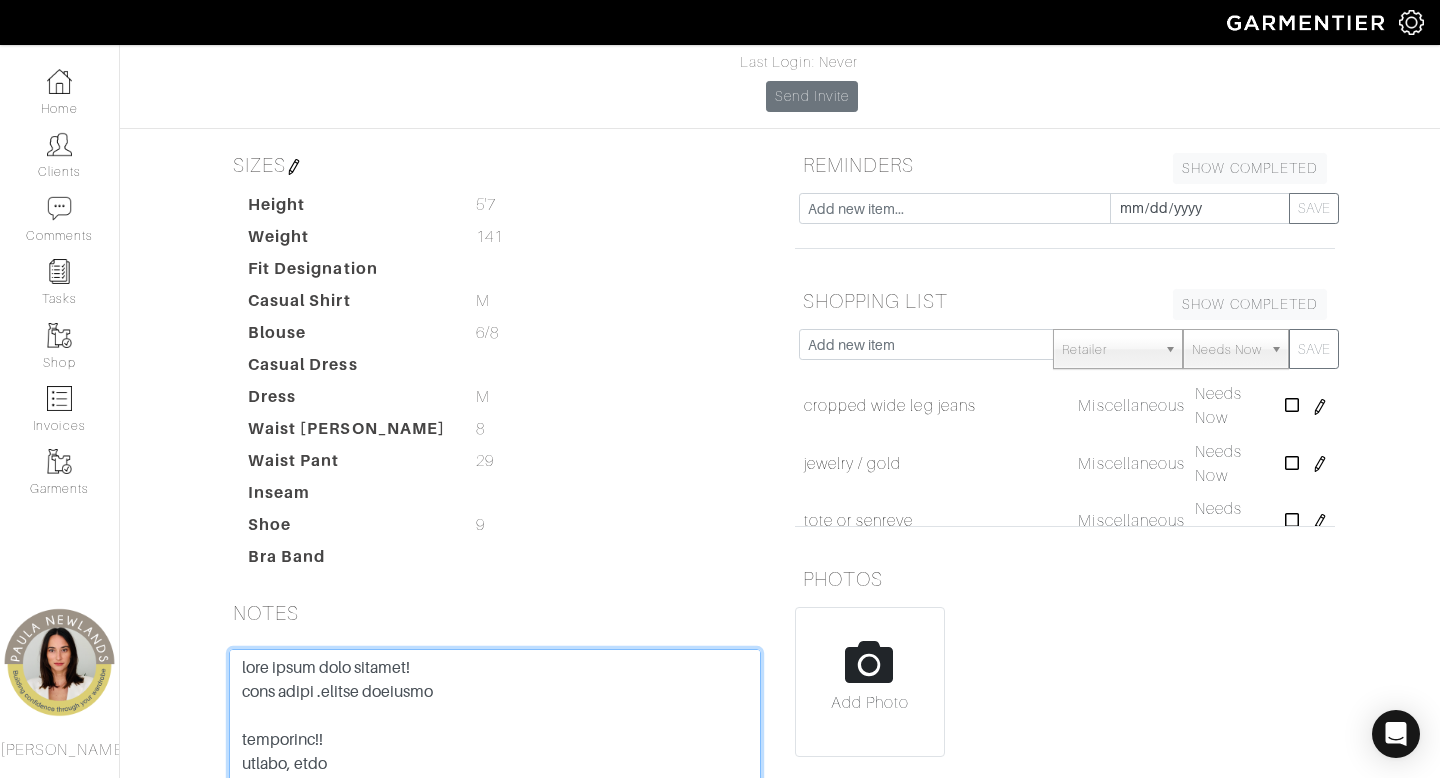 click at bounding box center [495, 776] 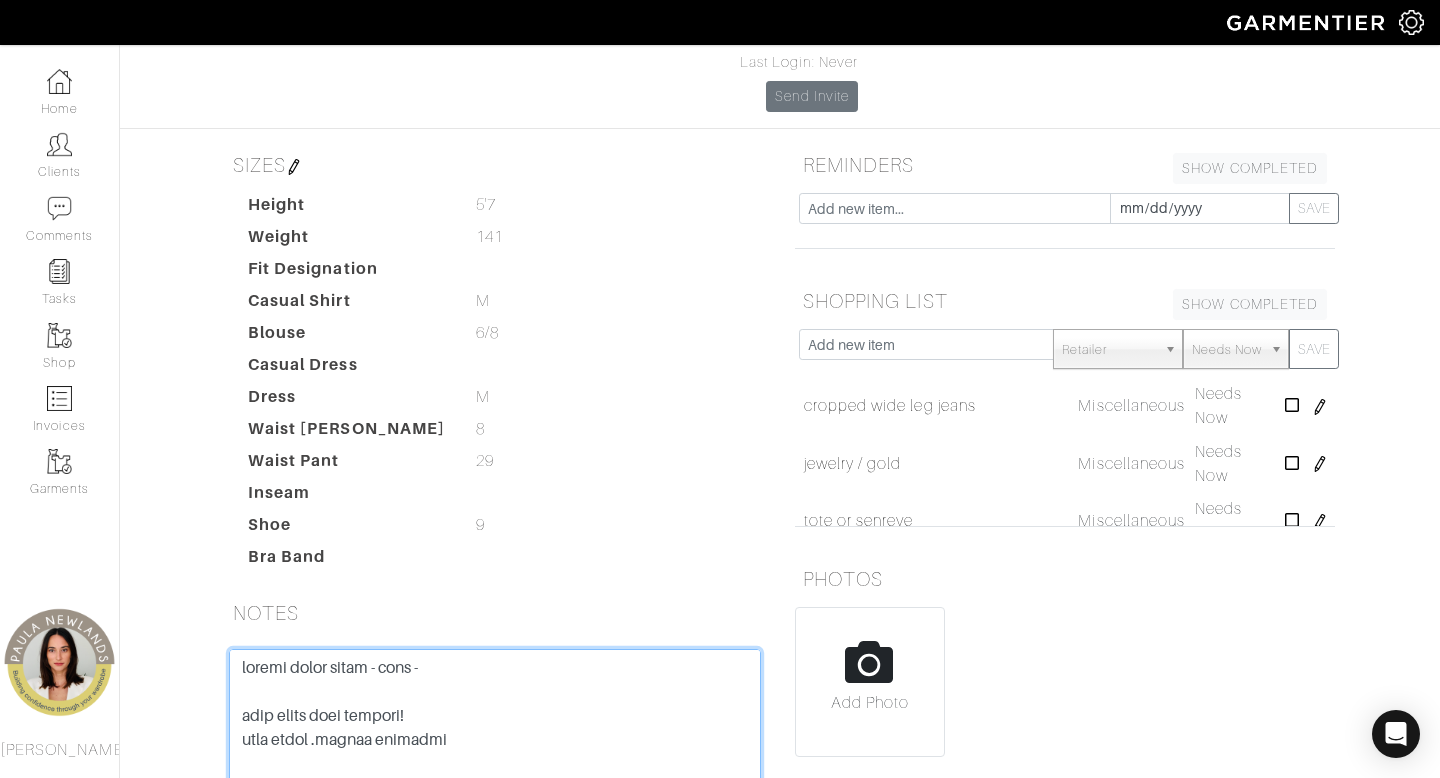 scroll, scrollTop: 435, scrollLeft: 0, axis: vertical 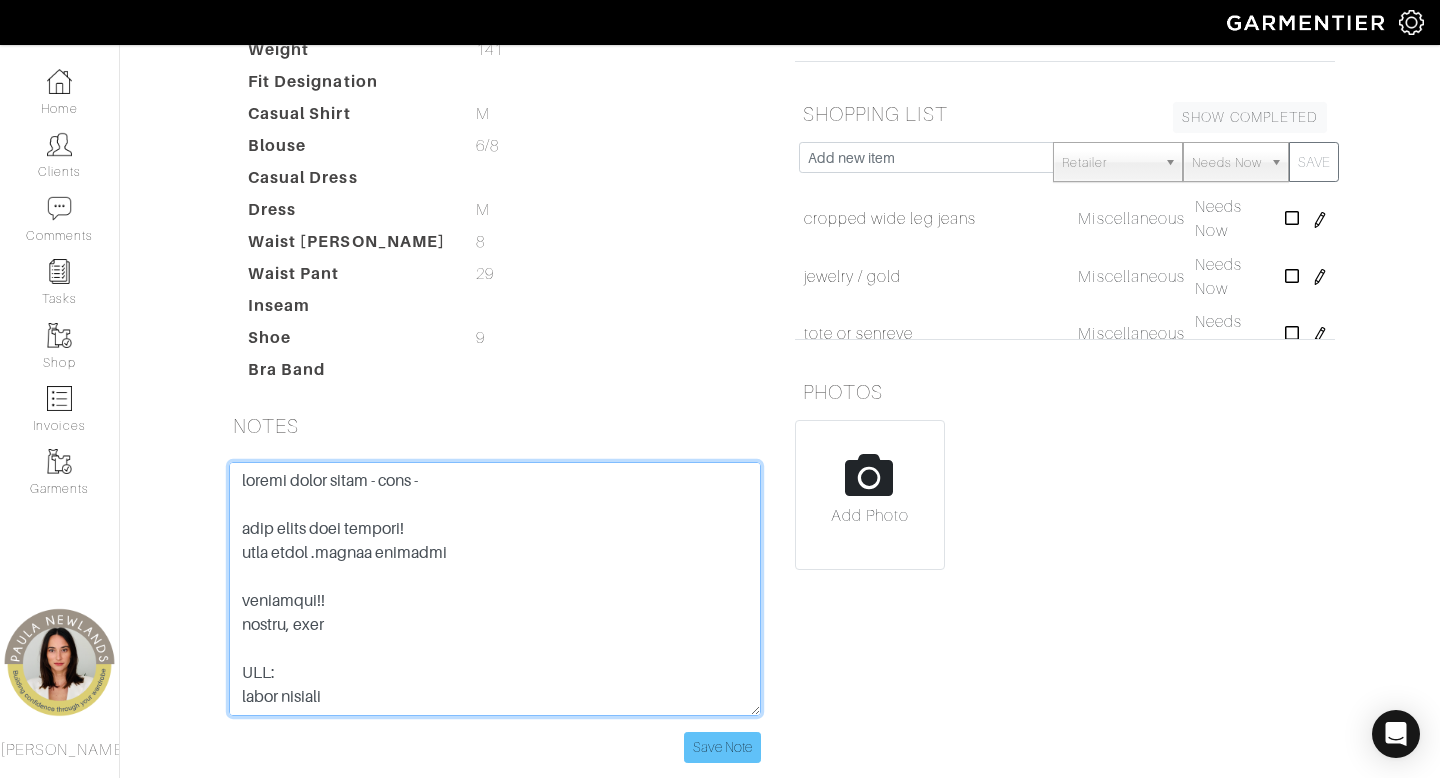type on "little black dress - sexy -
less girly more capsule!
some color .mostly neutrals
argentina!!
casual, cute
HAS:
white blouses
khaki silk bomber - sandro
baby blue tweed jacket
navy theory bazer
olive tweed crop - zara
white and black tweed blazer, zara
black long and short blazers
tweed vest
white denim jacket
navy theory coat
red cropped trench
black cardigan
cute grey cropped cardigan
white denim skirt (short)
black skort
light blue distressed jeans
cream wide-leg pants
cream jeans
2 blue jeans
nav, black, grey, taupe trousers (slim zara)
red/black/brown belt
shoes:
doesn't mind tall heels
cream summer pums sam edelman
open toe stuart sandls
black gucci loafers
black patent
black bloack sandals
red rothy
white leather sneaker (okay)
black ankle booties and tan heeled booties
---------------------------------------------------
has returned to the office
husband thinks her look is too conservative - style is not flattering
doesn't like to show her features
new mom
wears:
black jeans
not fitted blou..." 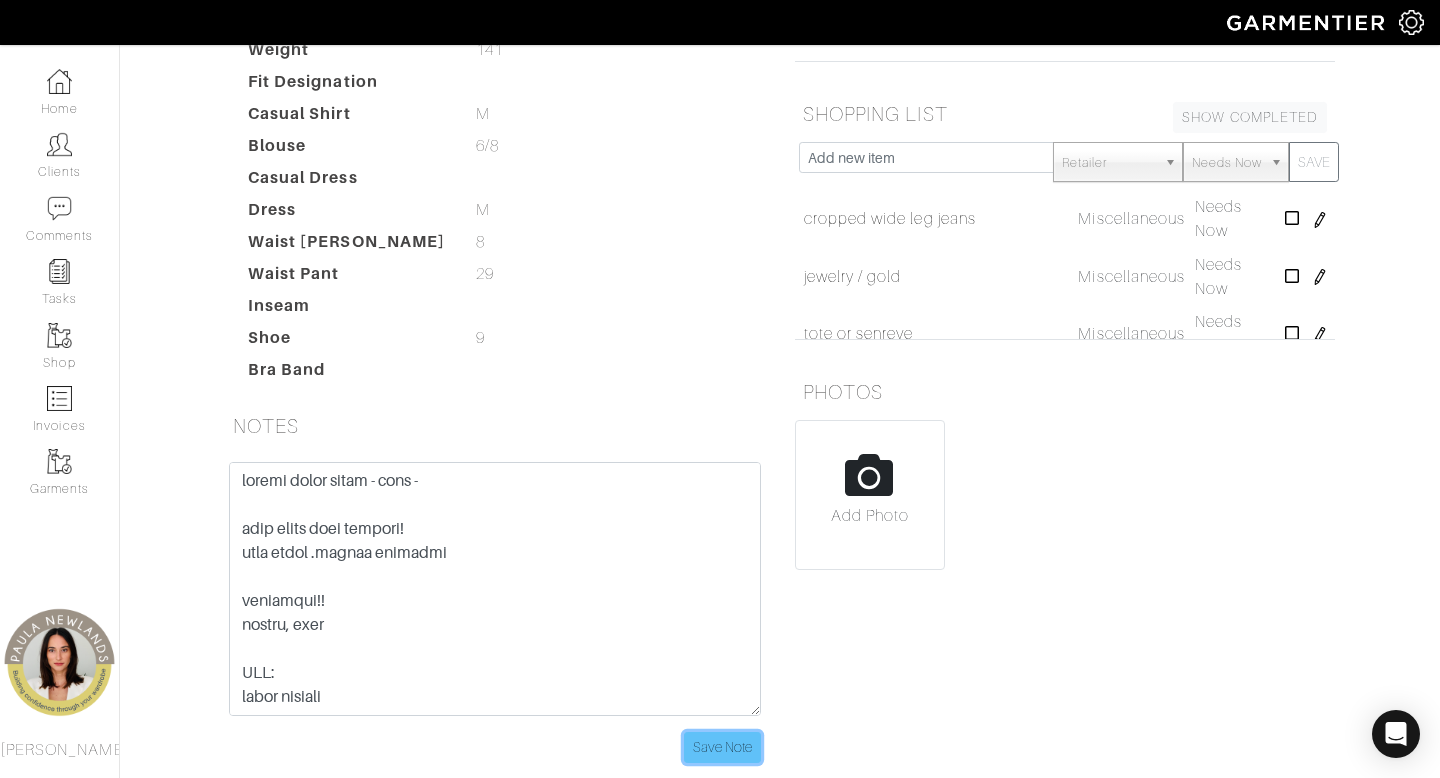 click on "Save Note" at bounding box center (722, 747) 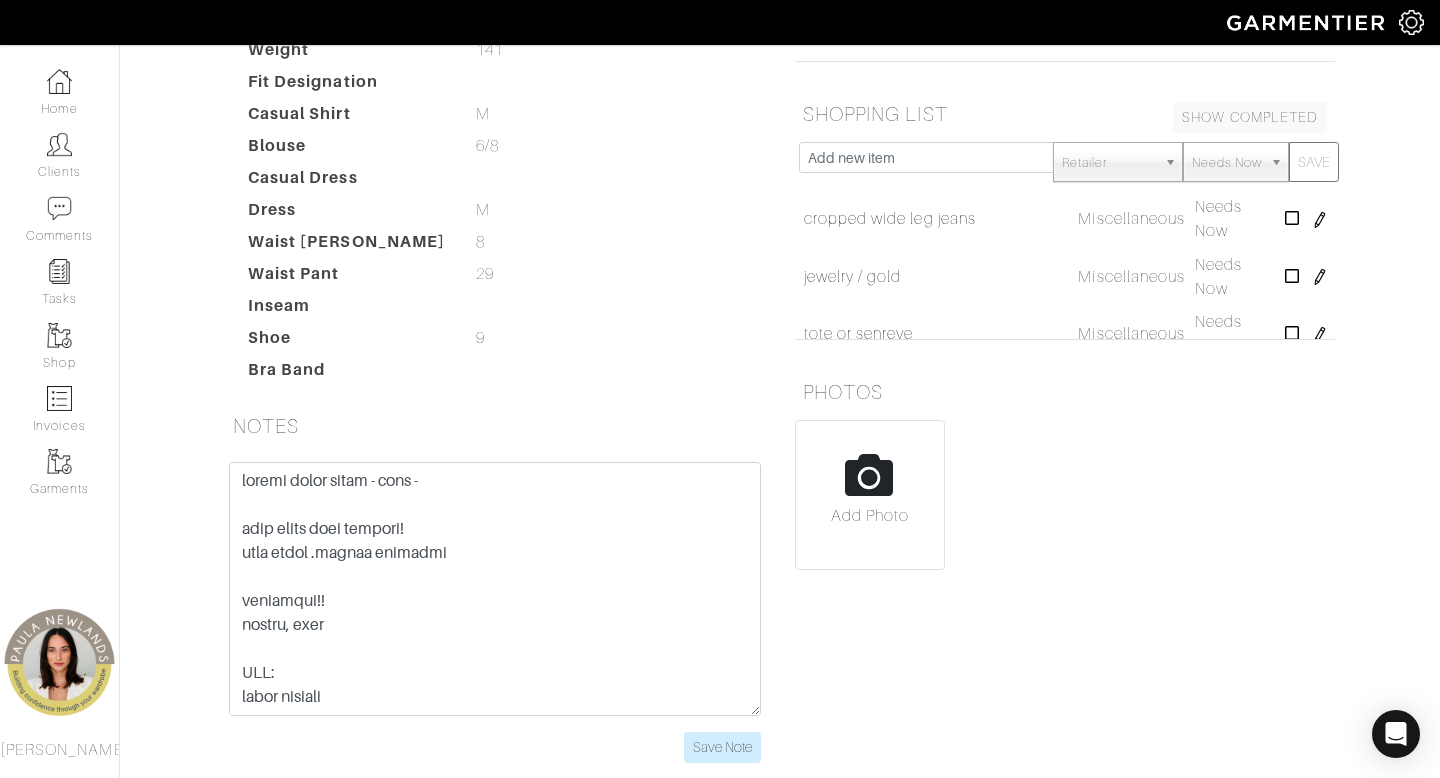 scroll, scrollTop: 0, scrollLeft: 0, axis: both 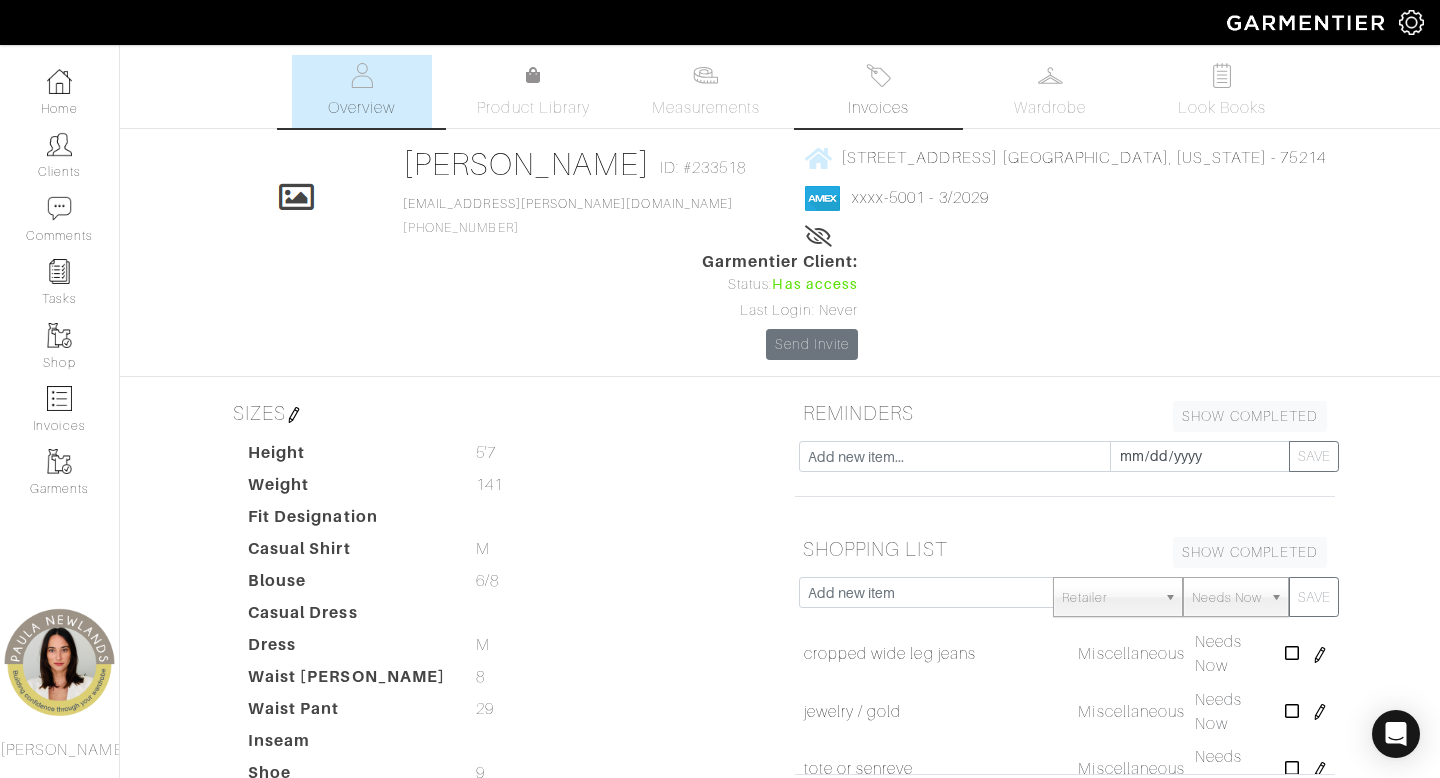 click on "Invoices" at bounding box center [878, 91] 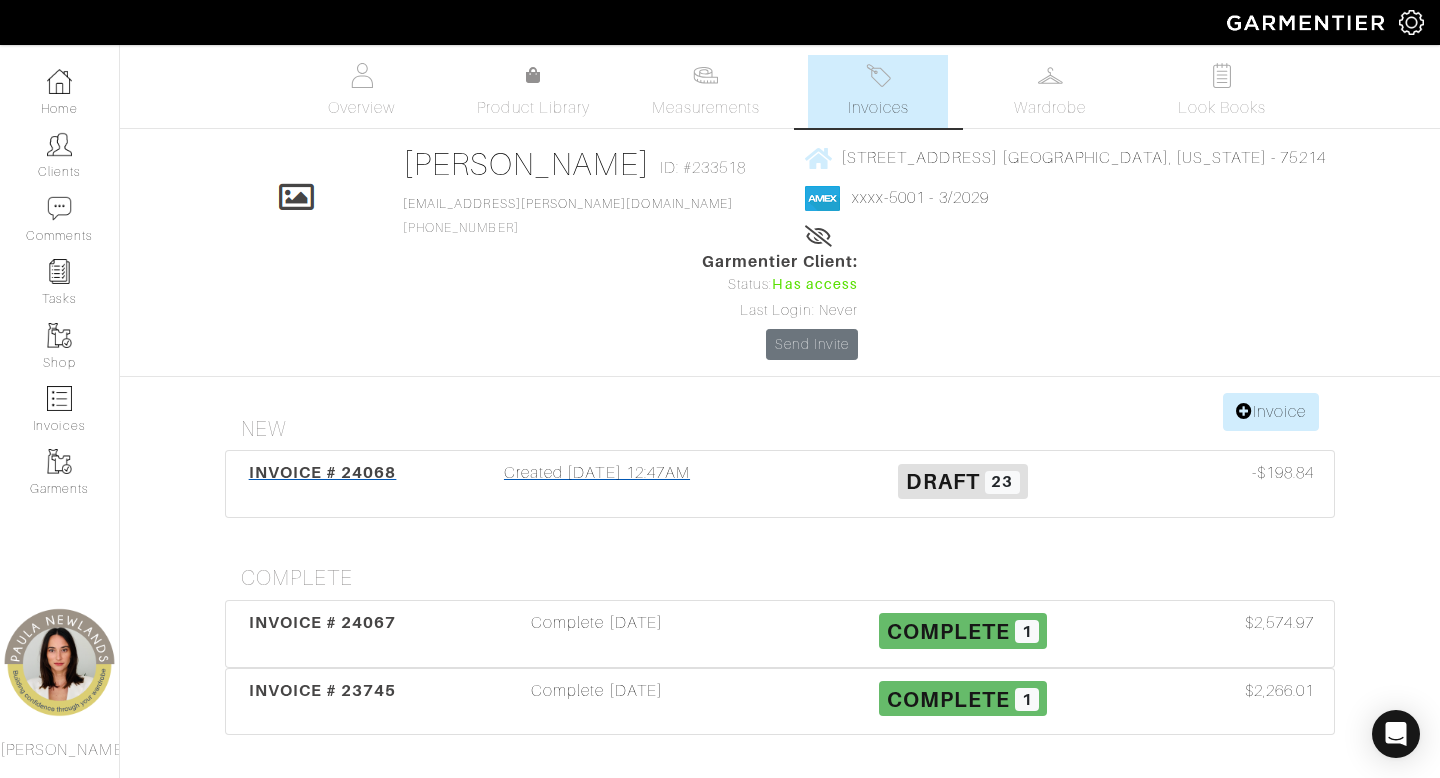 click on "Created 07/09/25 12:47AM" at bounding box center (597, 484) 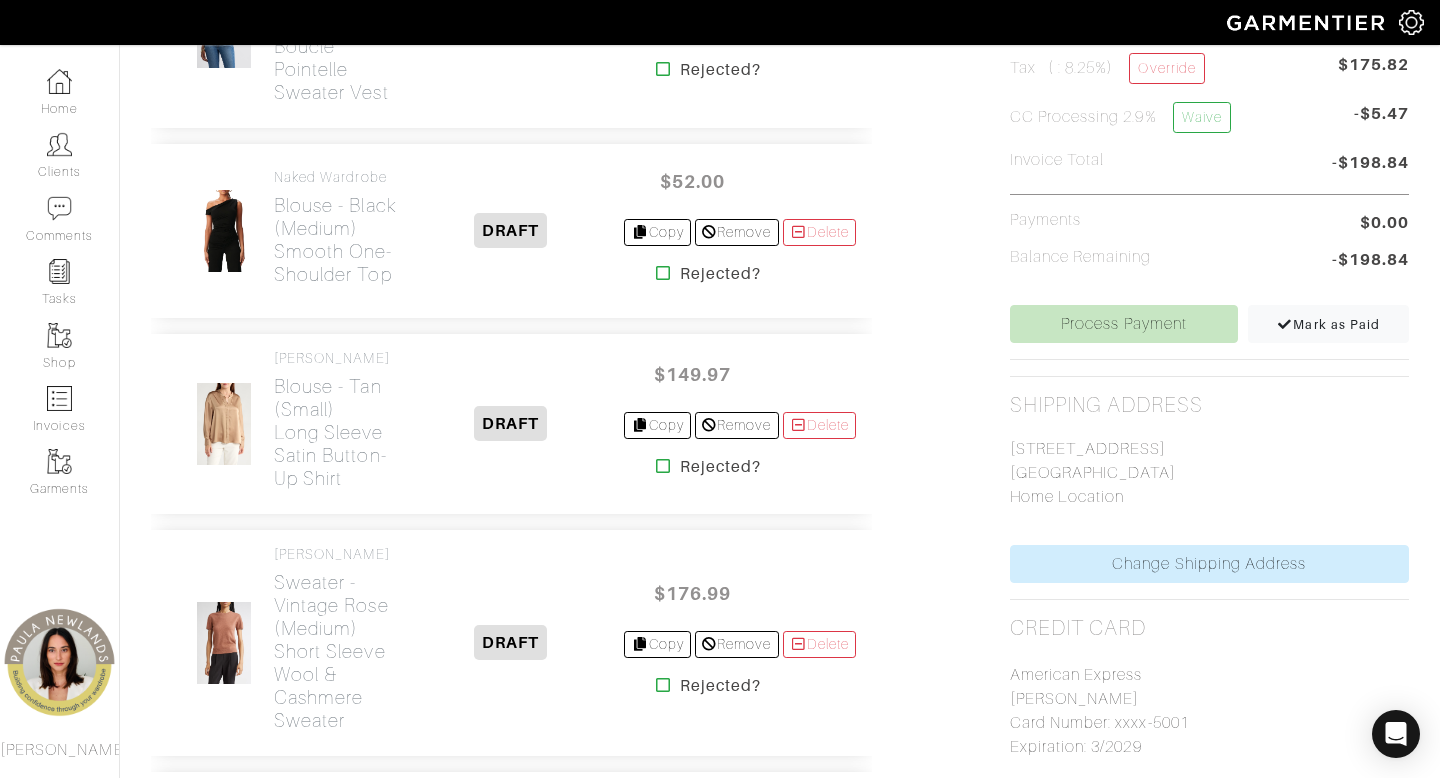 scroll, scrollTop: 624, scrollLeft: 0, axis: vertical 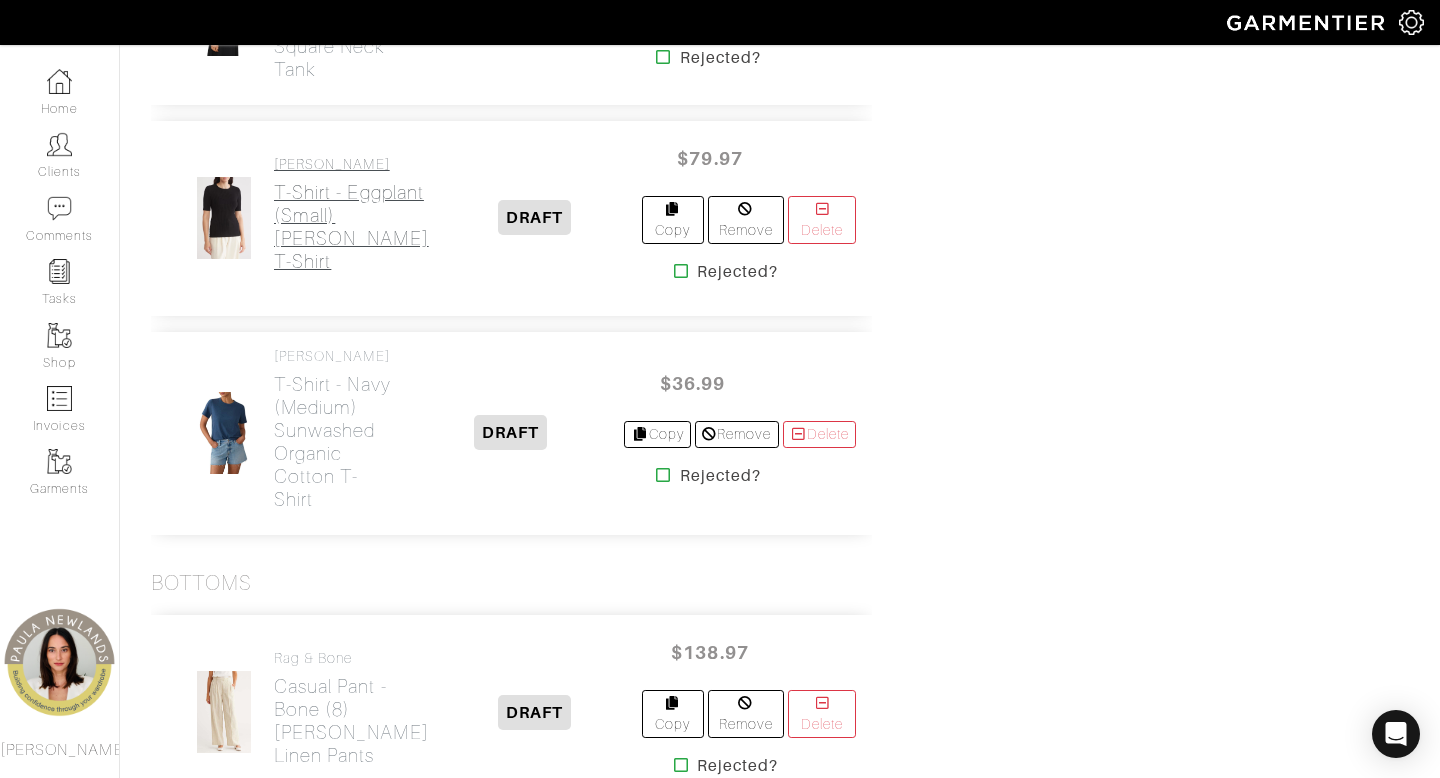click on "T-Shirt -   eggplant (small)
Vivika Crewneck T-Shirt" at bounding box center [351, 227] 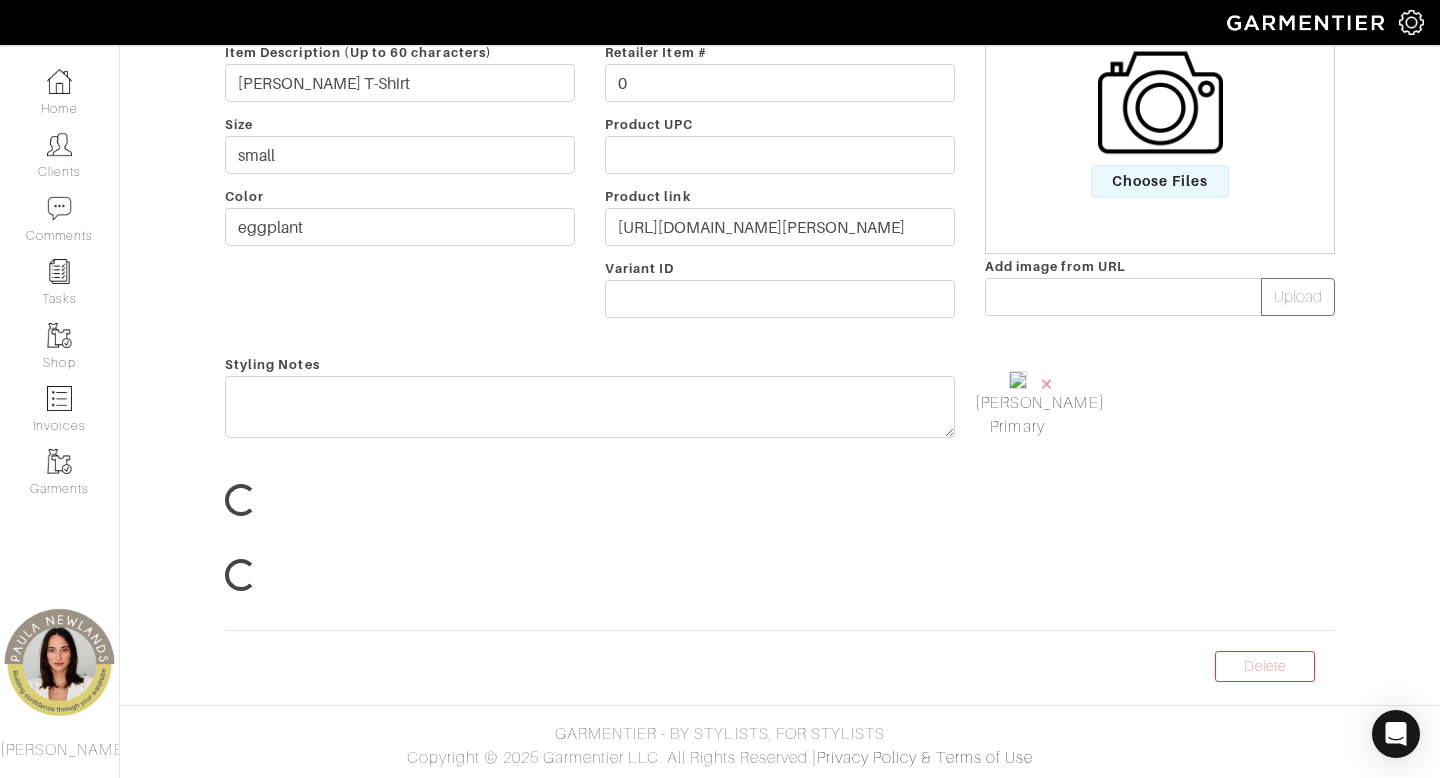 scroll, scrollTop: 0, scrollLeft: 0, axis: both 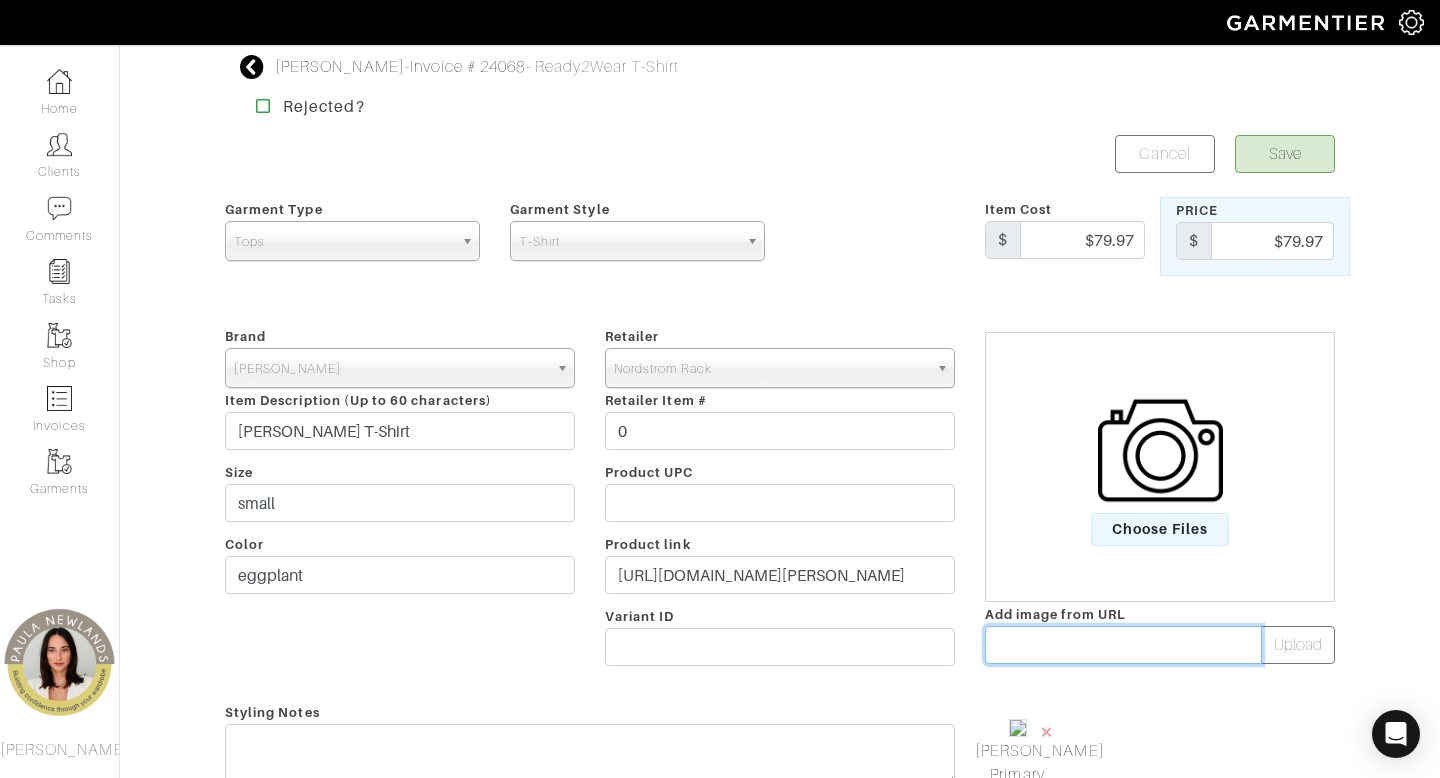 click at bounding box center (1123, 645) 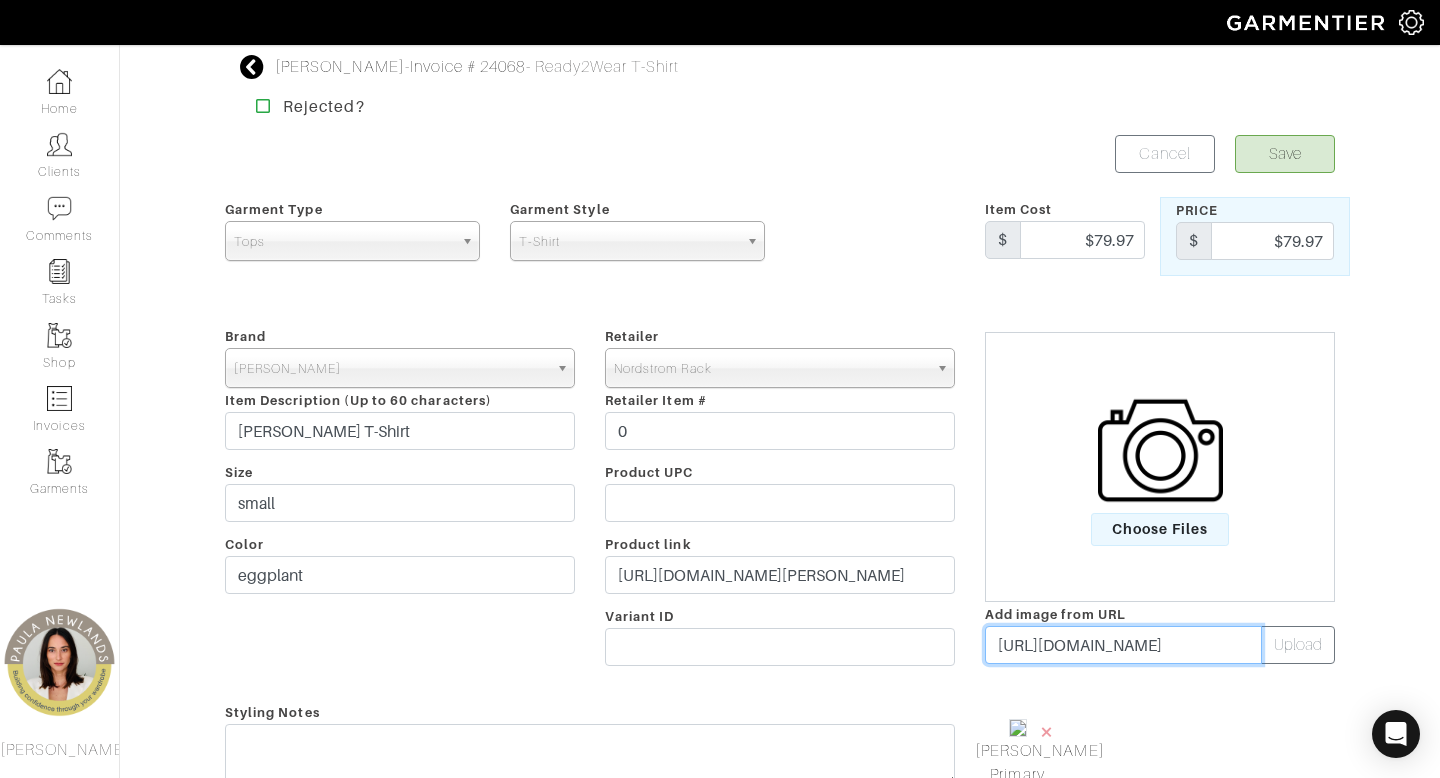 scroll, scrollTop: 0, scrollLeft: 644, axis: horizontal 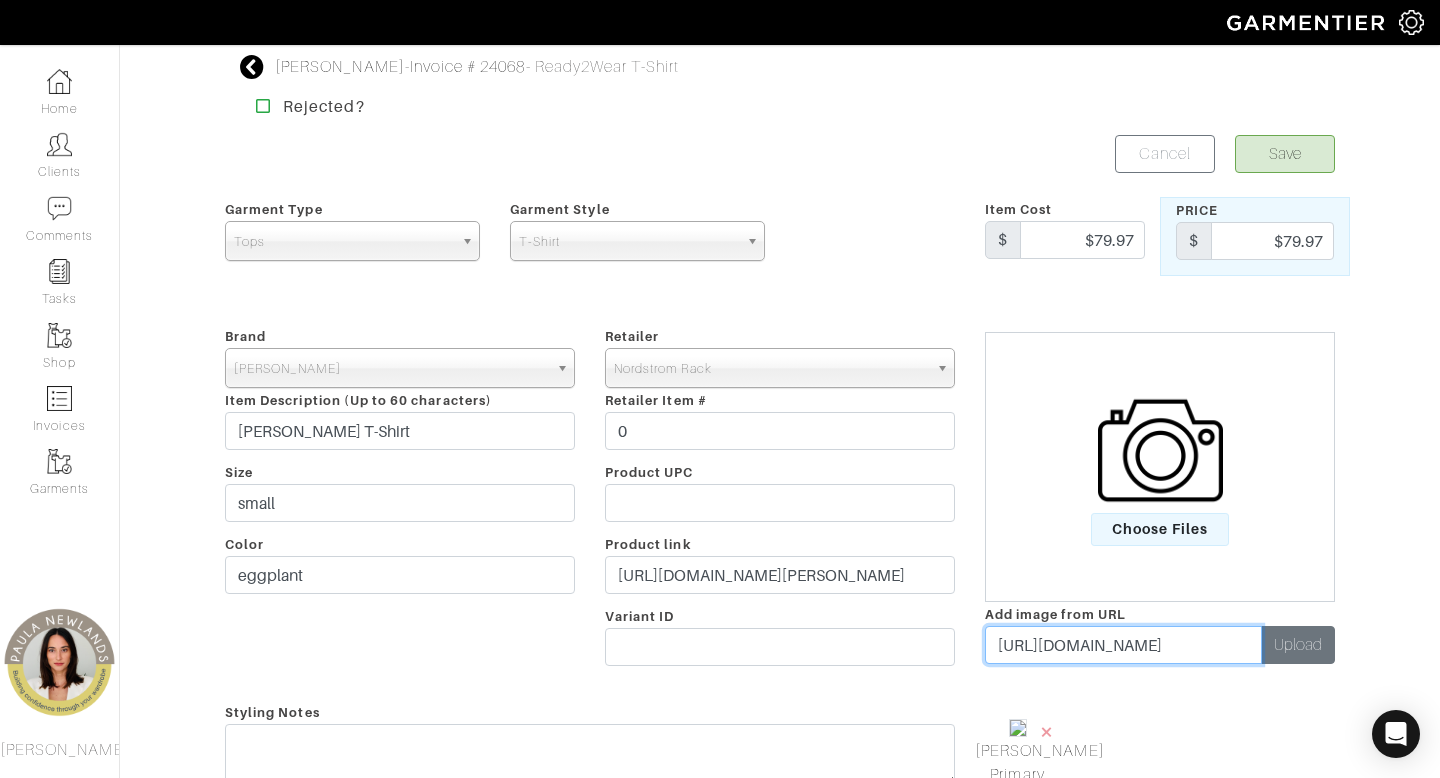 type on "https://n.nordstrommedia.com/it/73c6b10e-7007-4b0c-8ffa-f86b52d700a7.jpeg?fit=fill&fm=jpg&dpr=2&h=330&w=214&q=60" 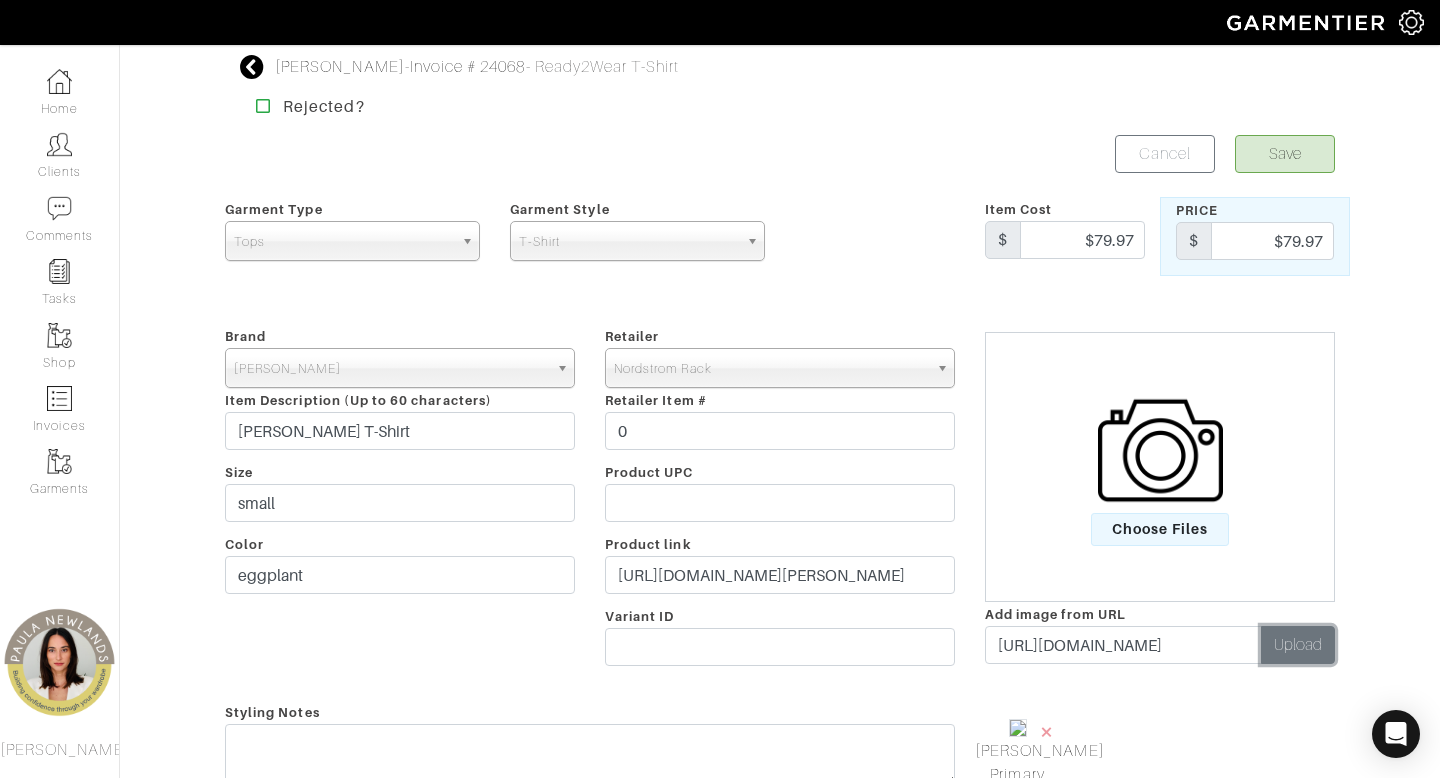 scroll, scrollTop: 0, scrollLeft: 0, axis: both 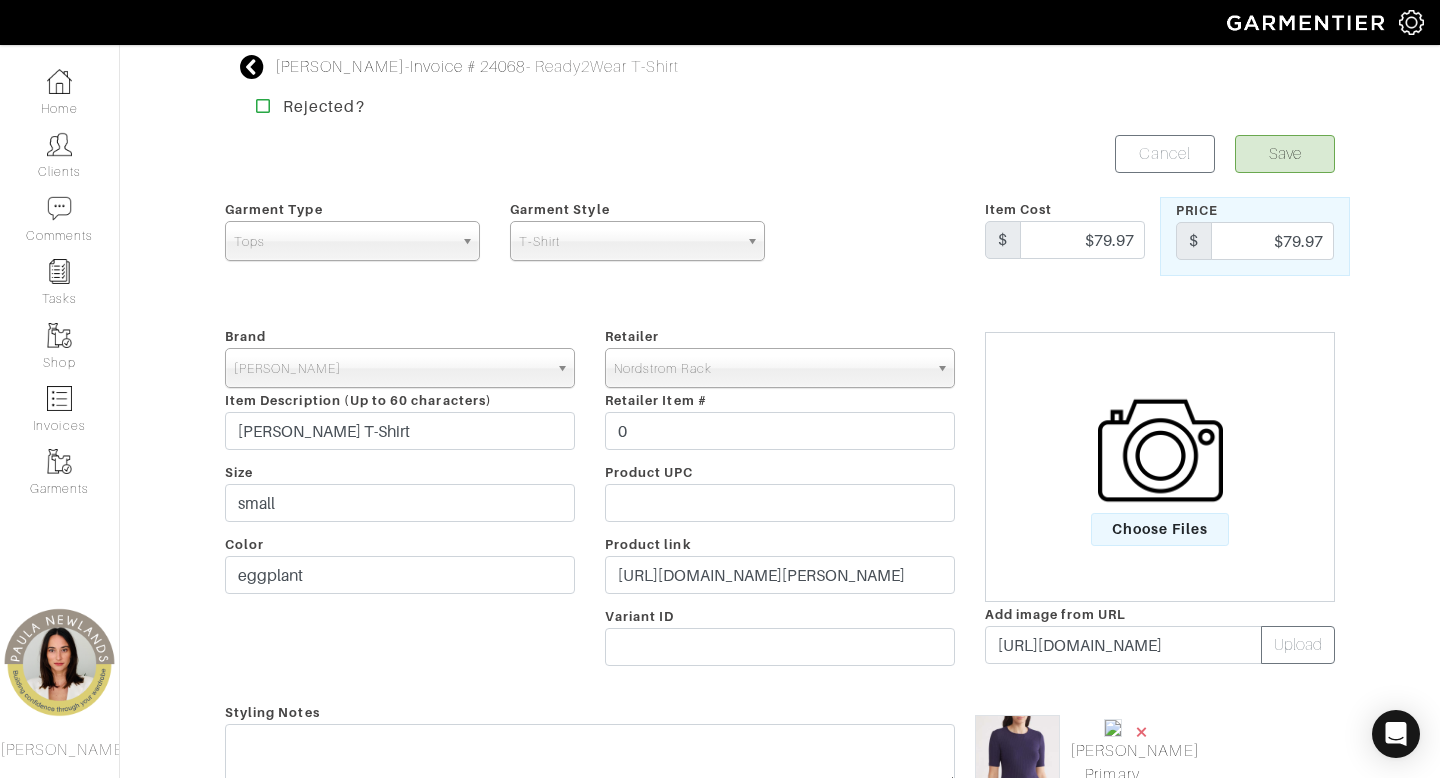 click on "×" at bounding box center (1142, 731) 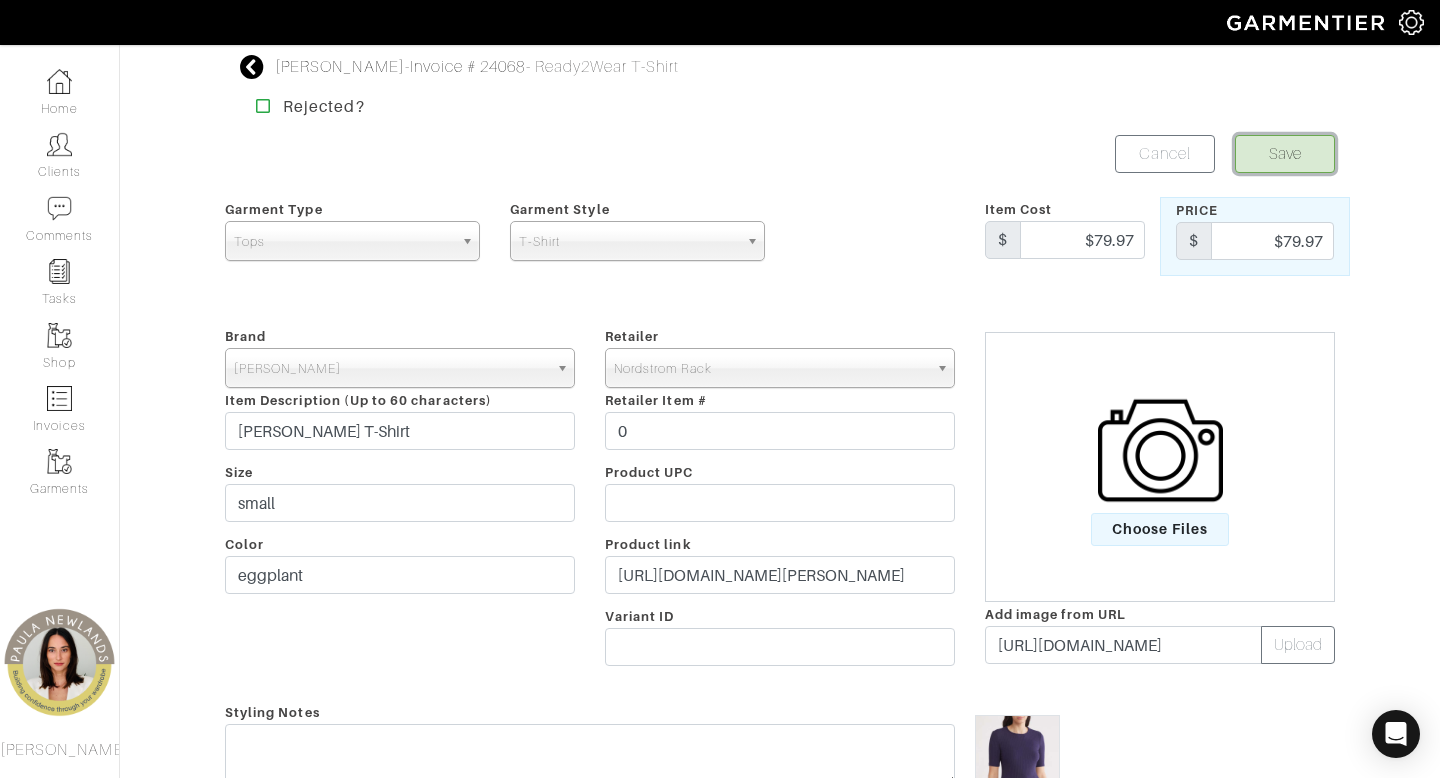 click on "Save" at bounding box center (1285, 154) 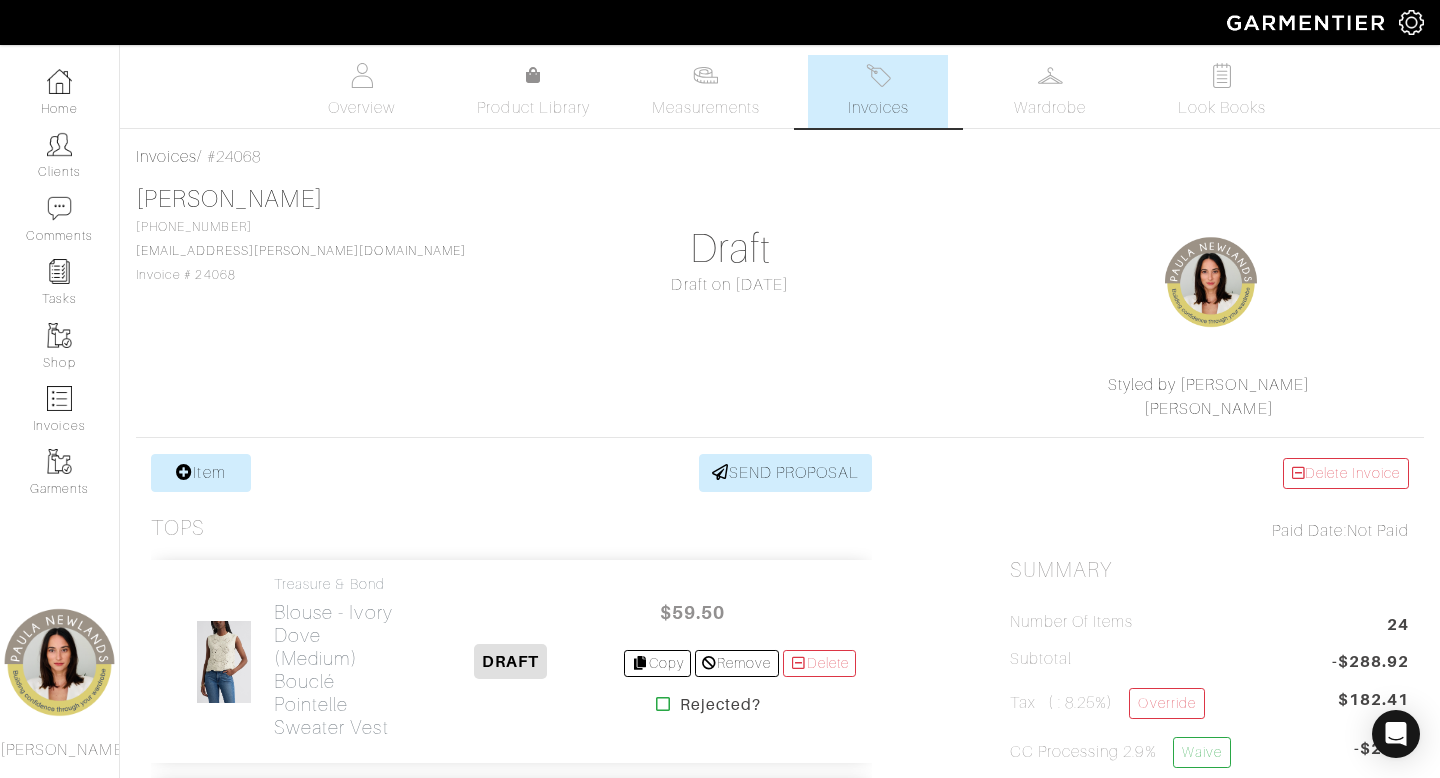 scroll, scrollTop: 0, scrollLeft: 0, axis: both 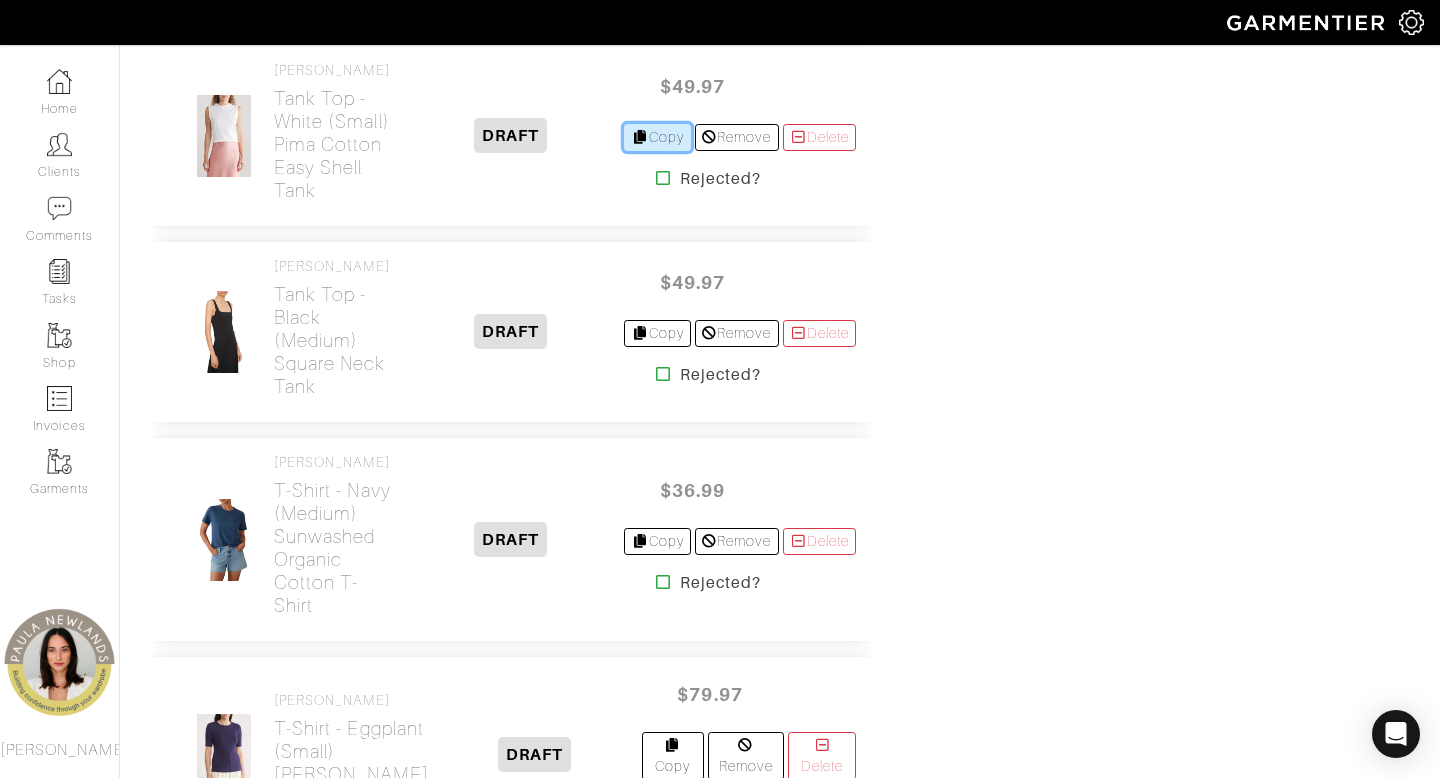 click on "Copy" at bounding box center (657, 137) 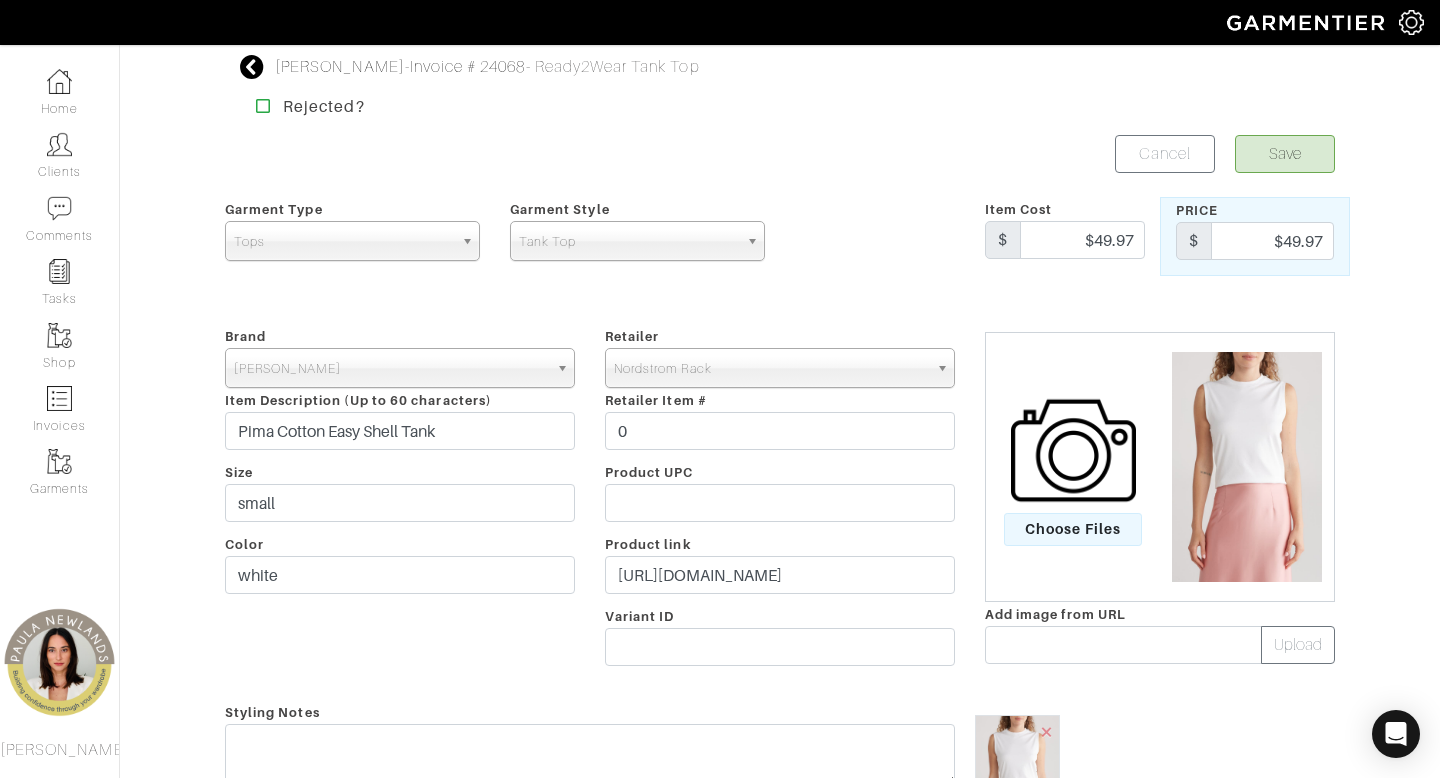 scroll, scrollTop: 0, scrollLeft: 0, axis: both 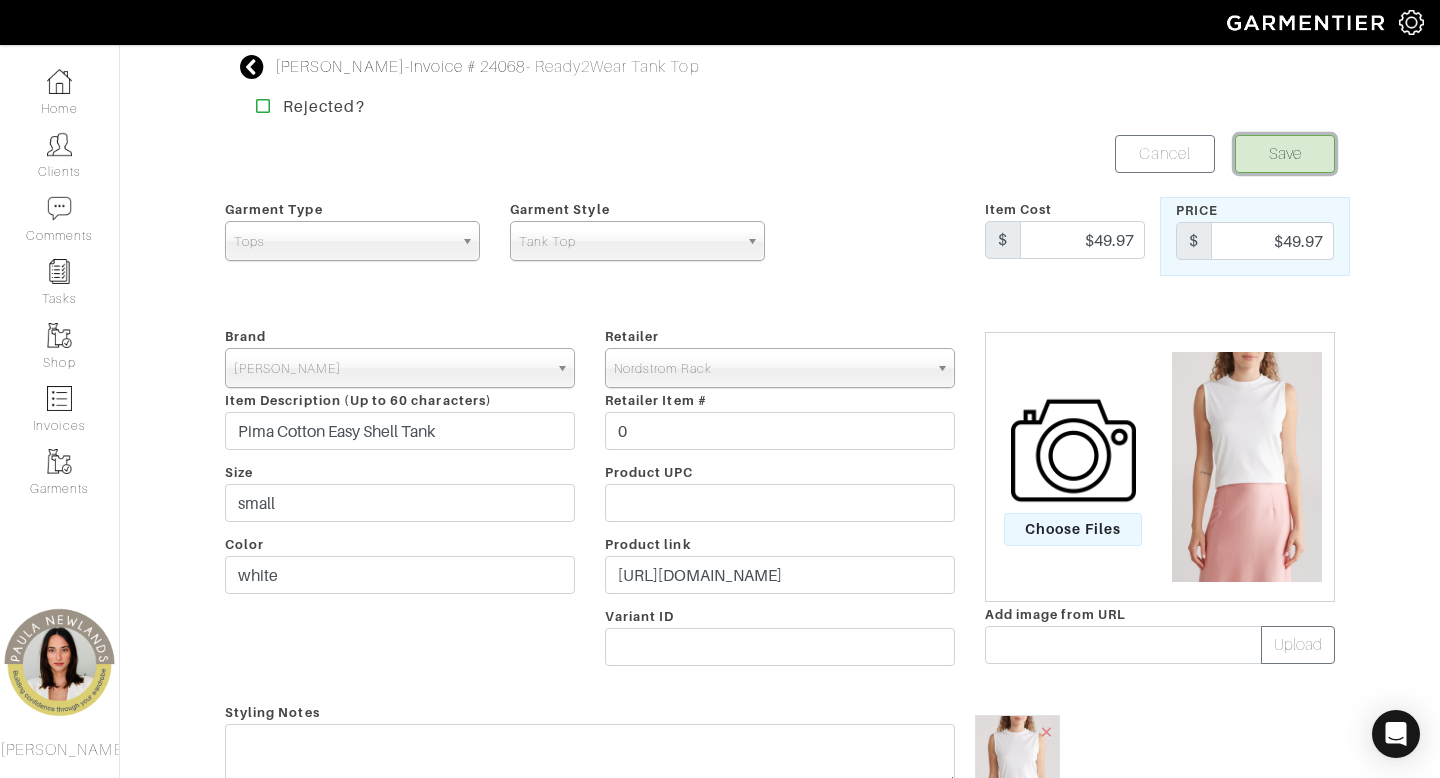 click on "Save" at bounding box center (1285, 154) 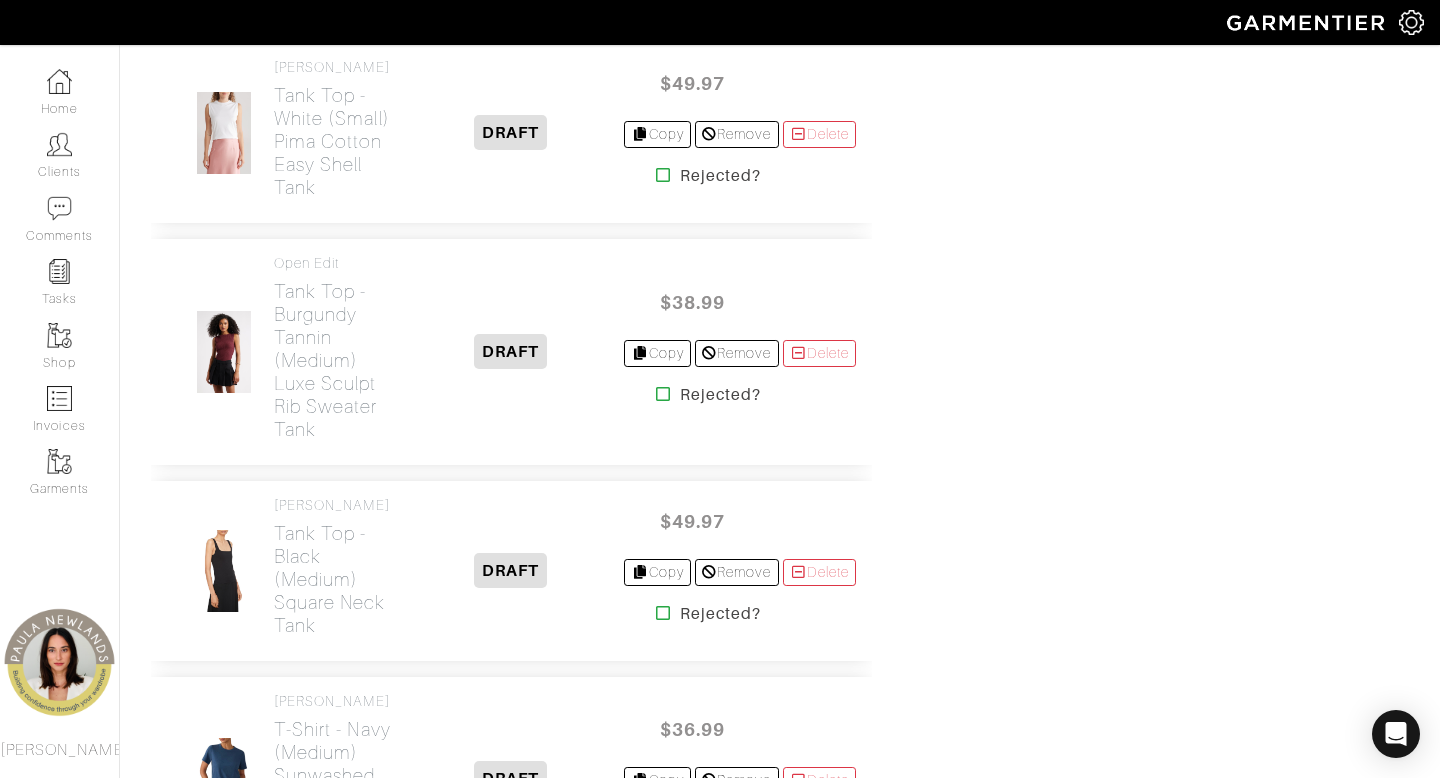 scroll, scrollTop: 2010, scrollLeft: 0, axis: vertical 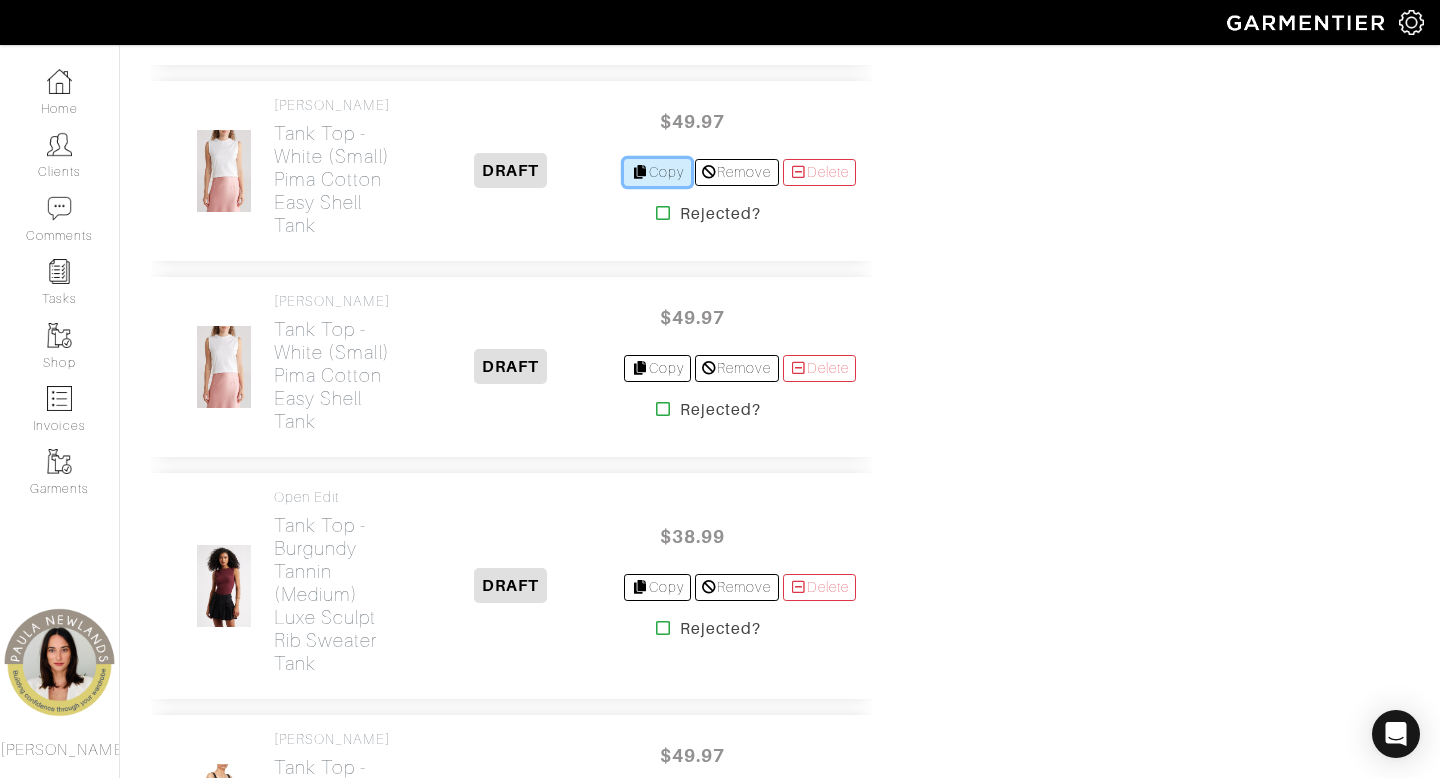 click on "Copy" at bounding box center [657, 172] 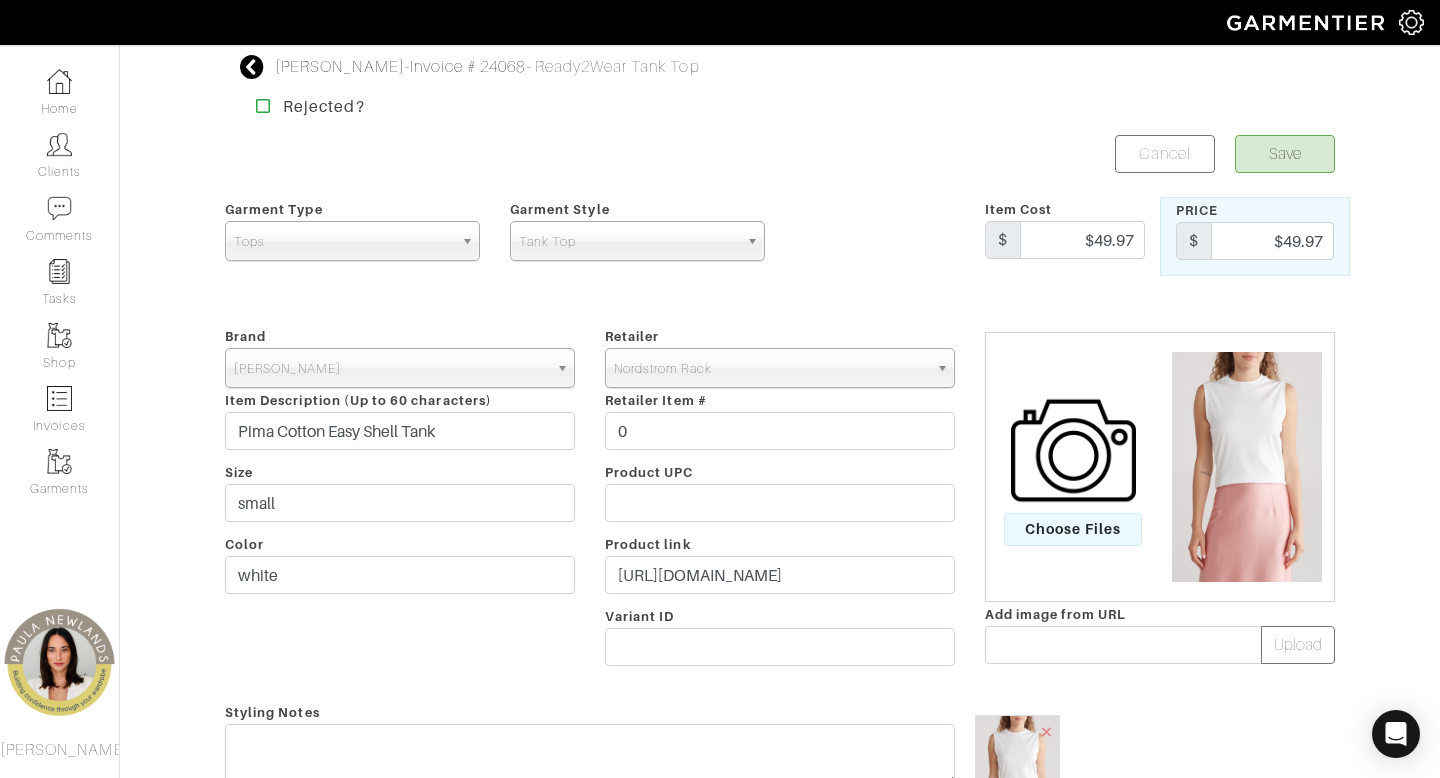 scroll, scrollTop: 0, scrollLeft: 0, axis: both 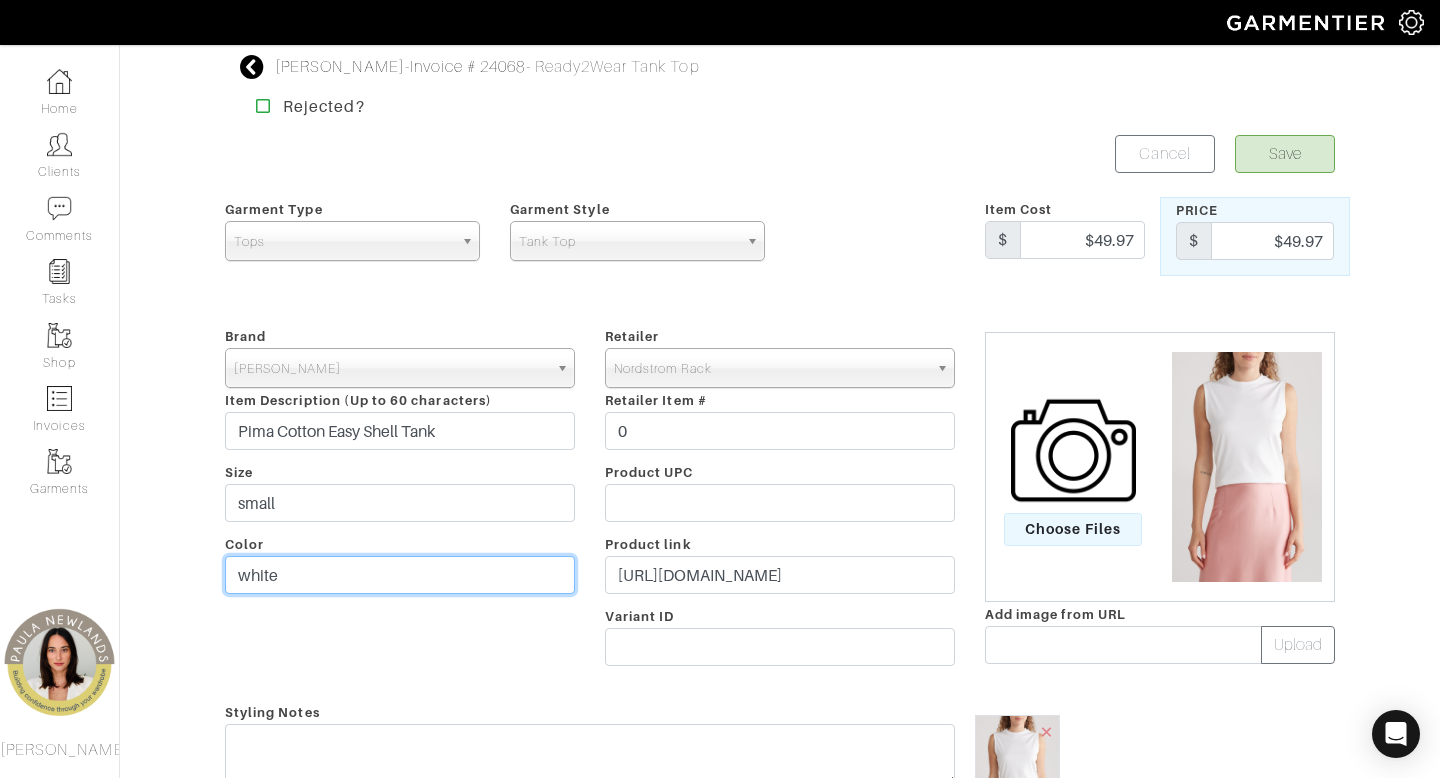 click on "white" at bounding box center (400, 575) 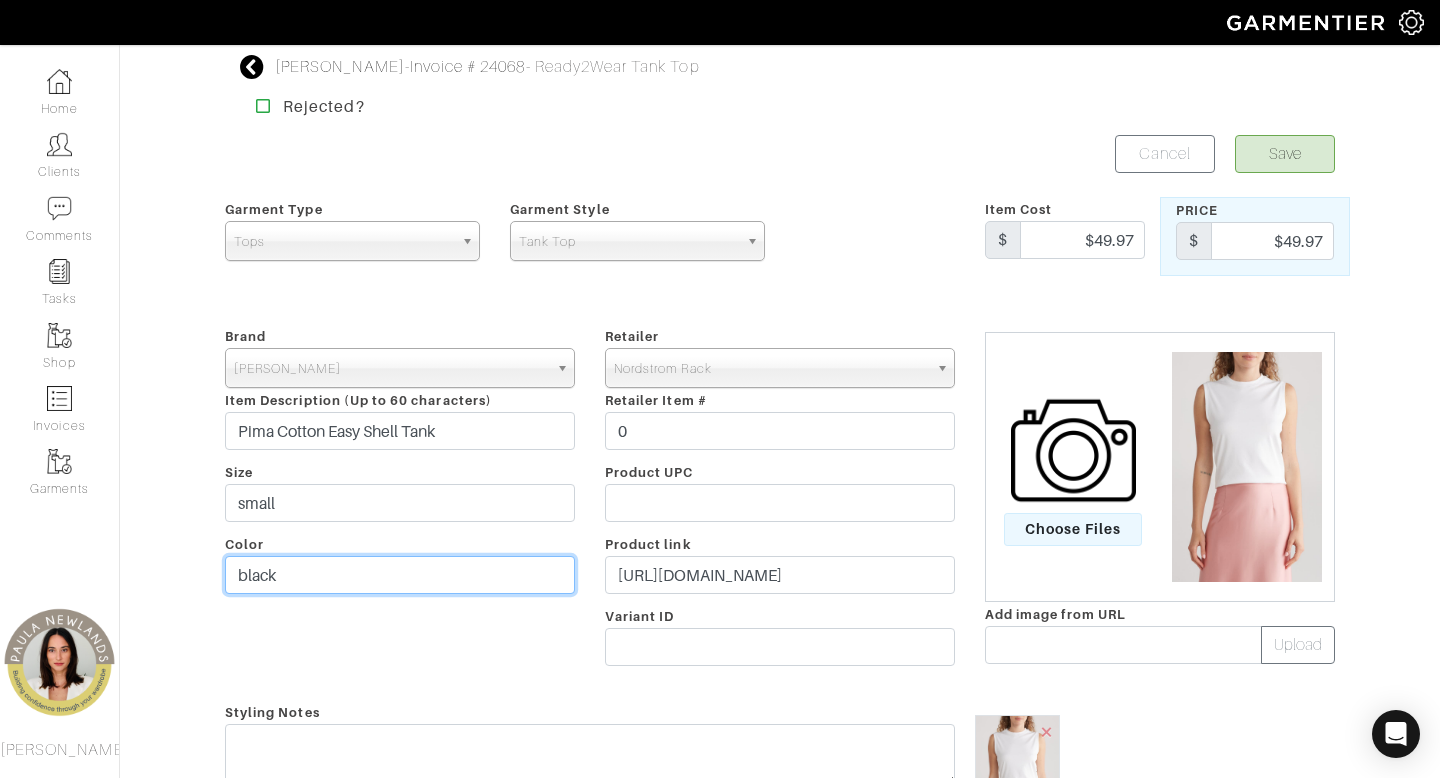 type on "black" 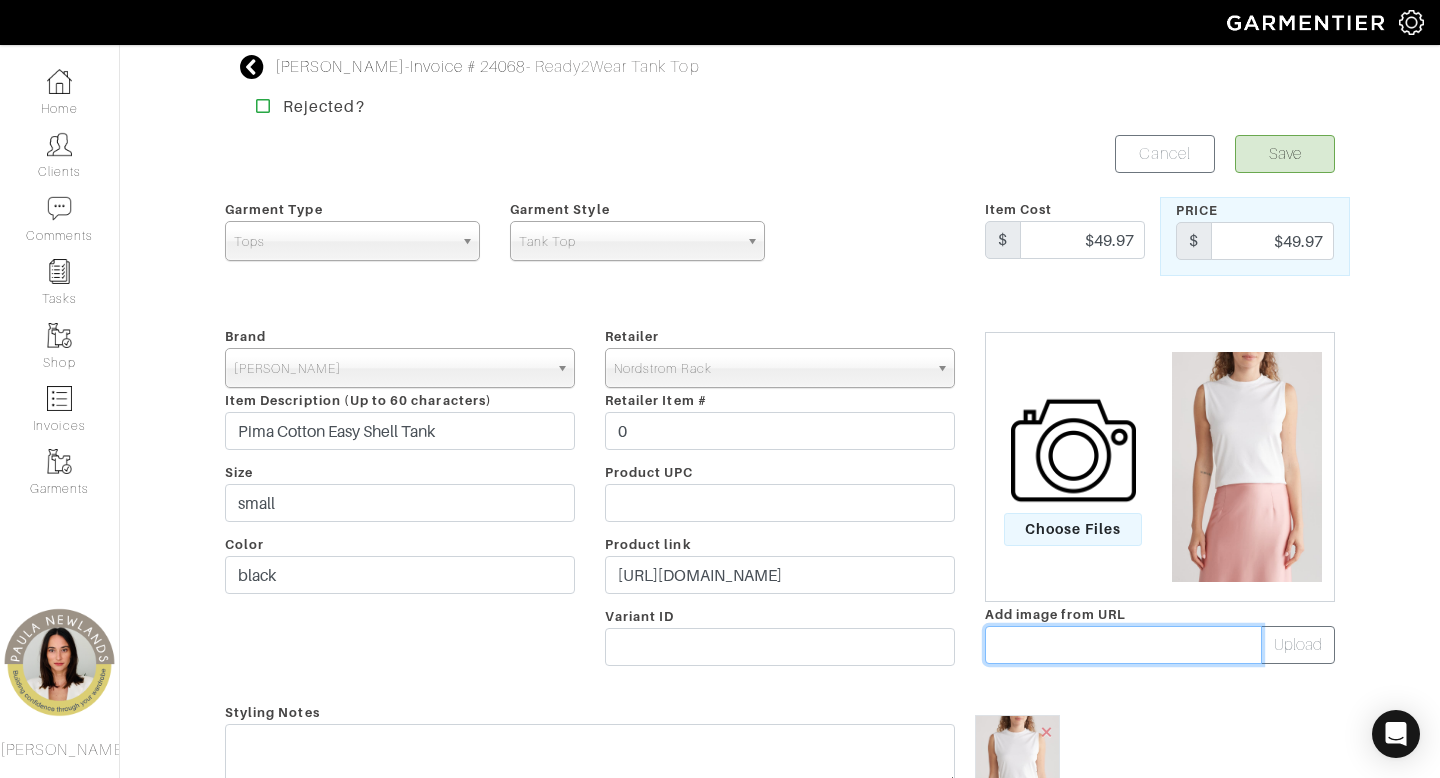 click at bounding box center (1123, 645) 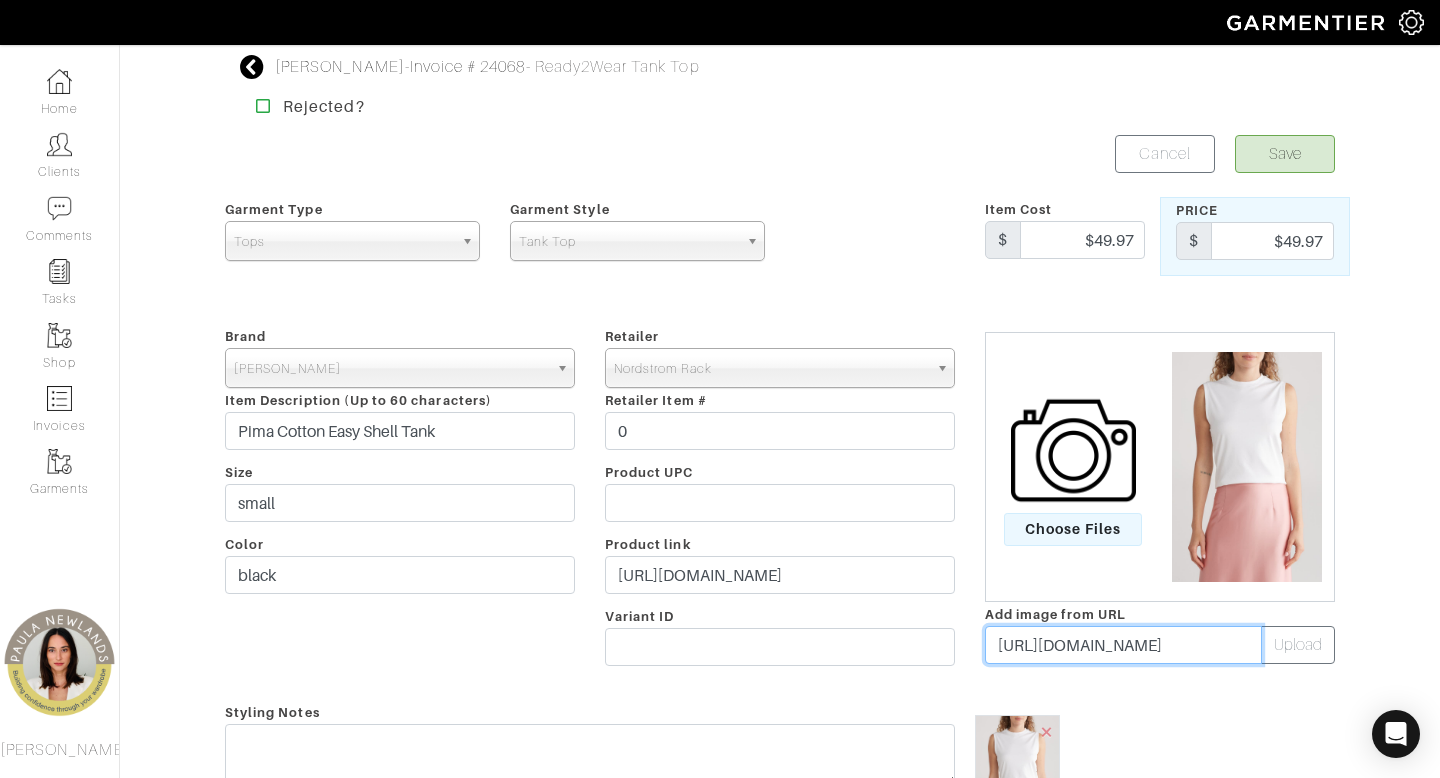 scroll, scrollTop: 0, scrollLeft: 444, axis: horizontal 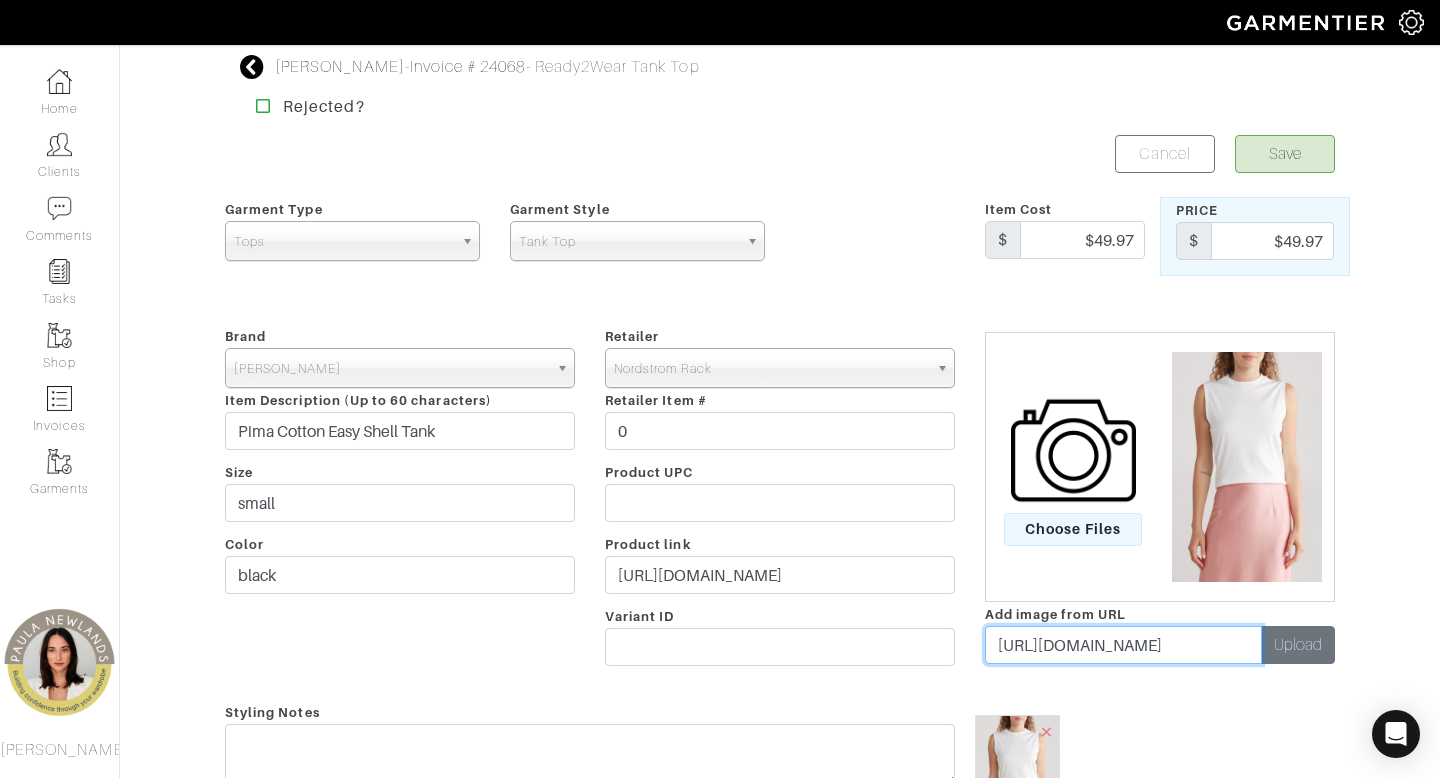 type on "https://n.nordstrommedia.com/it/9fa30d61-2db9-412b-bbe4-1b5028668c14.jpeg?w=156&h=240" 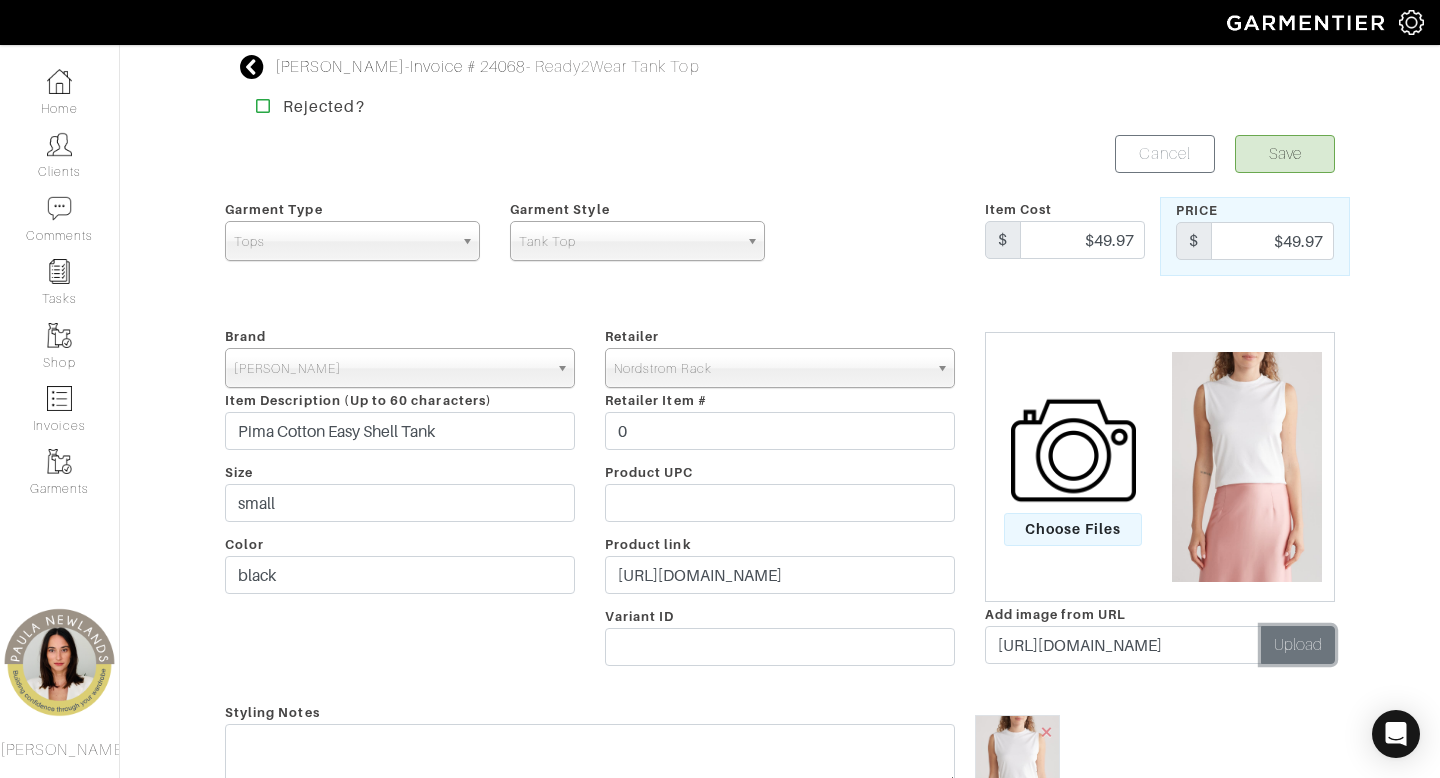 click on "Upload" at bounding box center (1298, 645) 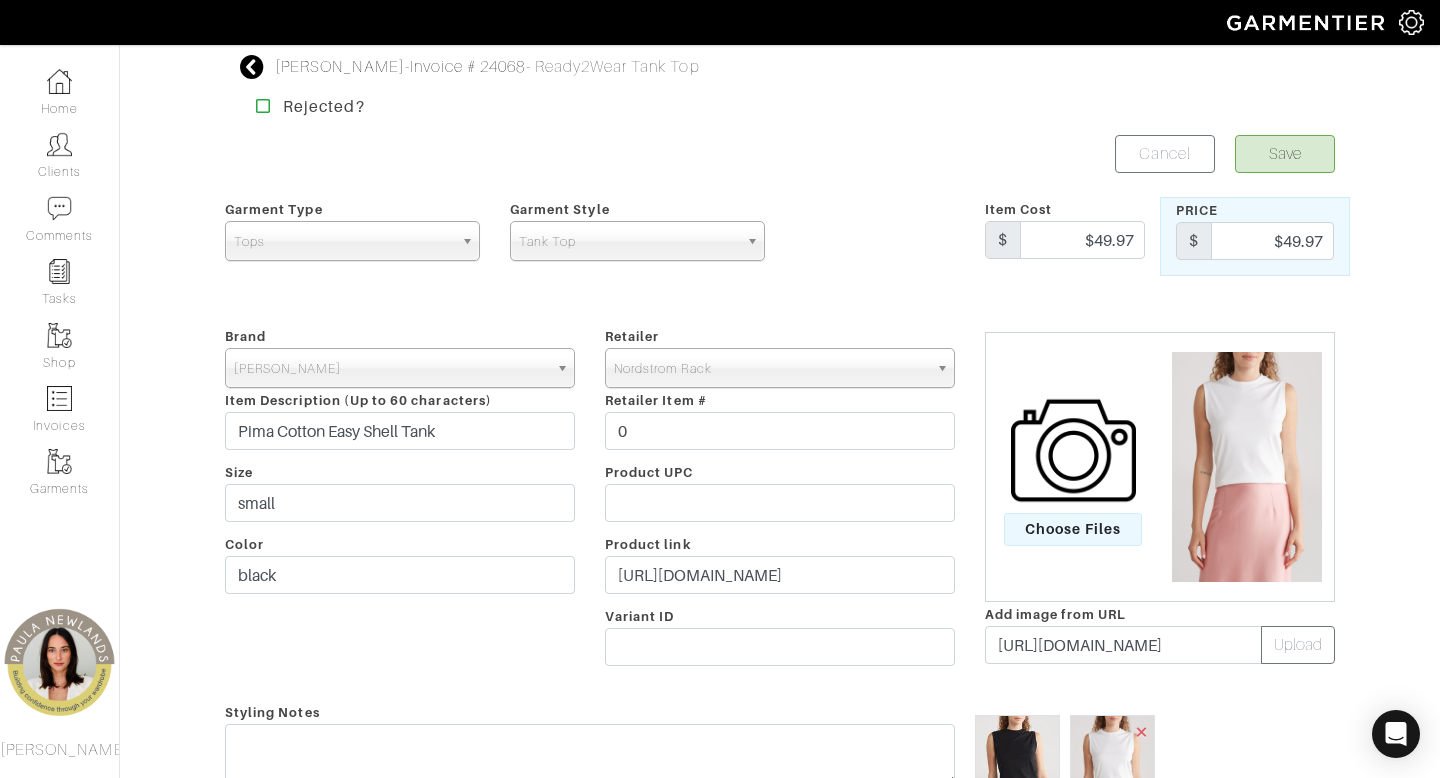 click on "×" at bounding box center (1142, 731) 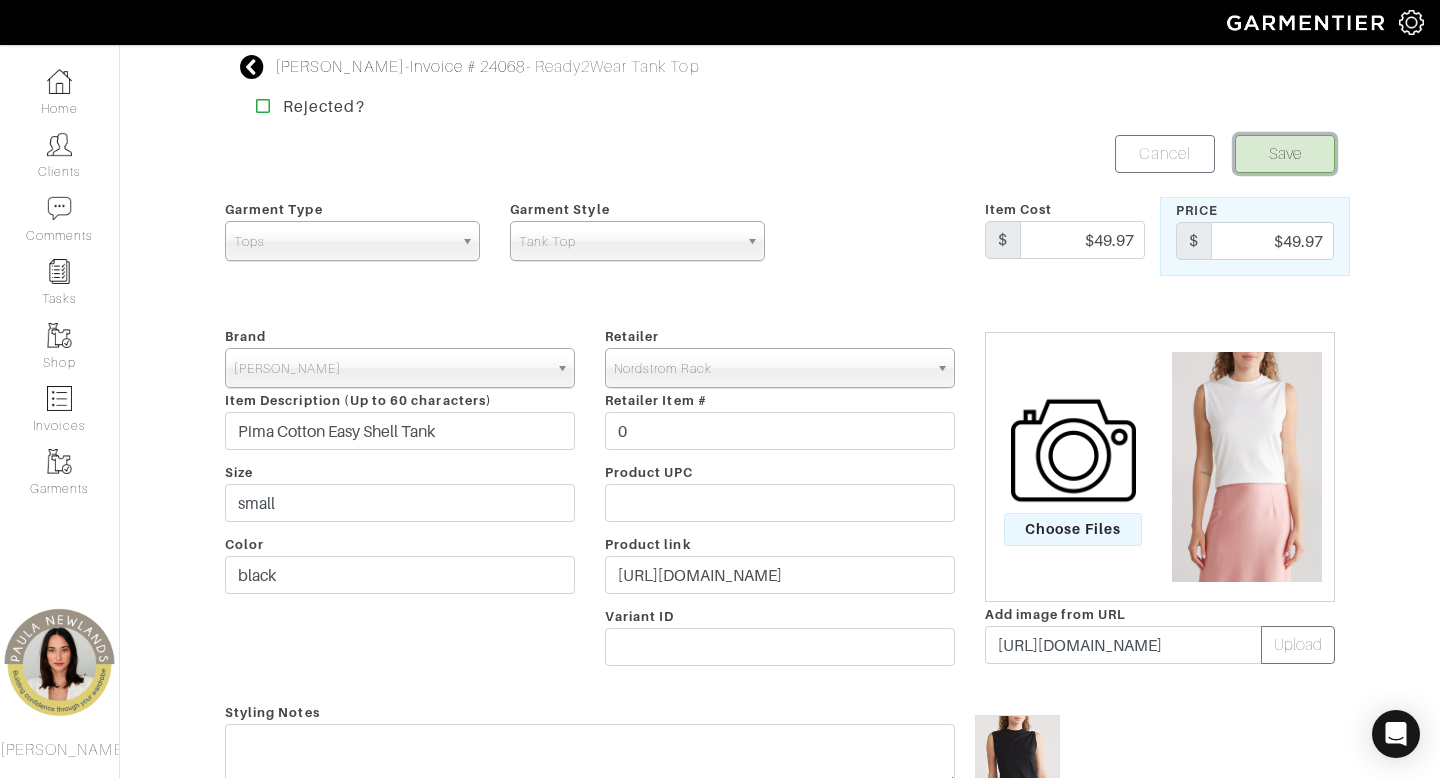 click on "Save" at bounding box center (1285, 154) 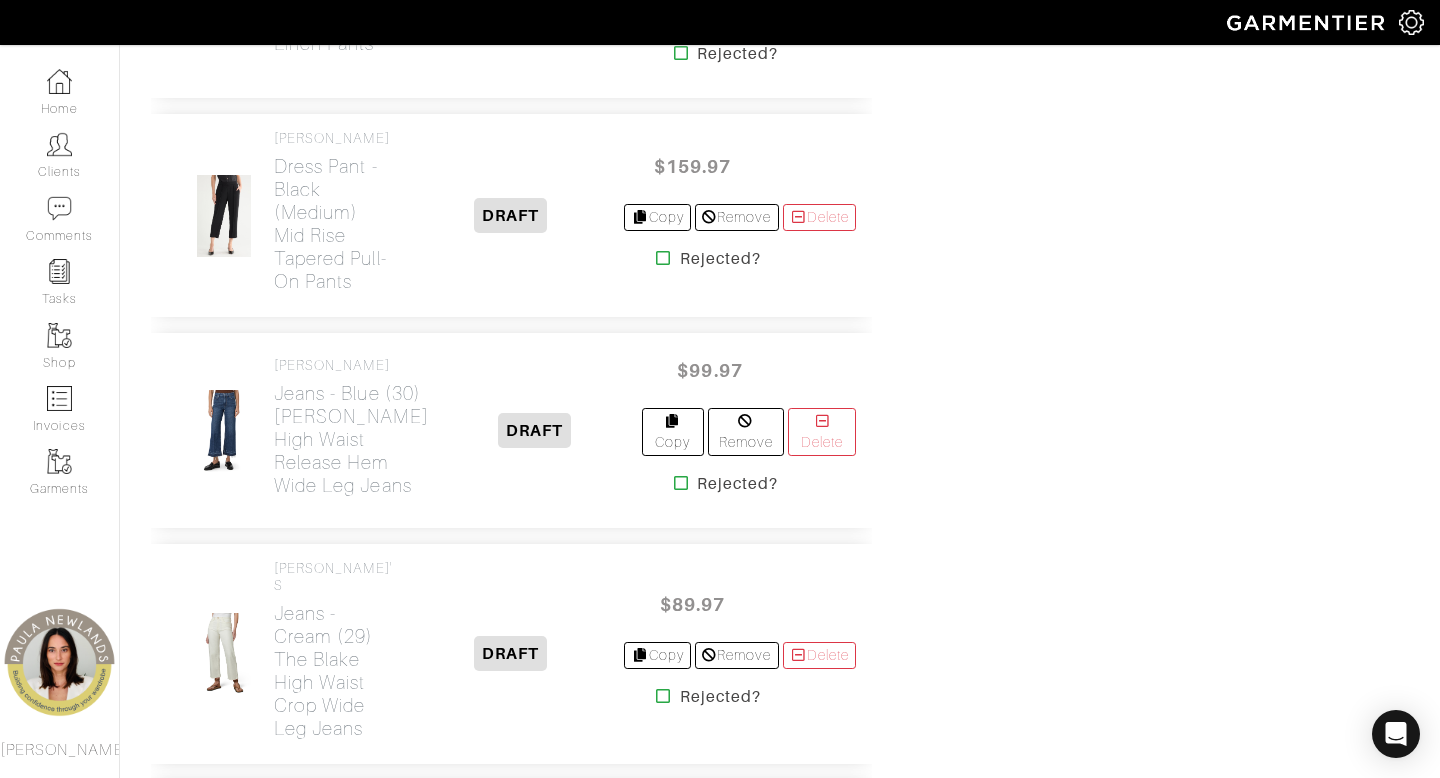 scroll, scrollTop: 3790, scrollLeft: 0, axis: vertical 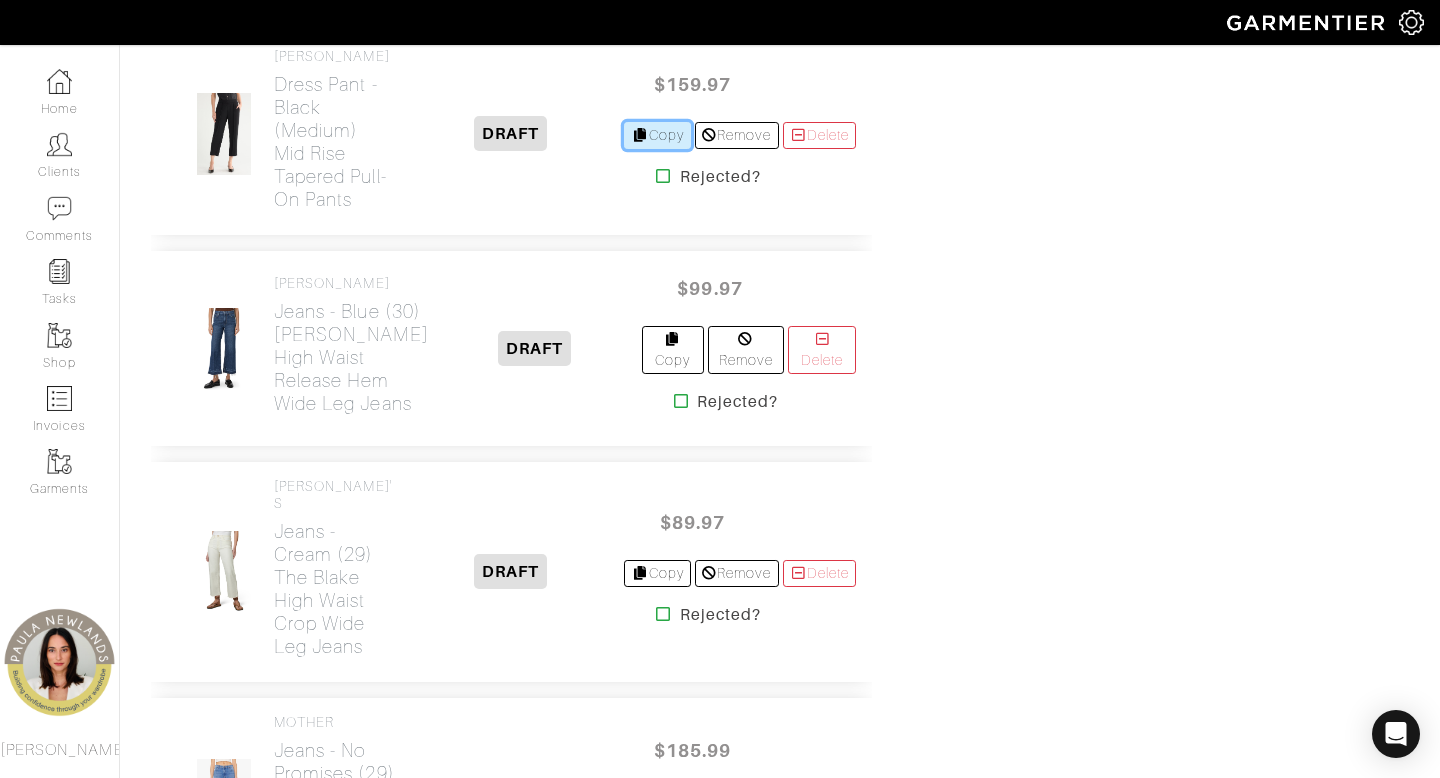 click on "Copy" at bounding box center (657, 135) 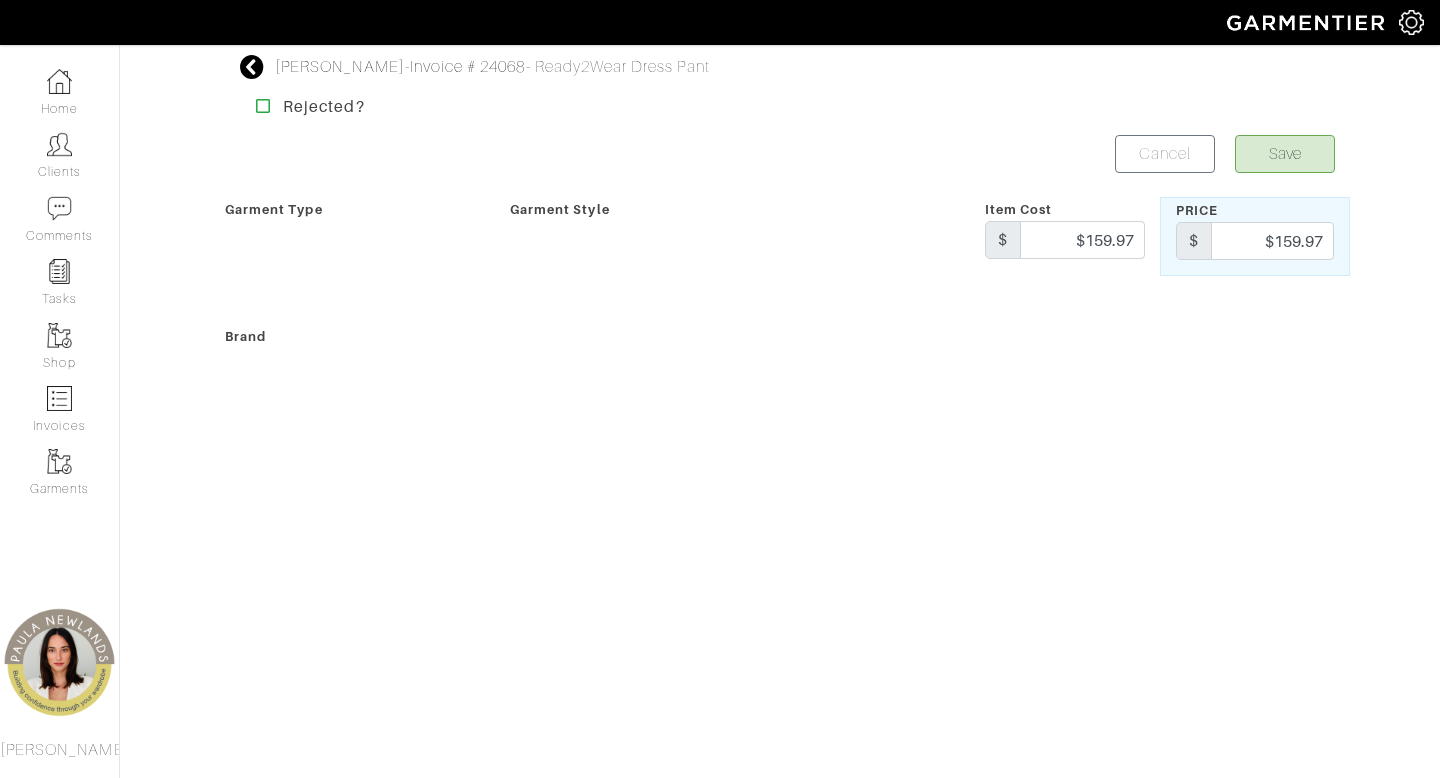 scroll, scrollTop: 0, scrollLeft: 0, axis: both 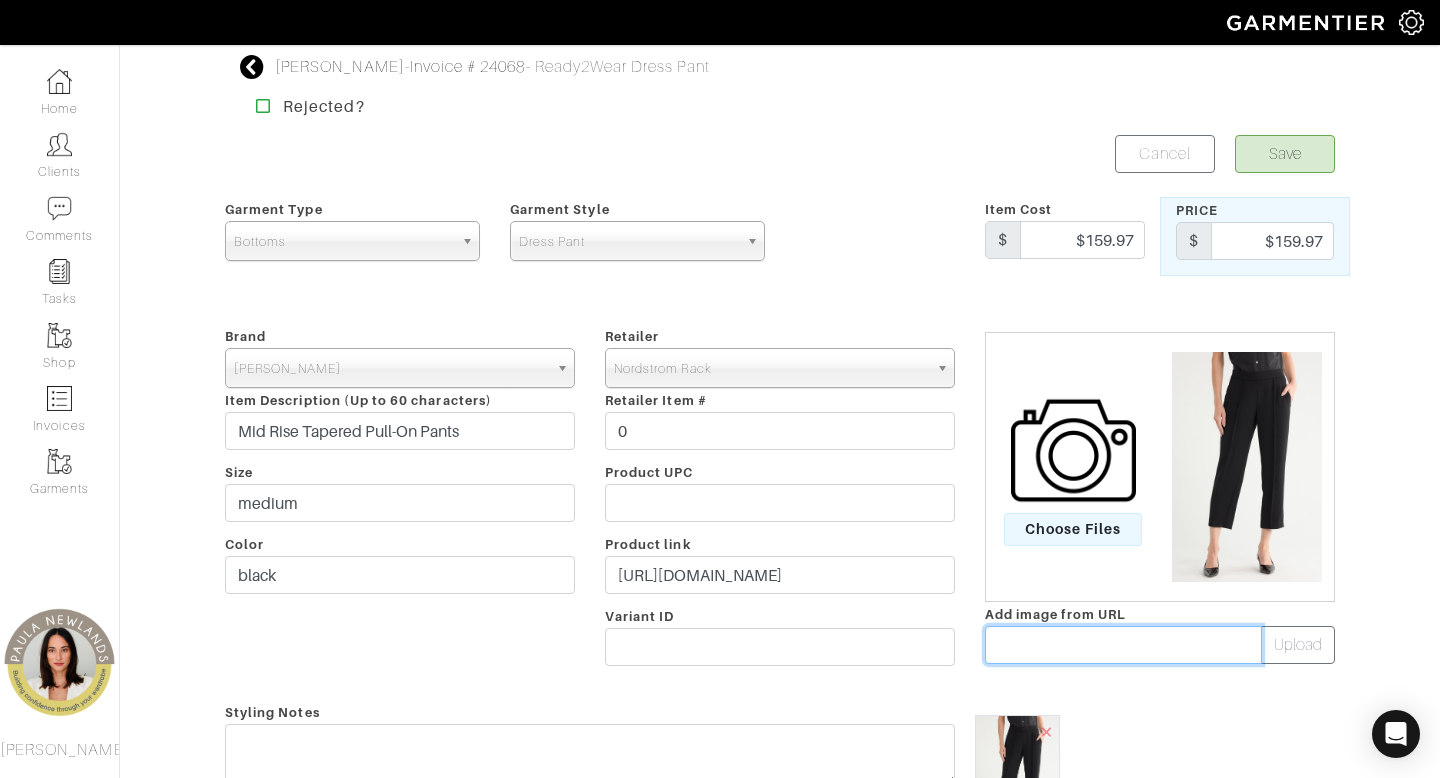 click at bounding box center [1123, 645] 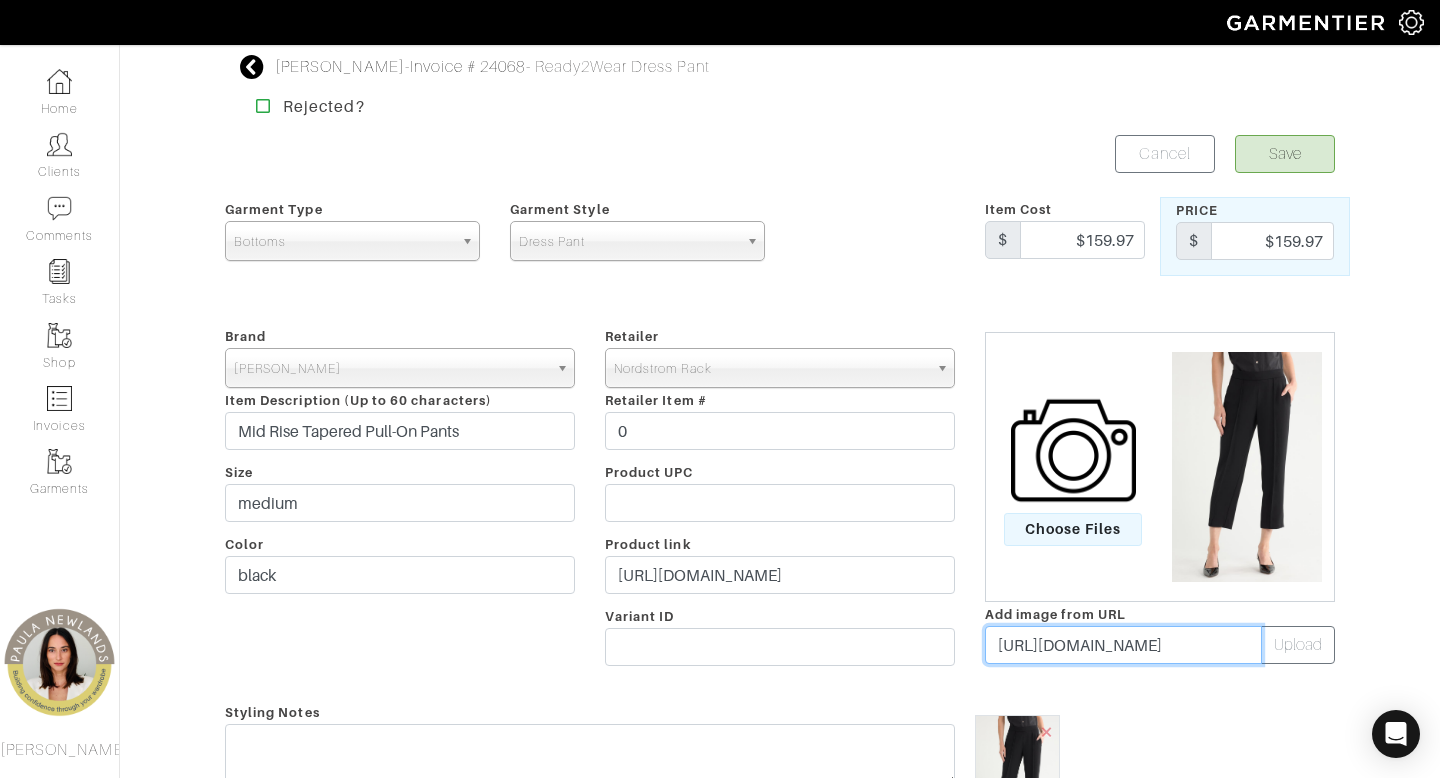 scroll, scrollTop: 0, scrollLeft: 440, axis: horizontal 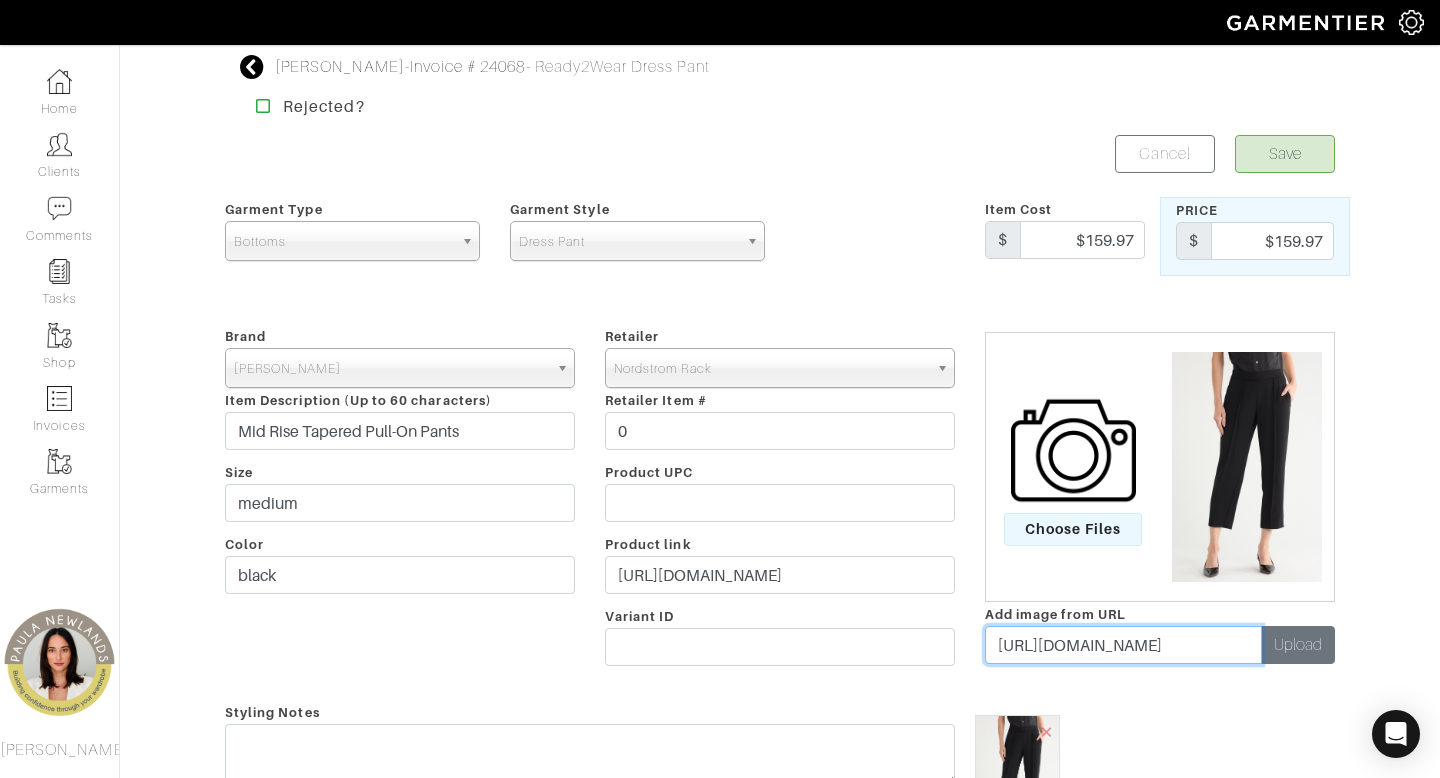 type on "https://n.nordstrommedia.com/it/f4592b99-e107-446b-8e2e-63c2ae369825.jpeg?w=156&h=240" 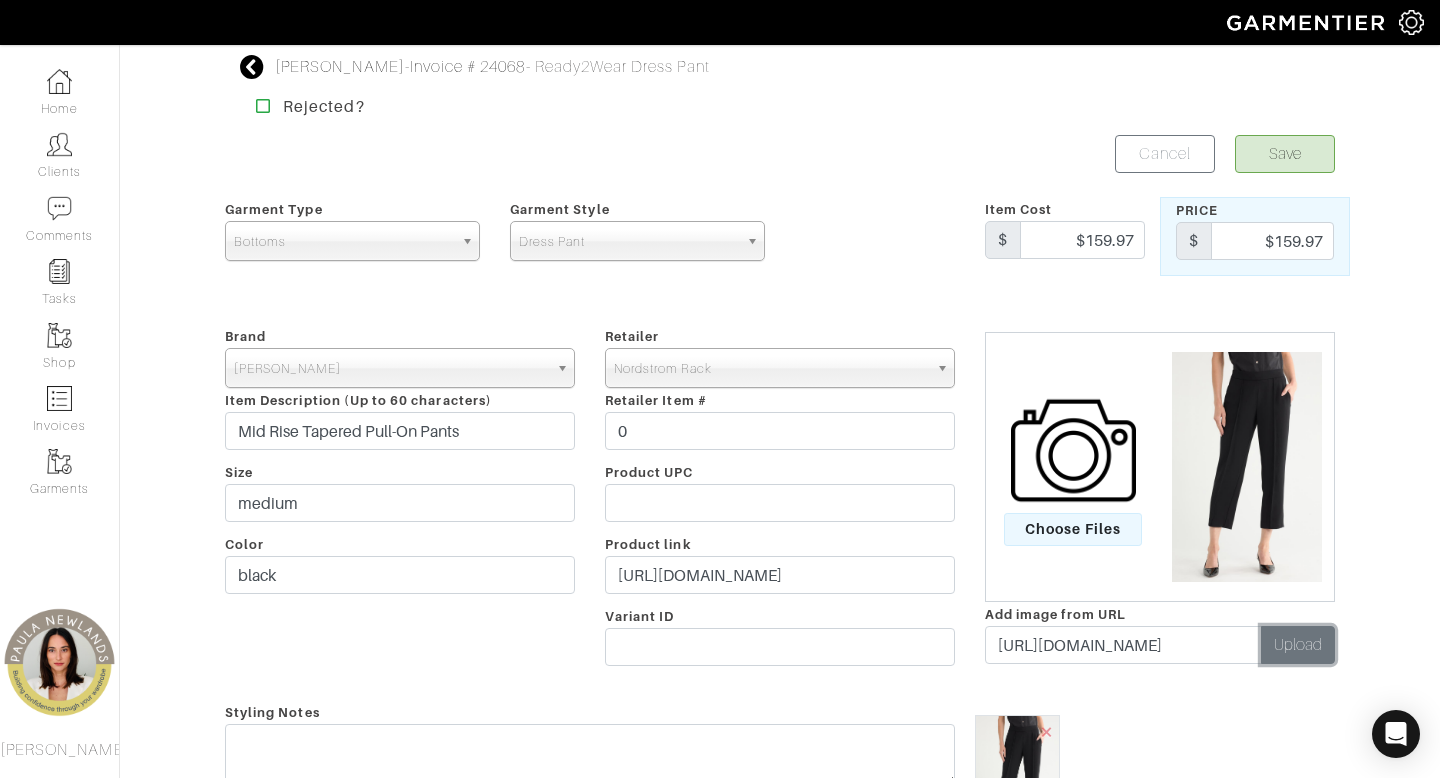 click on "Upload" at bounding box center (1298, 645) 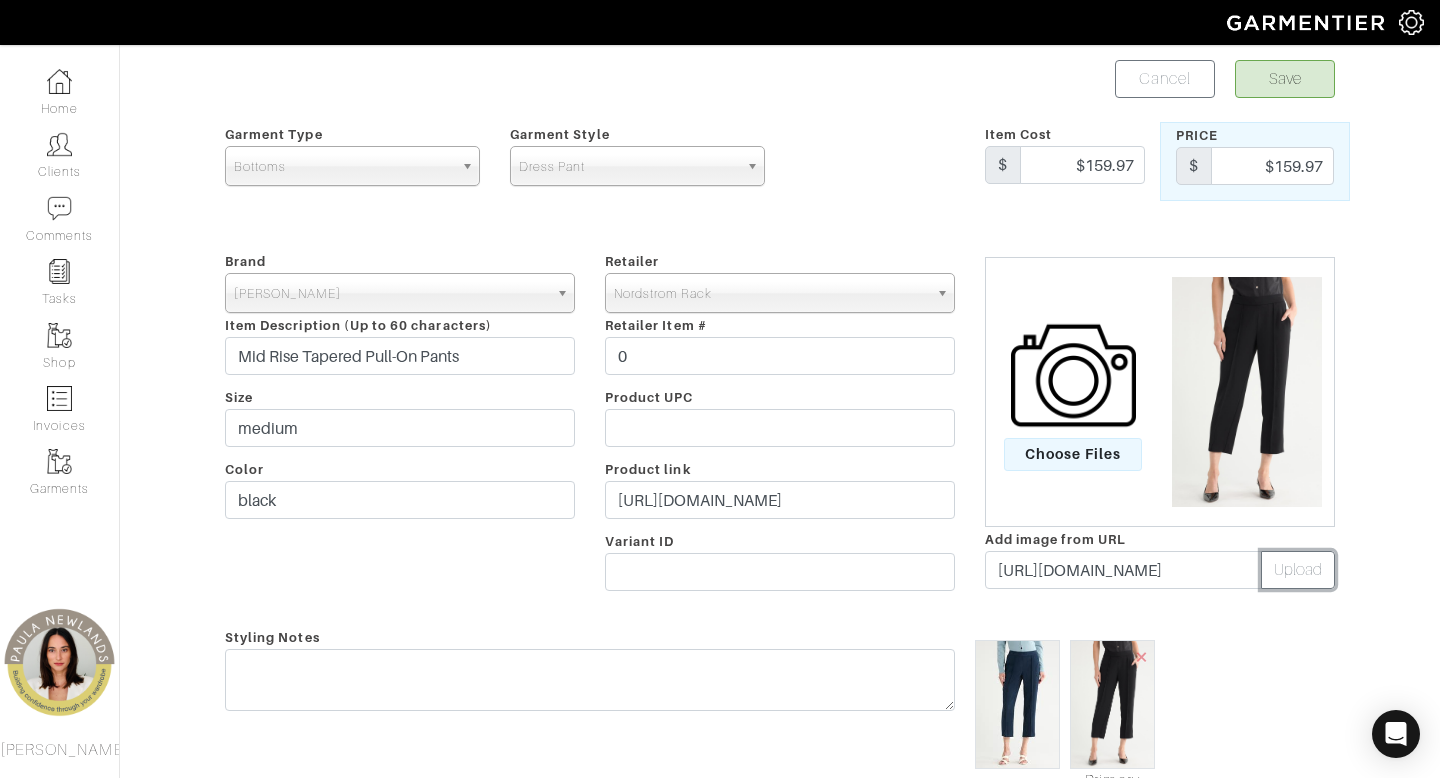 scroll, scrollTop: 93, scrollLeft: 0, axis: vertical 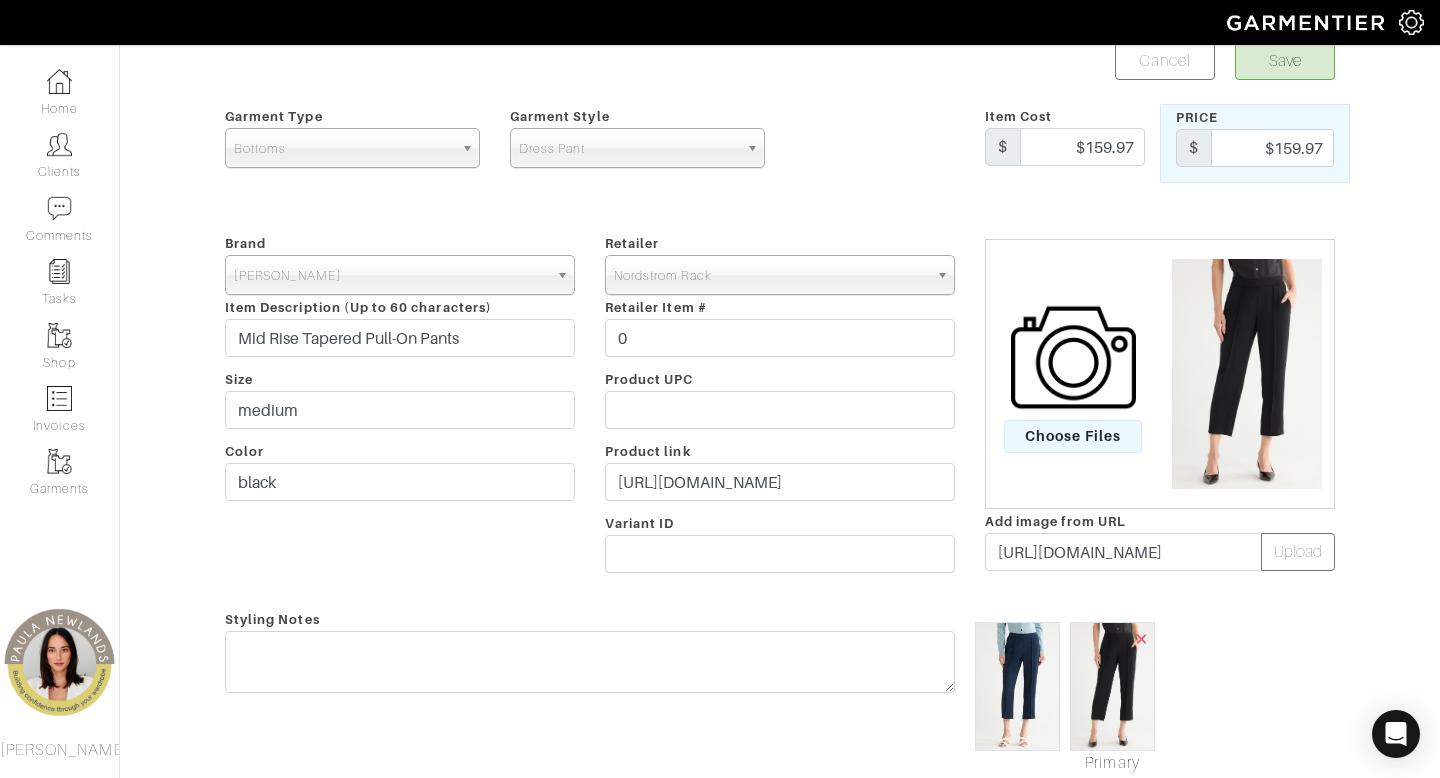 click on "×" at bounding box center [1142, 638] 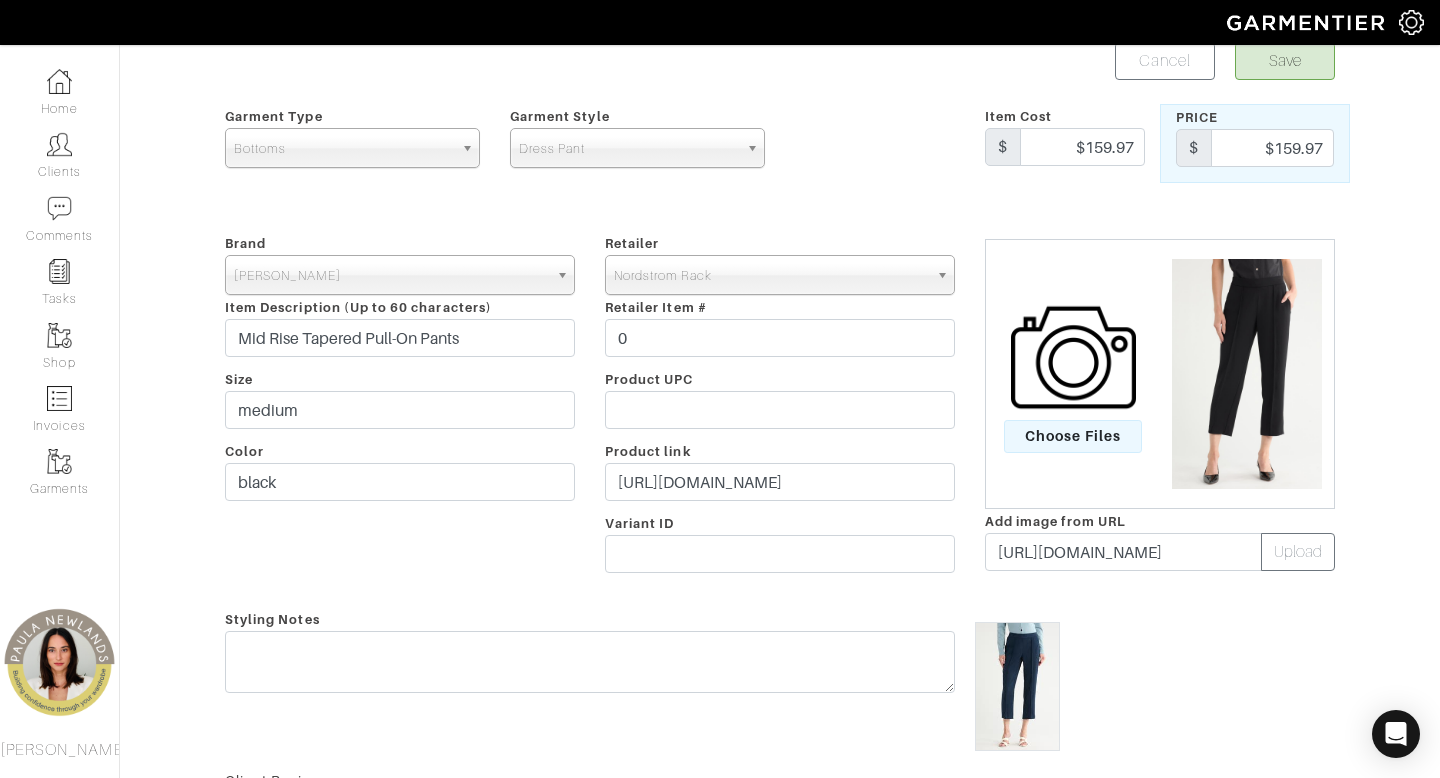 scroll, scrollTop: 0, scrollLeft: 0, axis: both 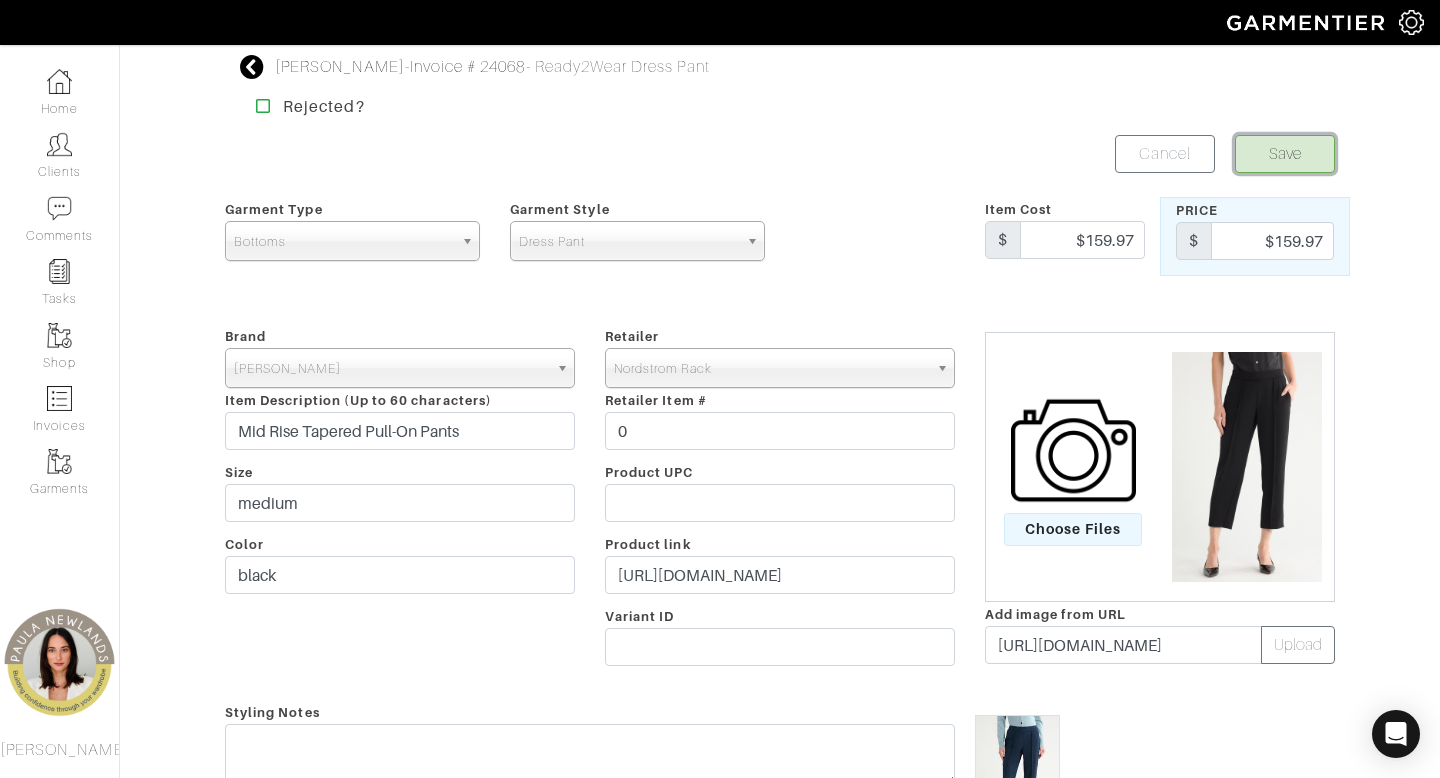 click on "Save" at bounding box center [1285, 154] 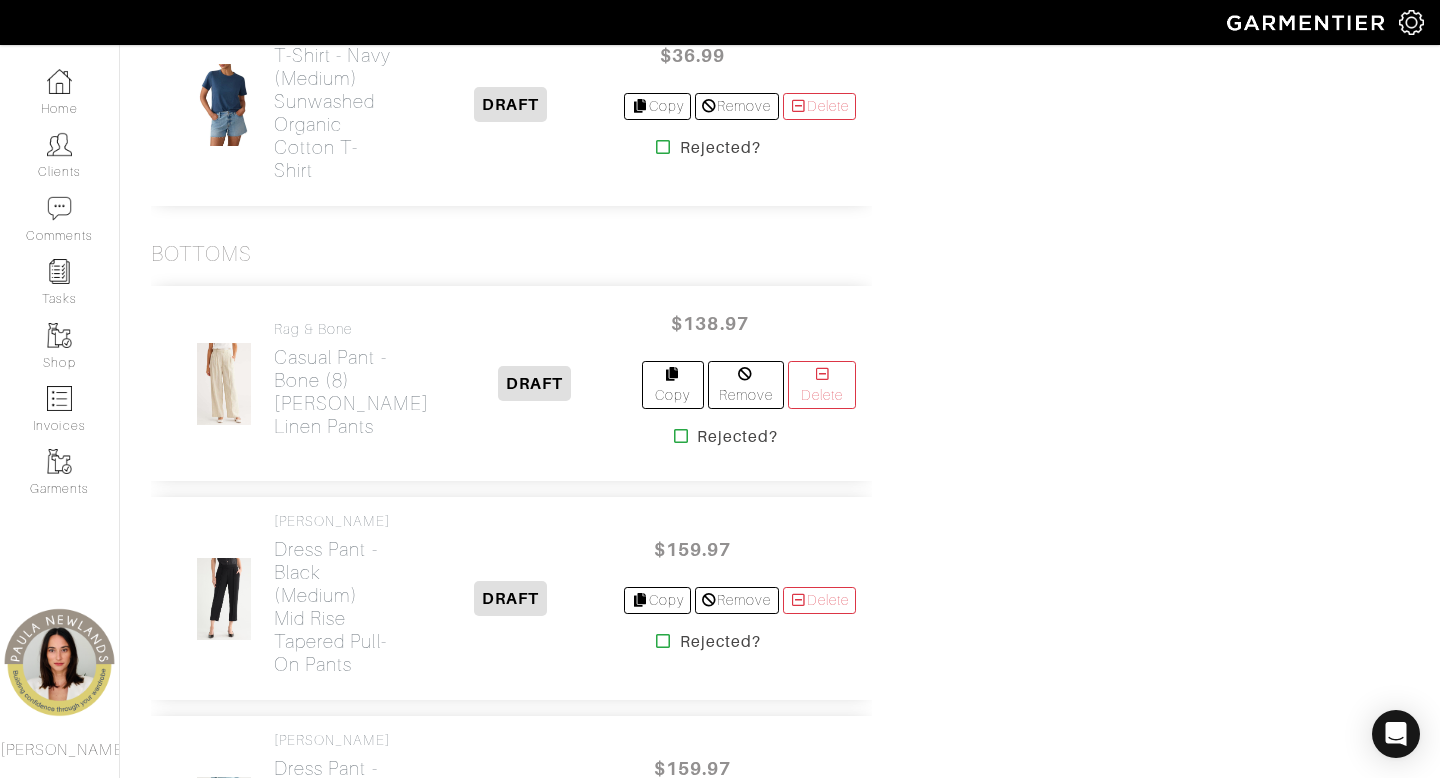 scroll, scrollTop: 3326, scrollLeft: 0, axis: vertical 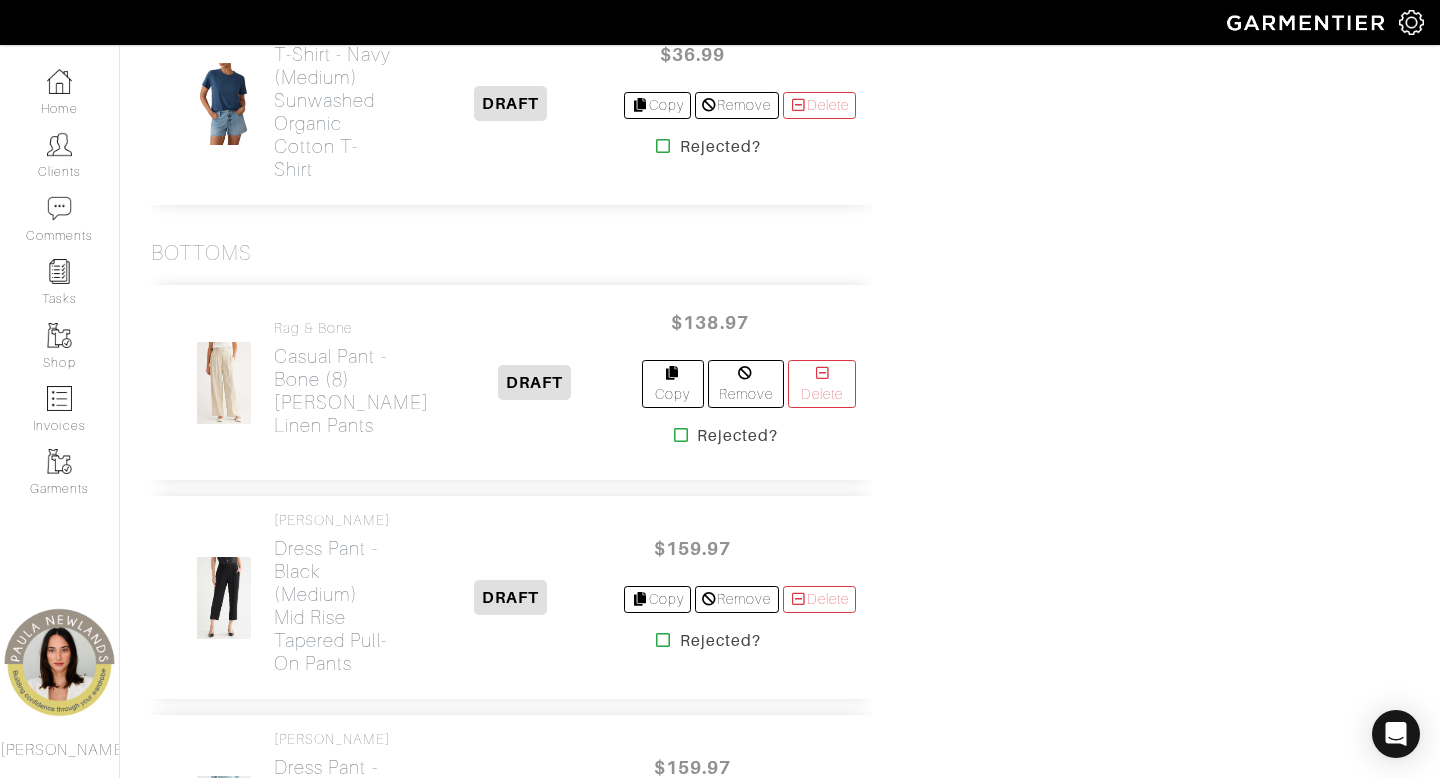 click at bounding box center (663, 146) 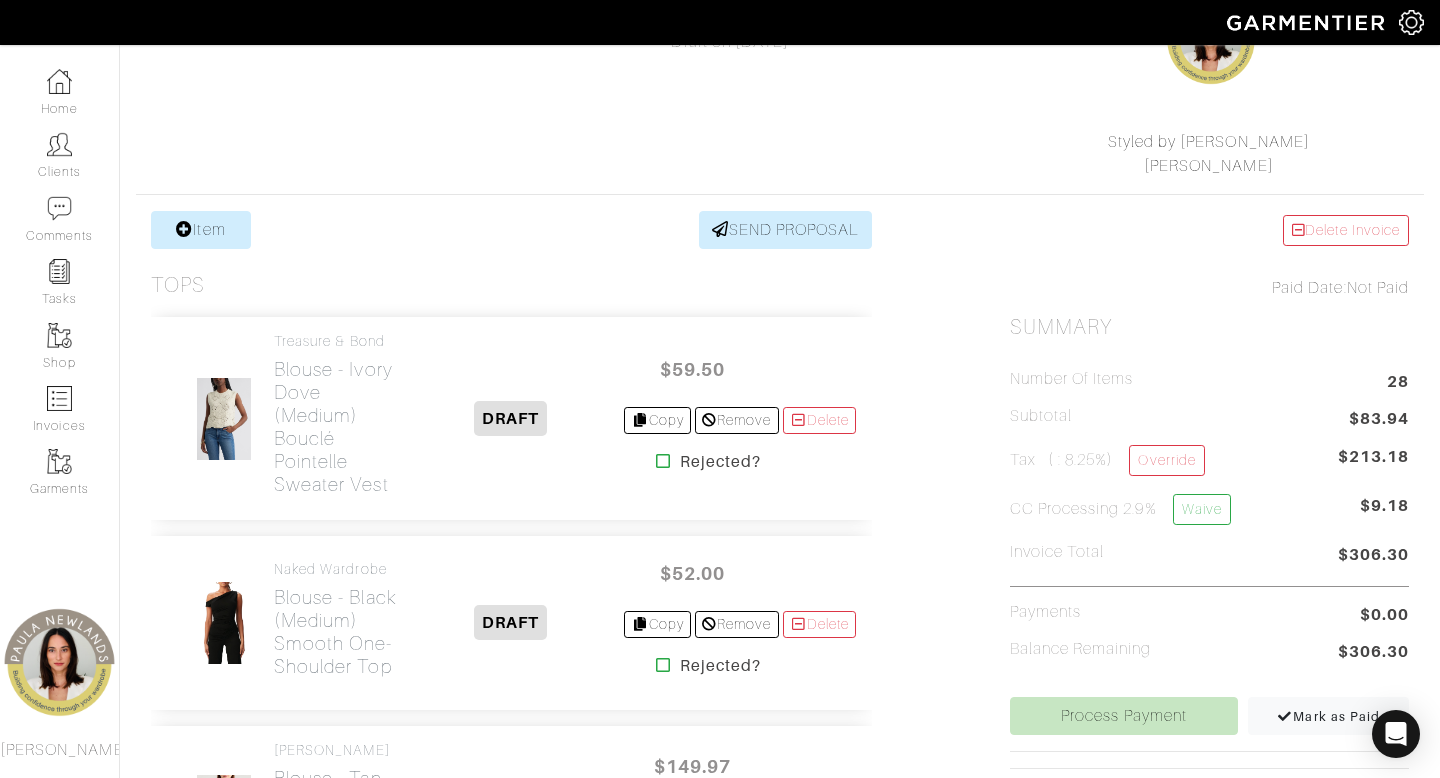 scroll, scrollTop: 0, scrollLeft: 0, axis: both 